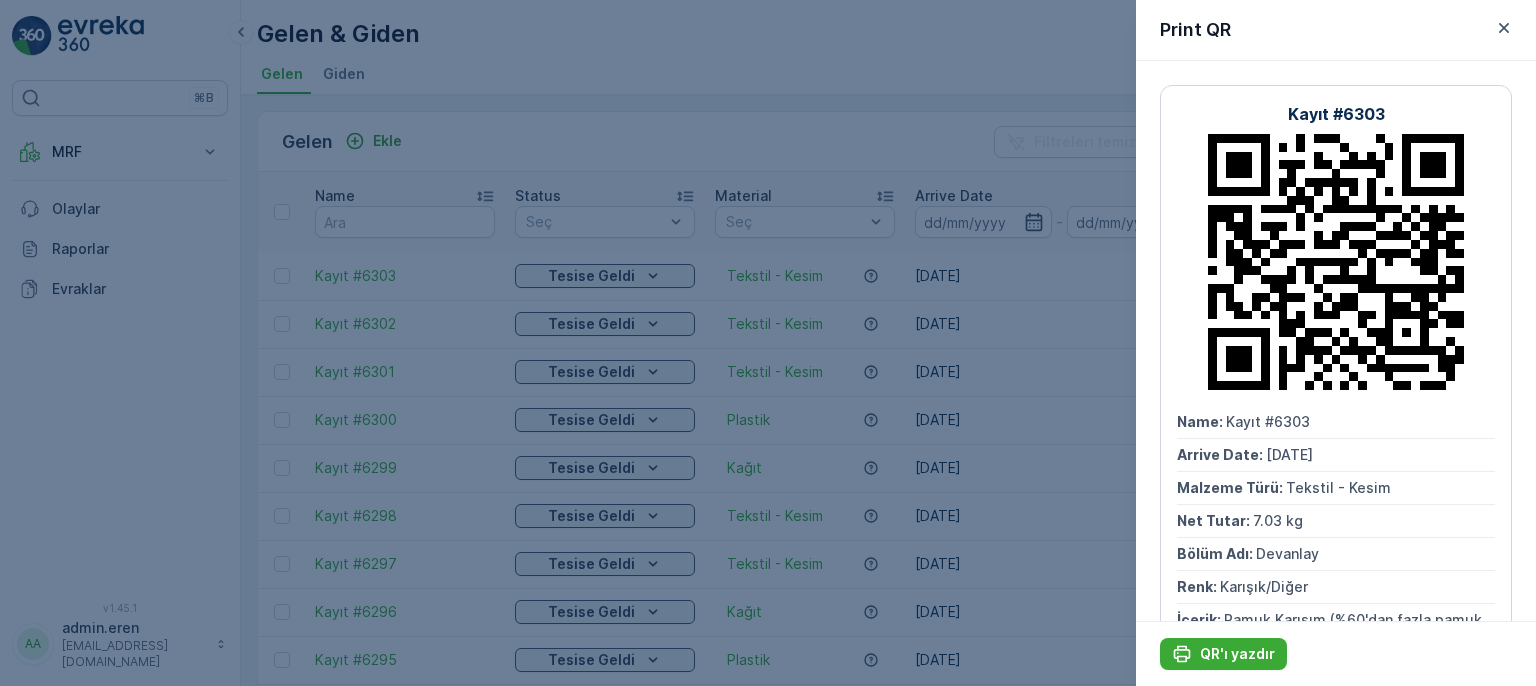 scroll, scrollTop: 0, scrollLeft: 0, axis: both 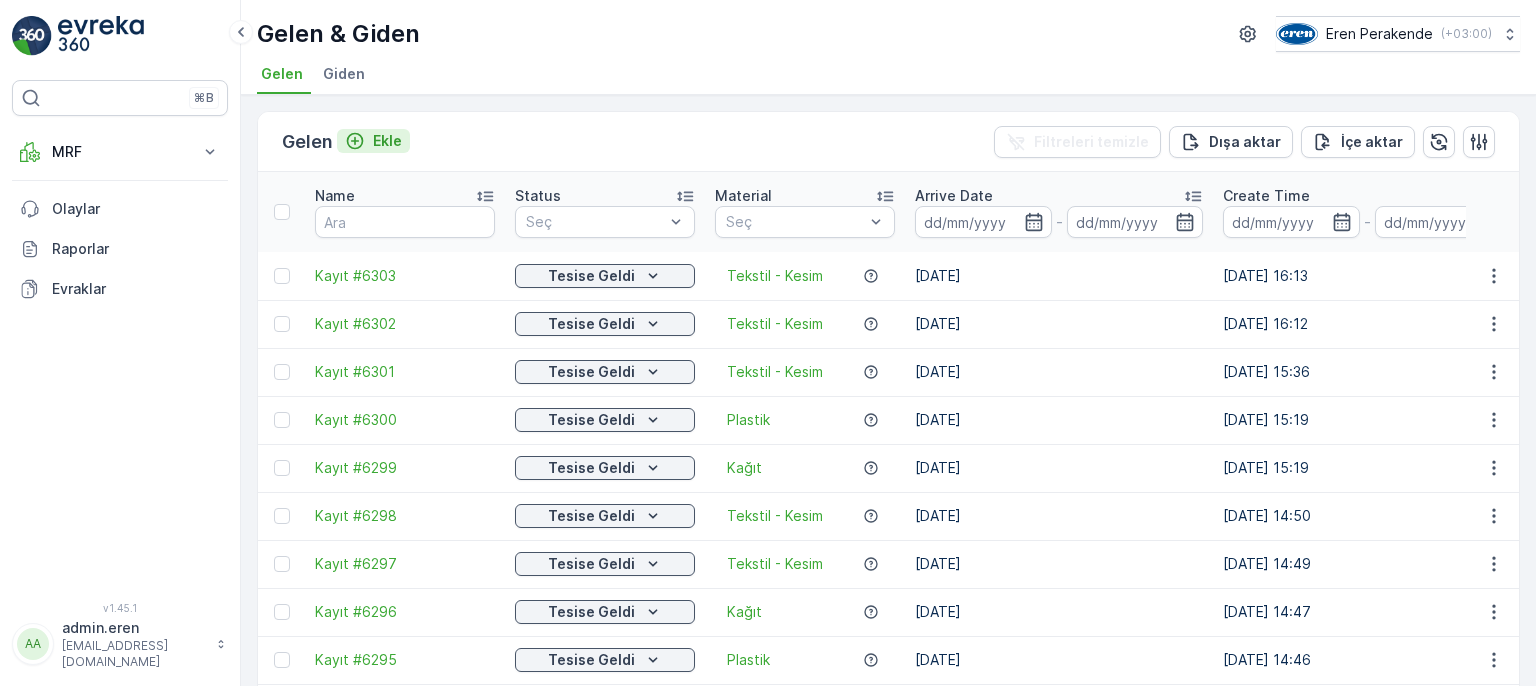 click on "Ekle" at bounding box center [387, 141] 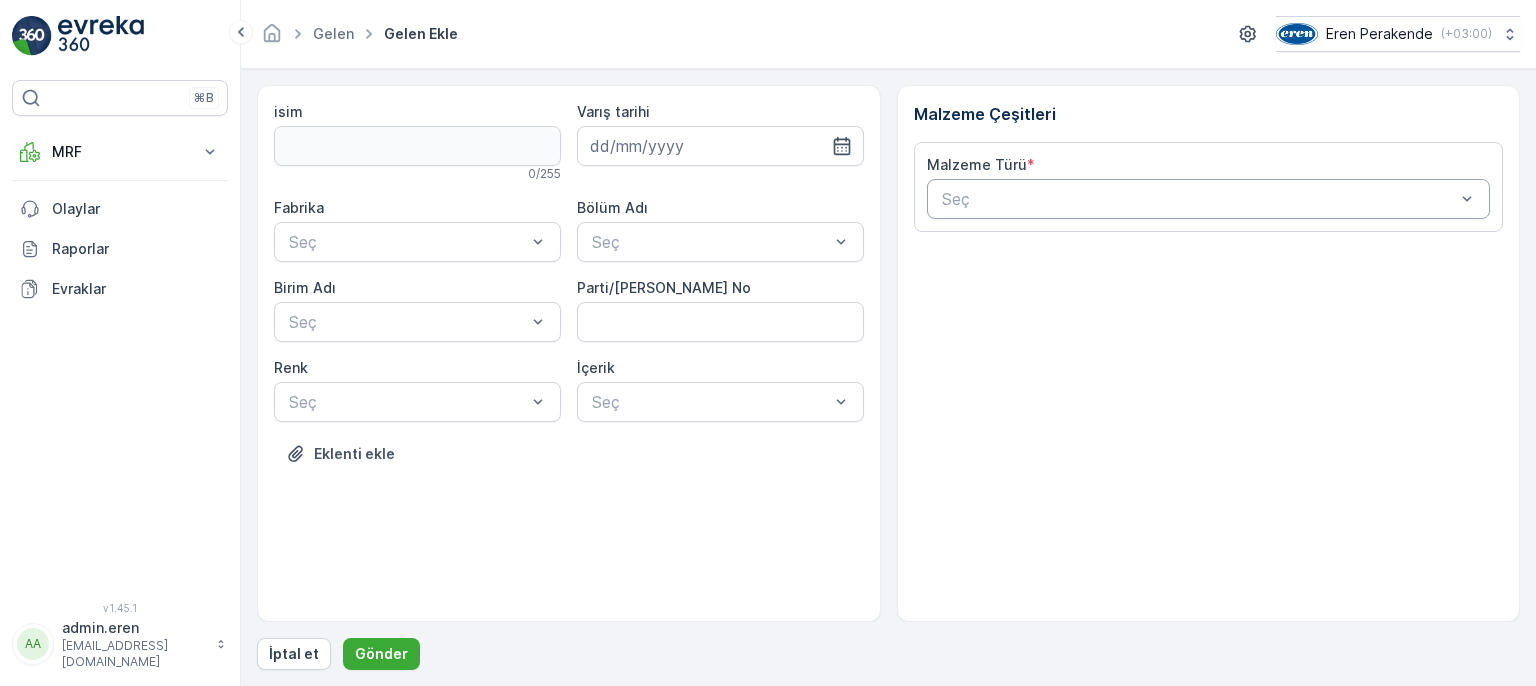 click at bounding box center [1199, 199] 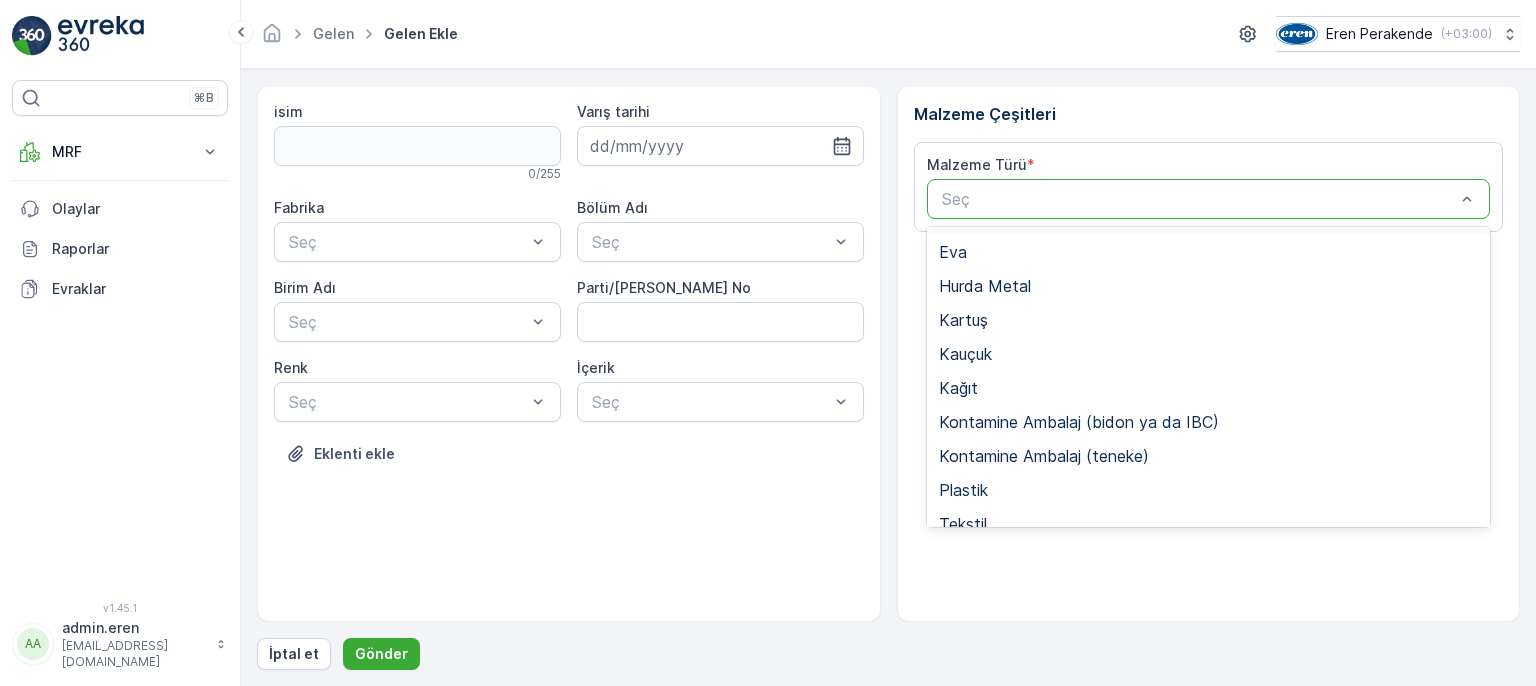 scroll, scrollTop: 300, scrollLeft: 0, axis: vertical 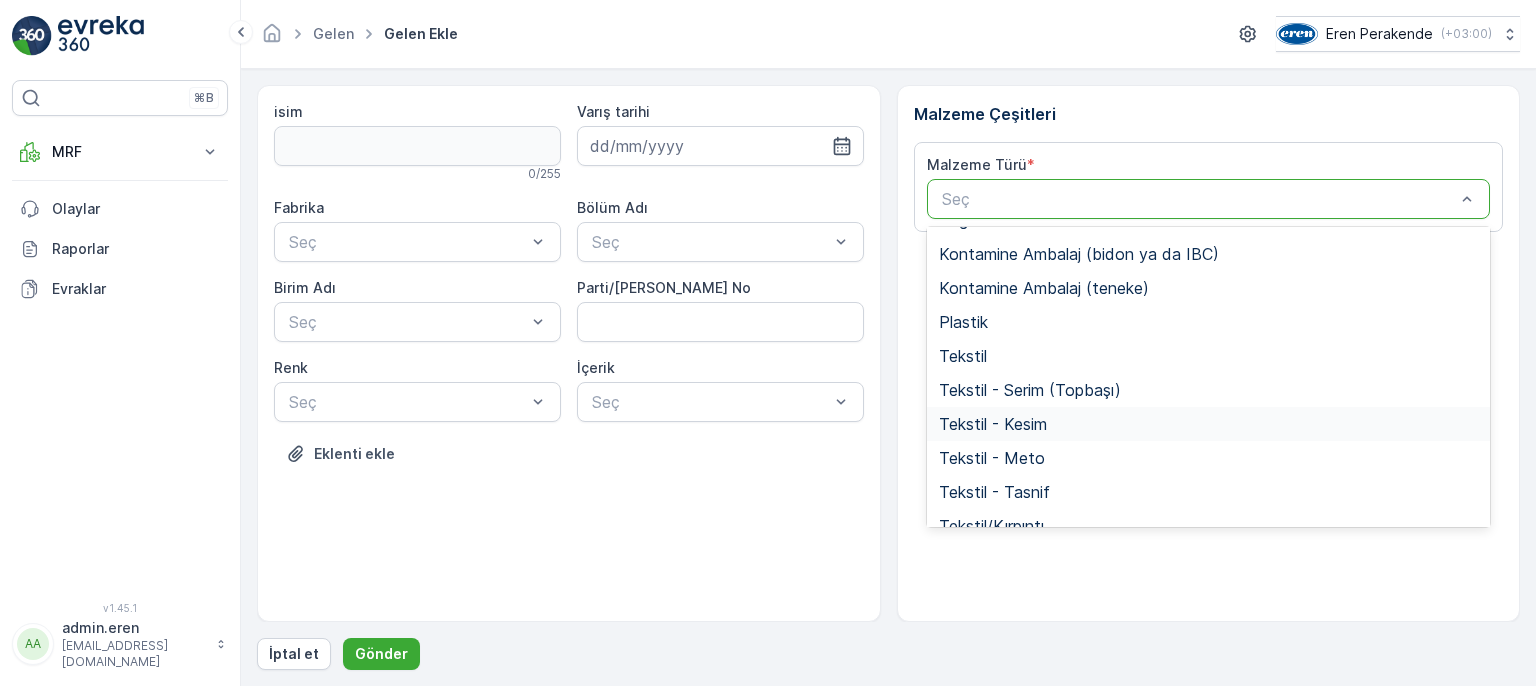 click on "Tekstil - Kesim" at bounding box center (1209, 424) 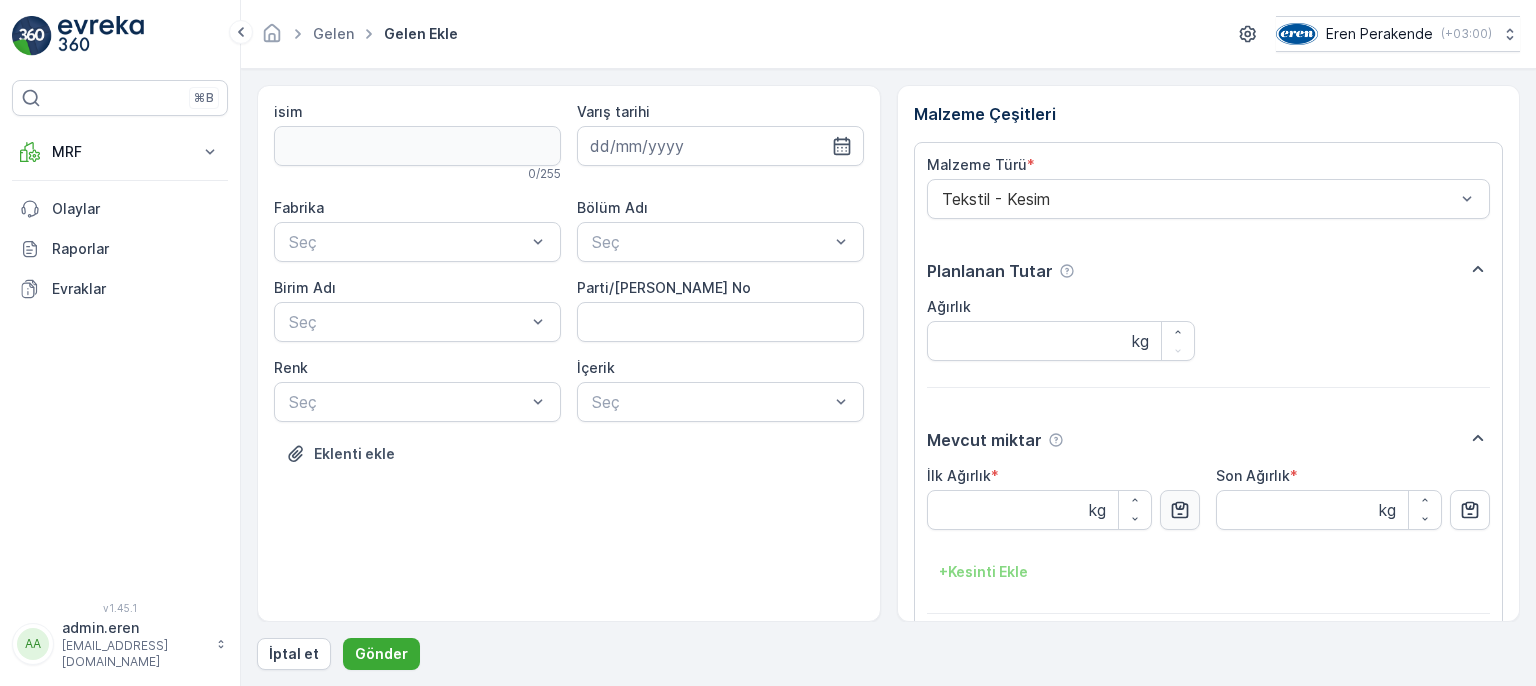 click 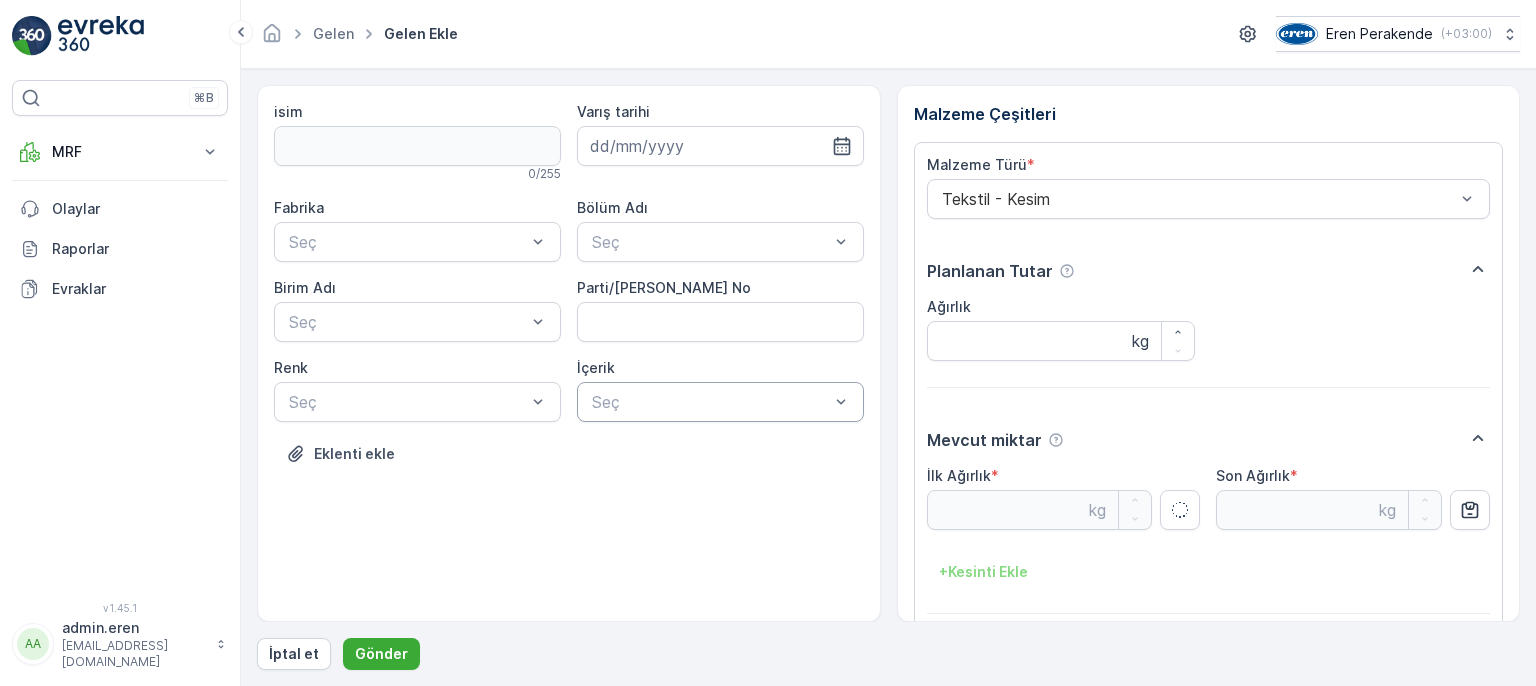type on "7.12" 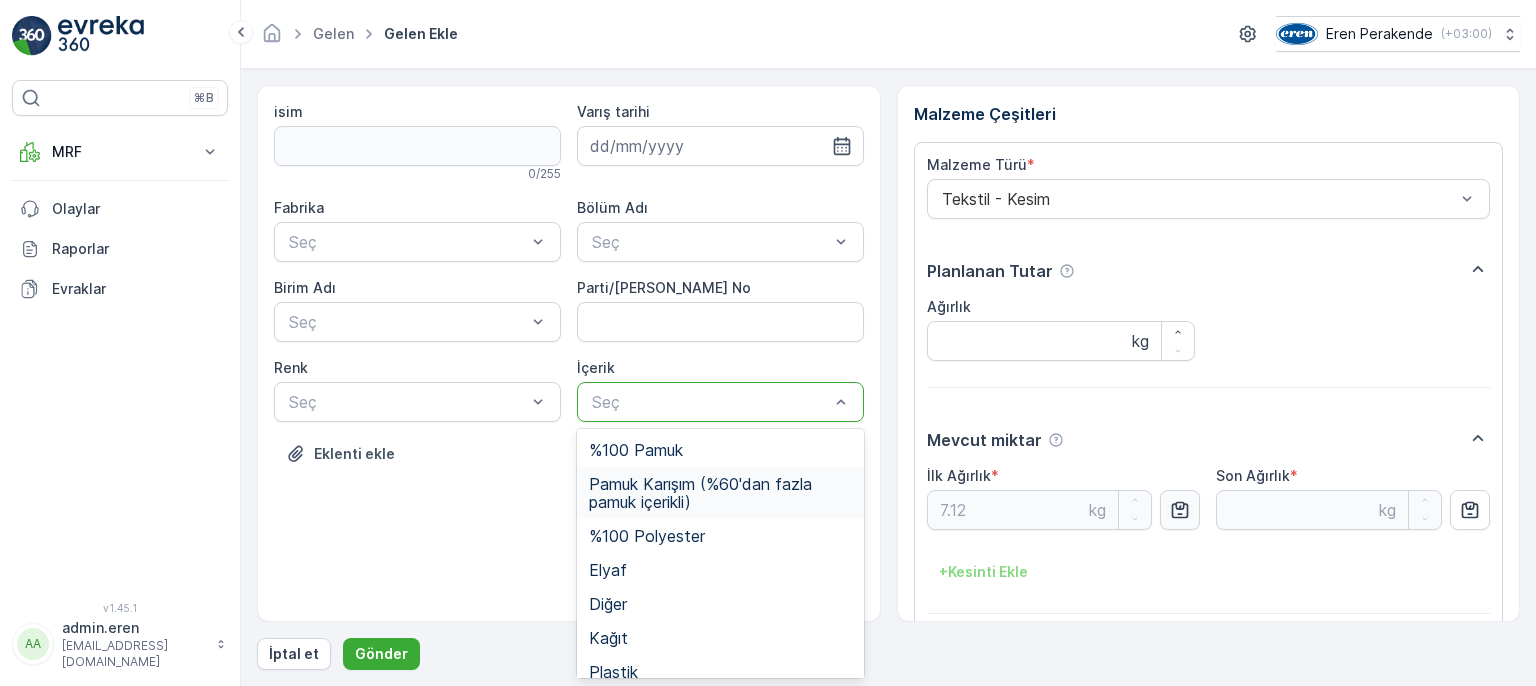 click on "Pamuk Karışım (%60'dan fazla pamuk içerikli)" at bounding box center [720, 493] 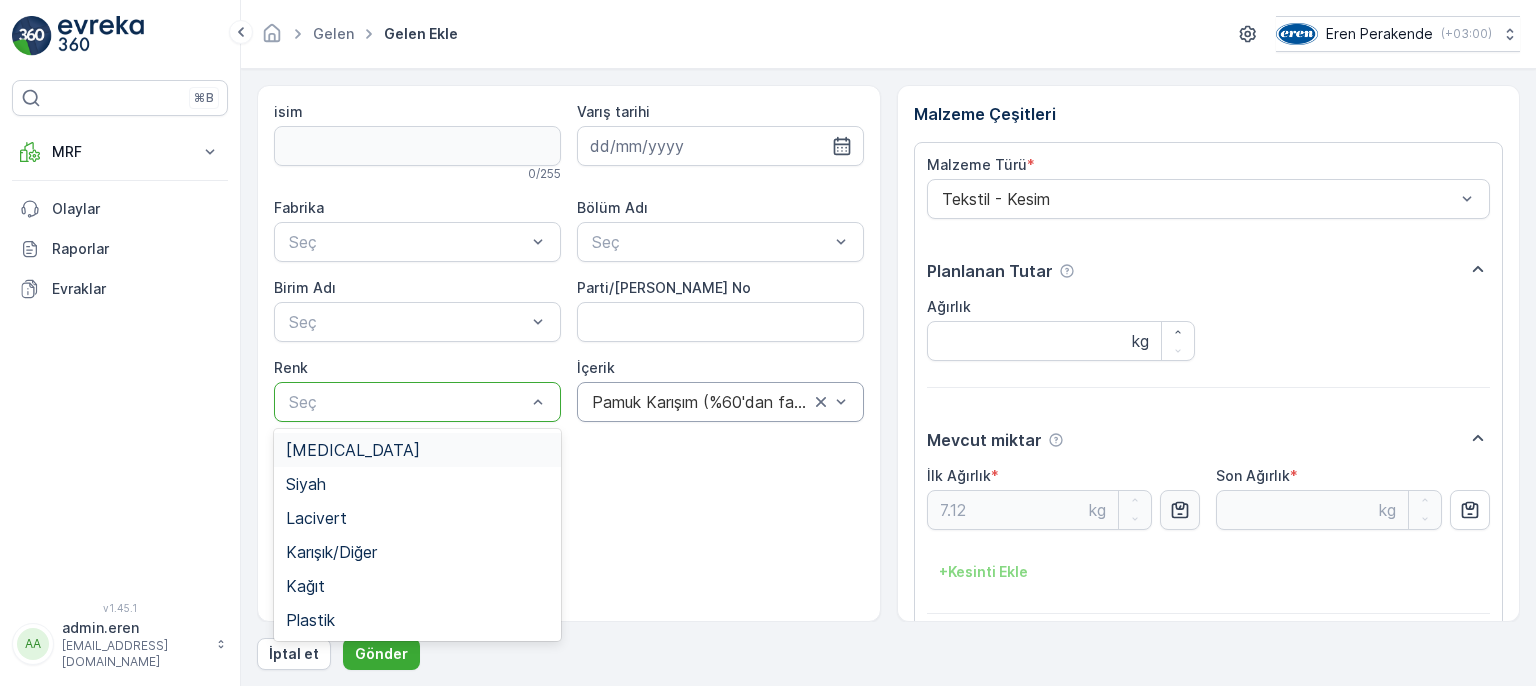 click at bounding box center (407, 402) 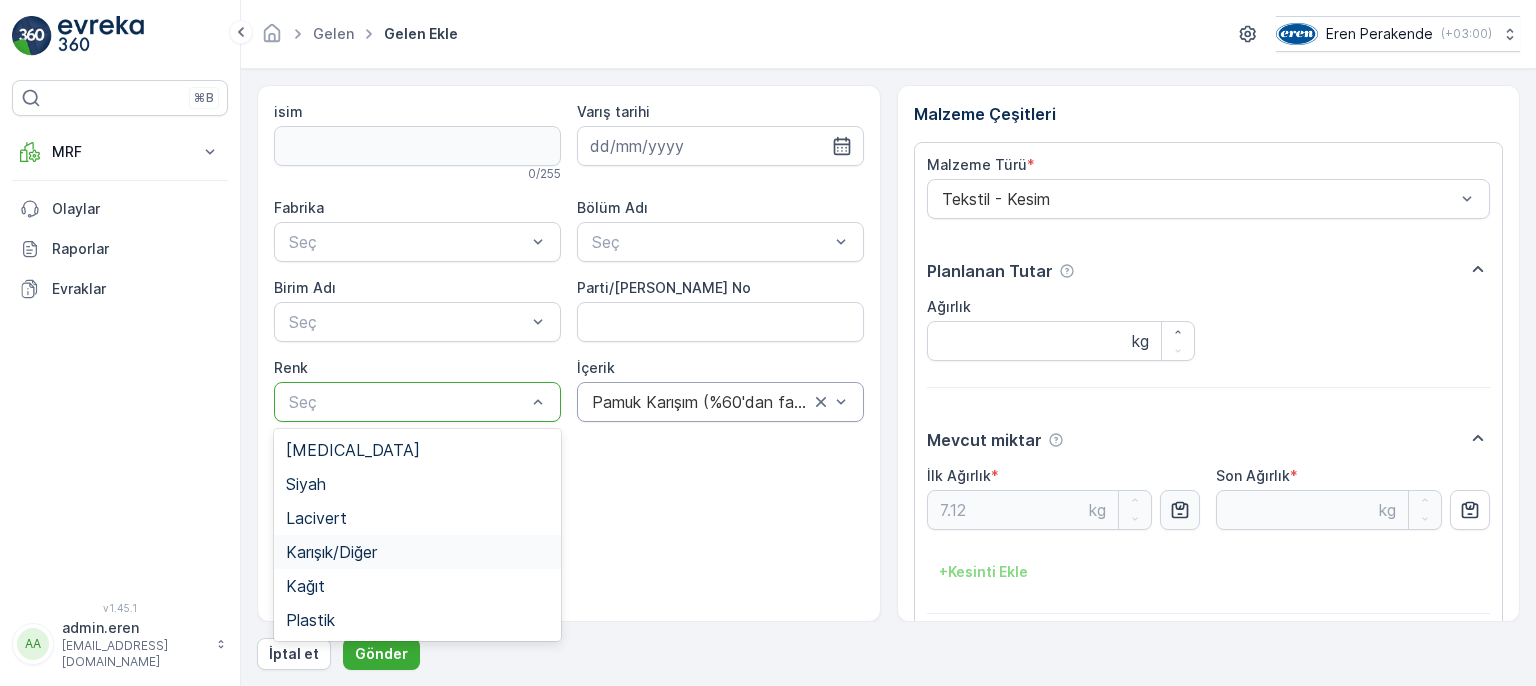click on "Karışık/Diğer" at bounding box center [417, 552] 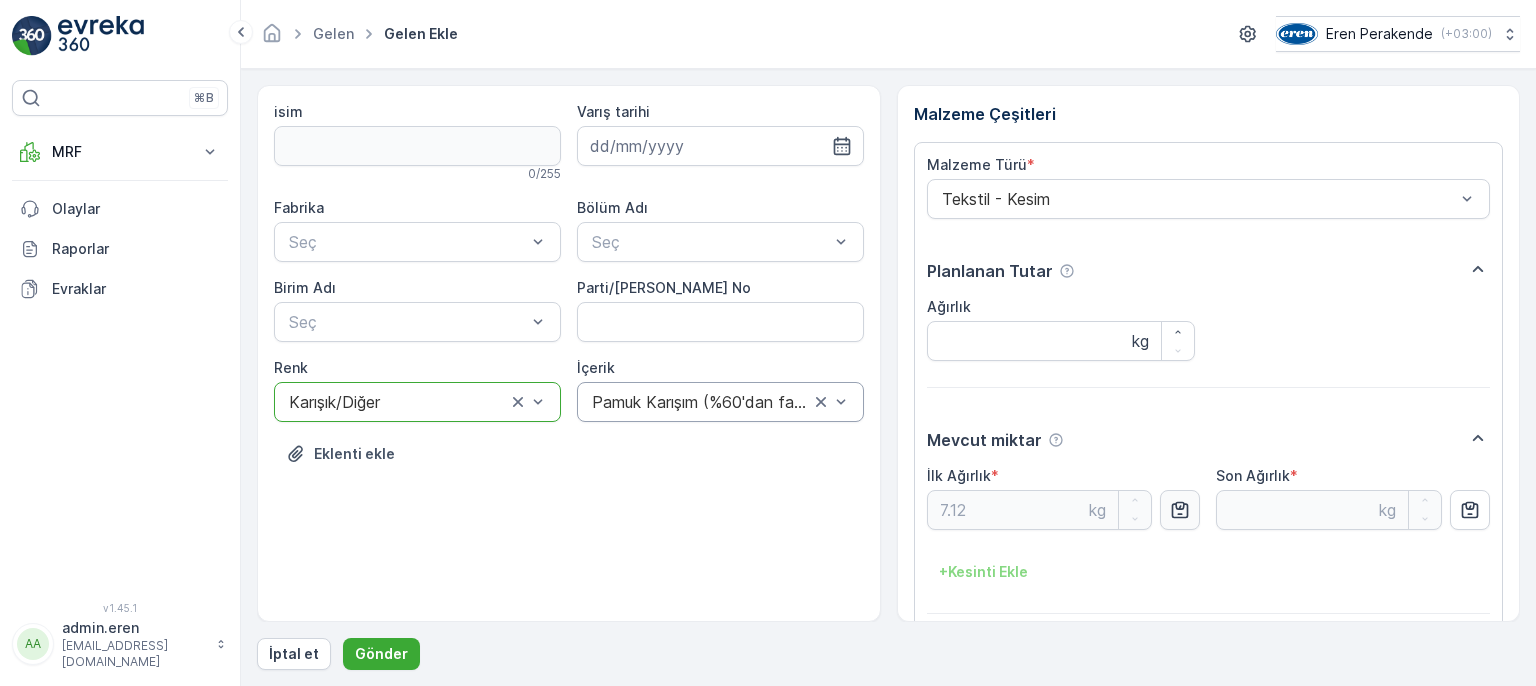 drag, startPoint x: 370, startPoint y: 312, endPoint x: 372, endPoint y: 347, distance: 35.057095 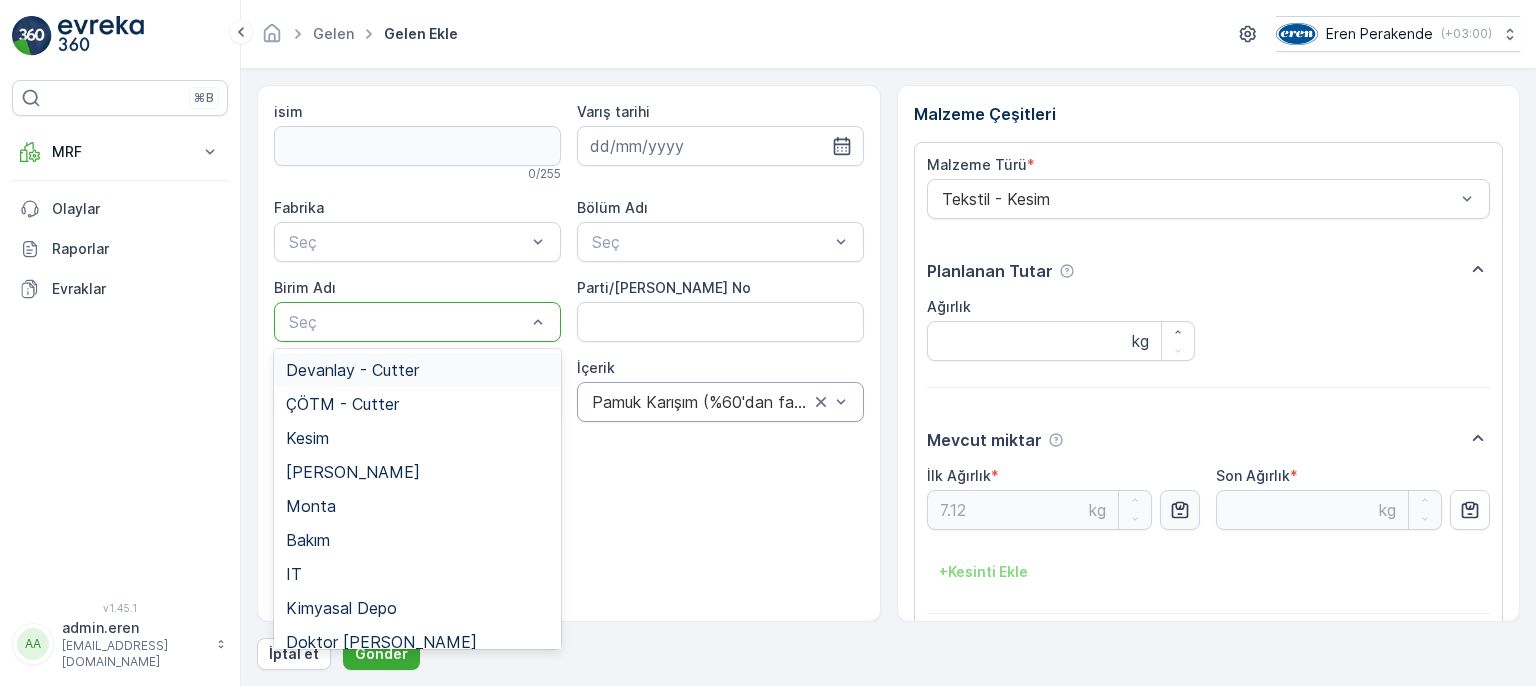 click on "Devanlay  - Cutter" at bounding box center (352, 370) 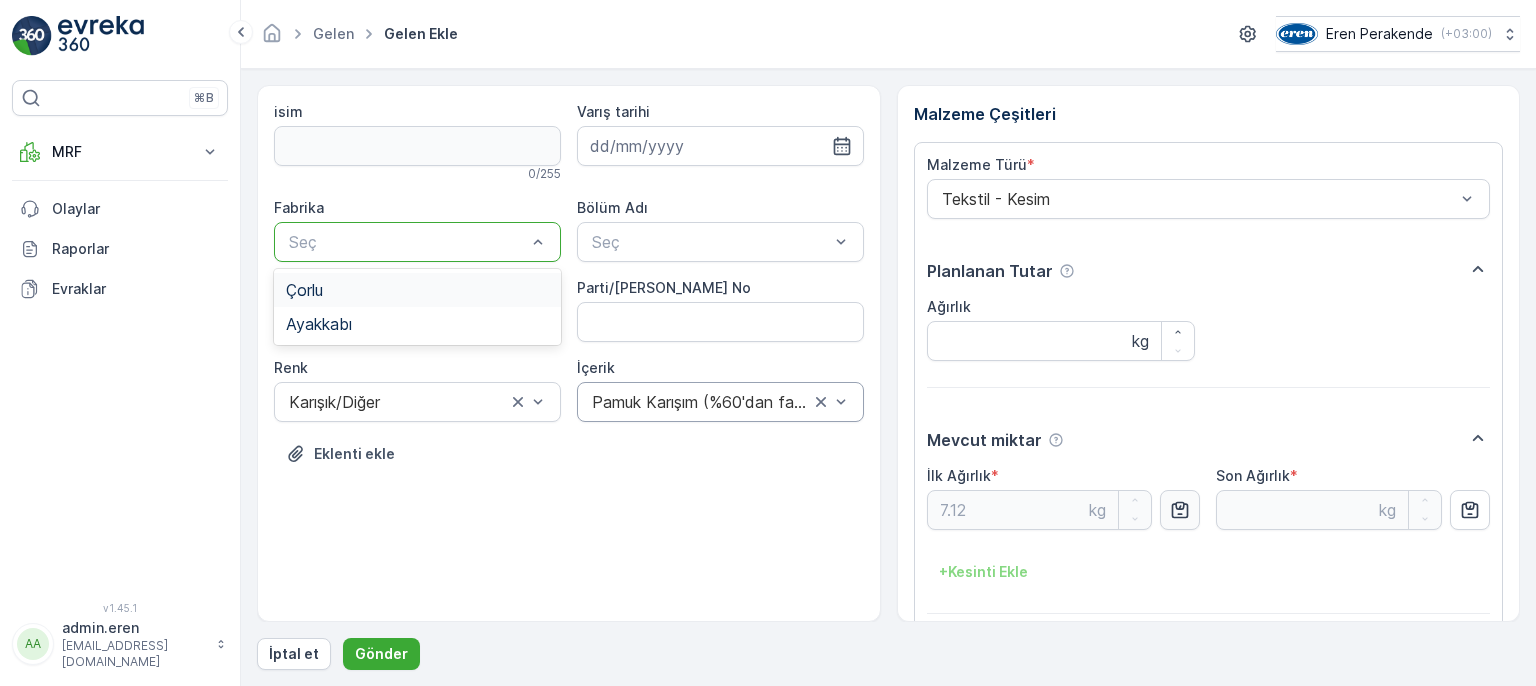 click on "Çorlu" at bounding box center [417, 290] 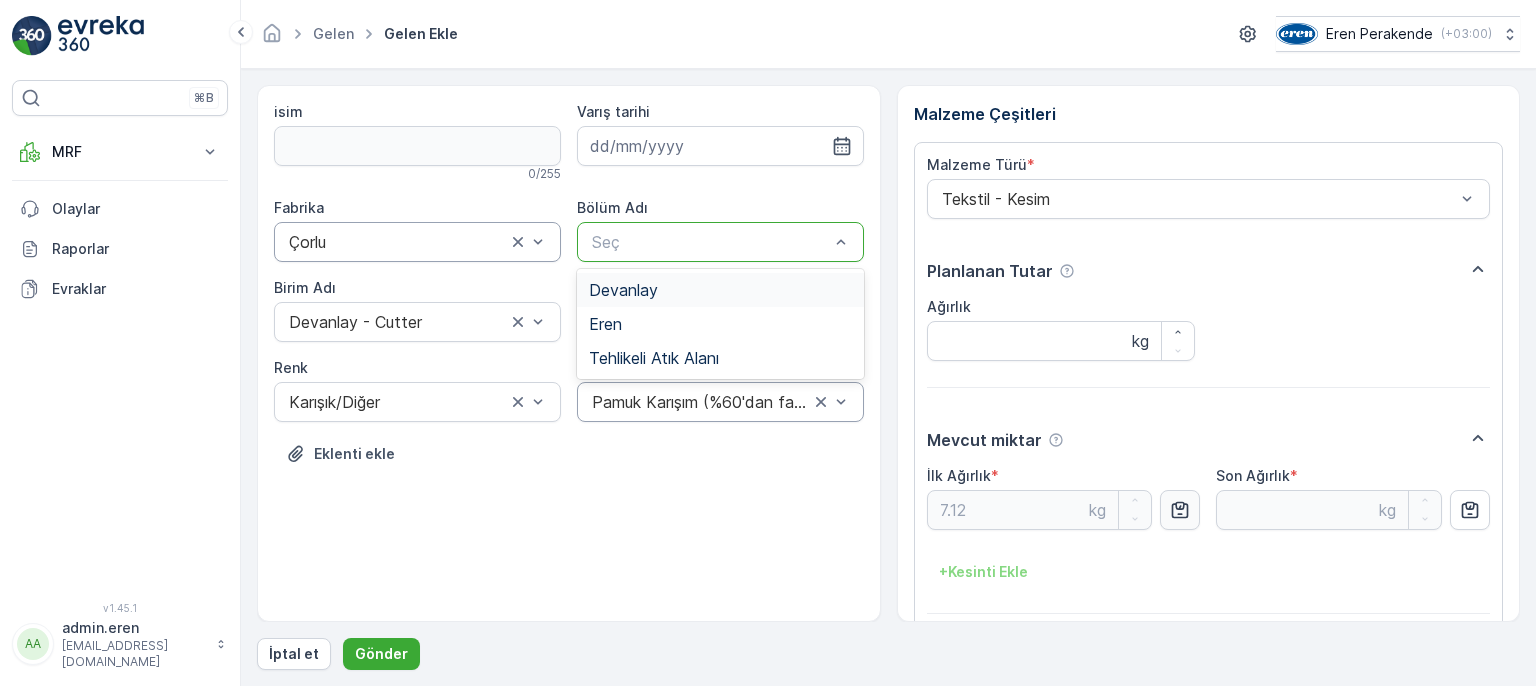 drag, startPoint x: 594, startPoint y: 251, endPoint x: 636, endPoint y: 278, distance: 49.92995 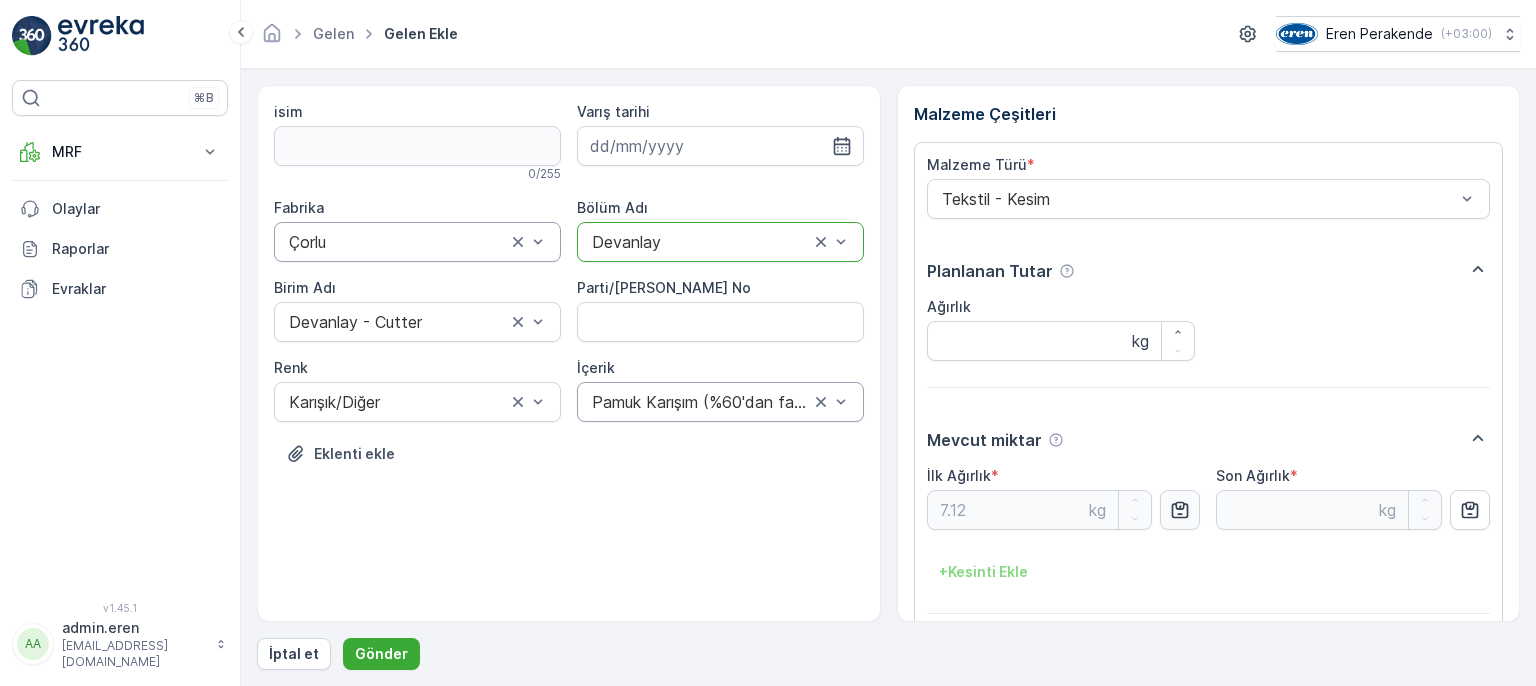 drag, startPoint x: 692, startPoint y: 135, endPoint x: 695, endPoint y: 165, distance: 30.149628 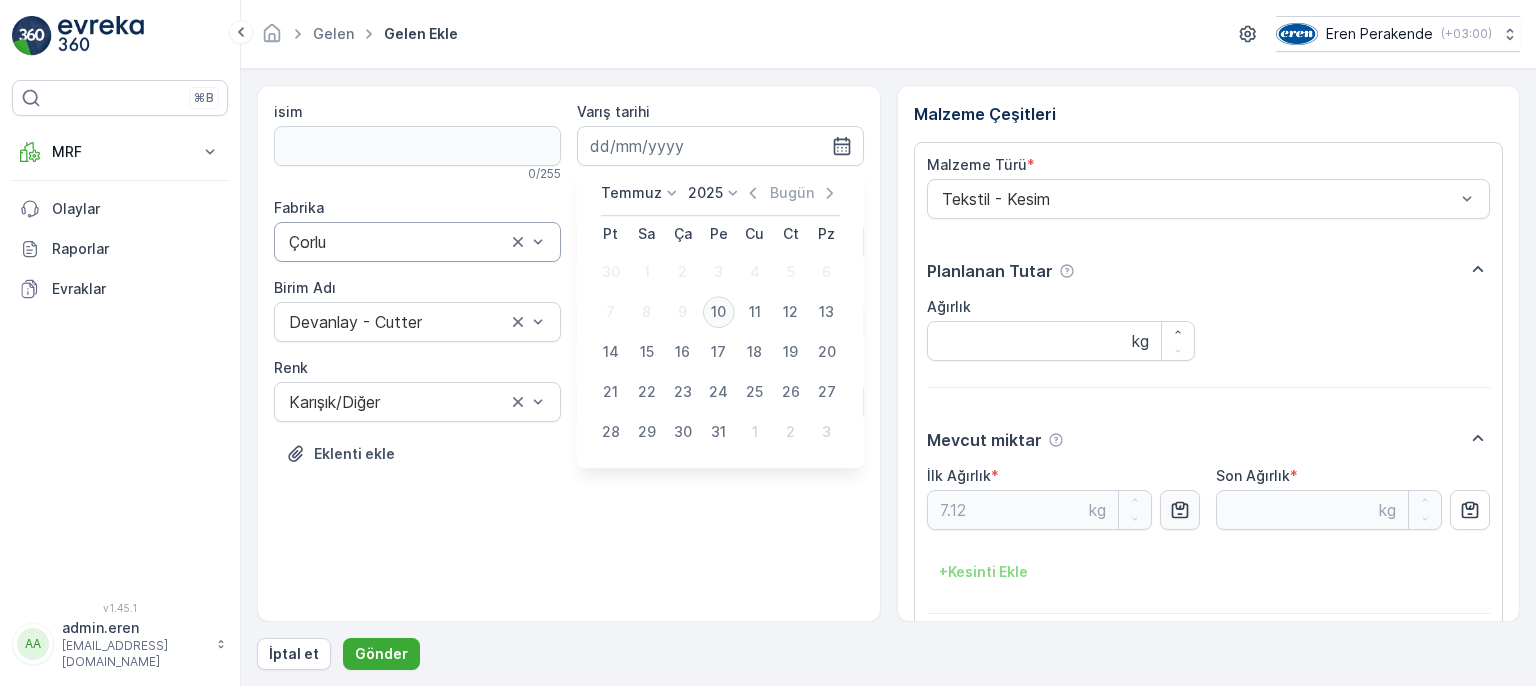 click on "10" at bounding box center [719, 312] 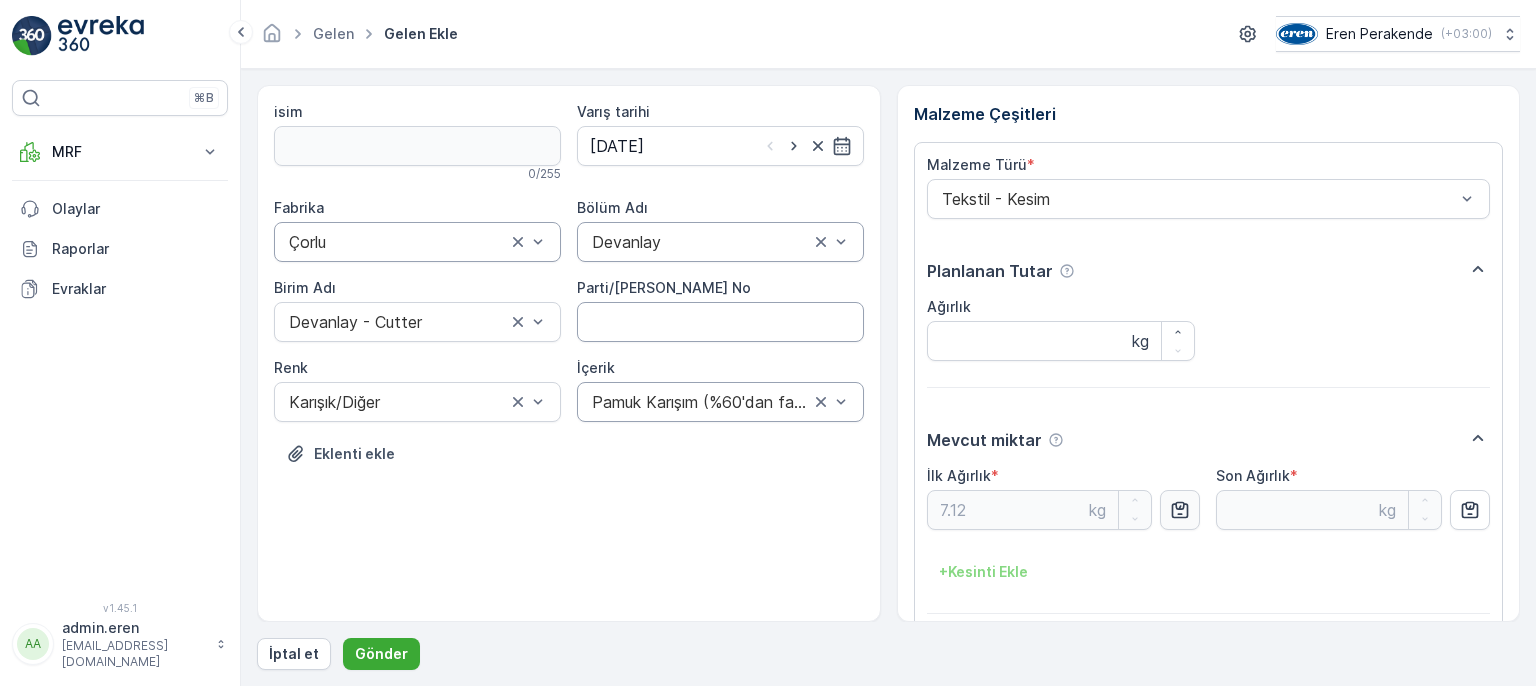 click on "Parti/[PERSON_NAME] No" at bounding box center (664, 288) 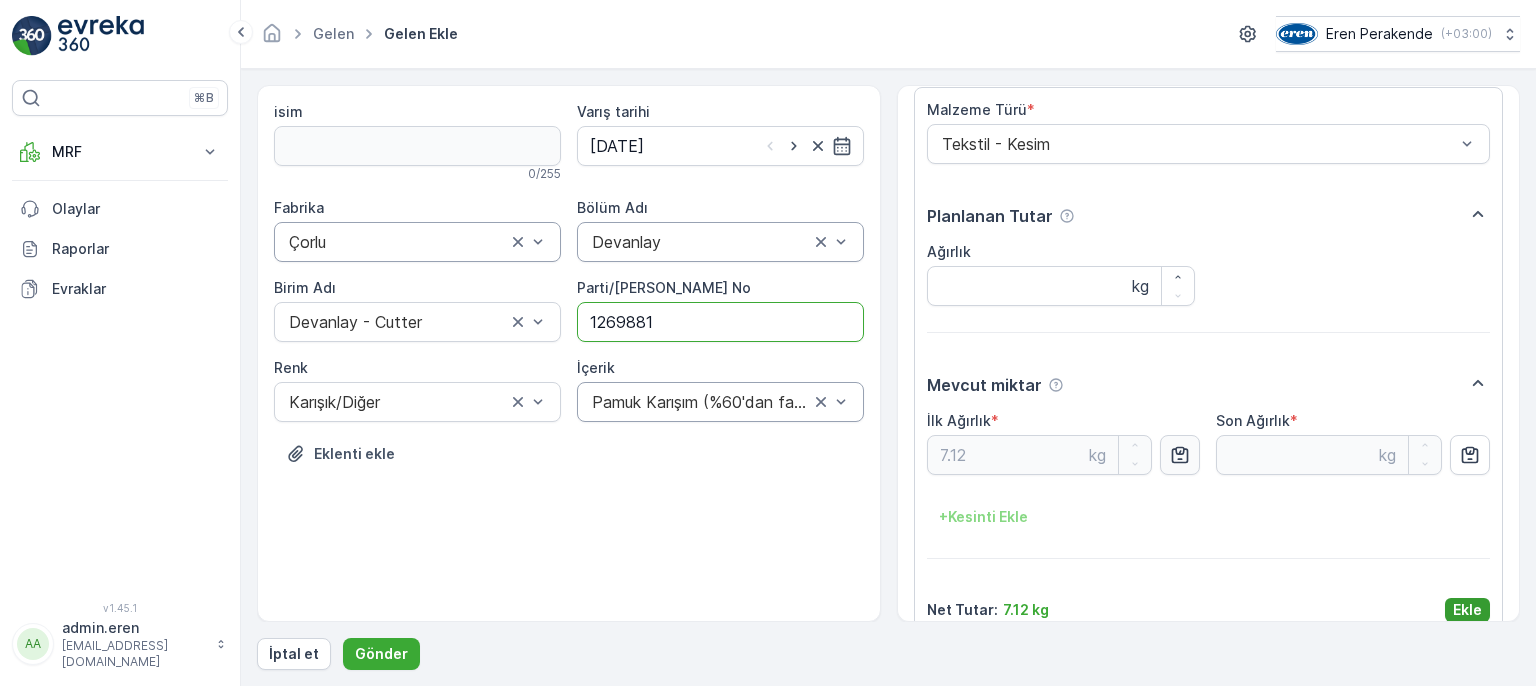 scroll, scrollTop: 84, scrollLeft: 0, axis: vertical 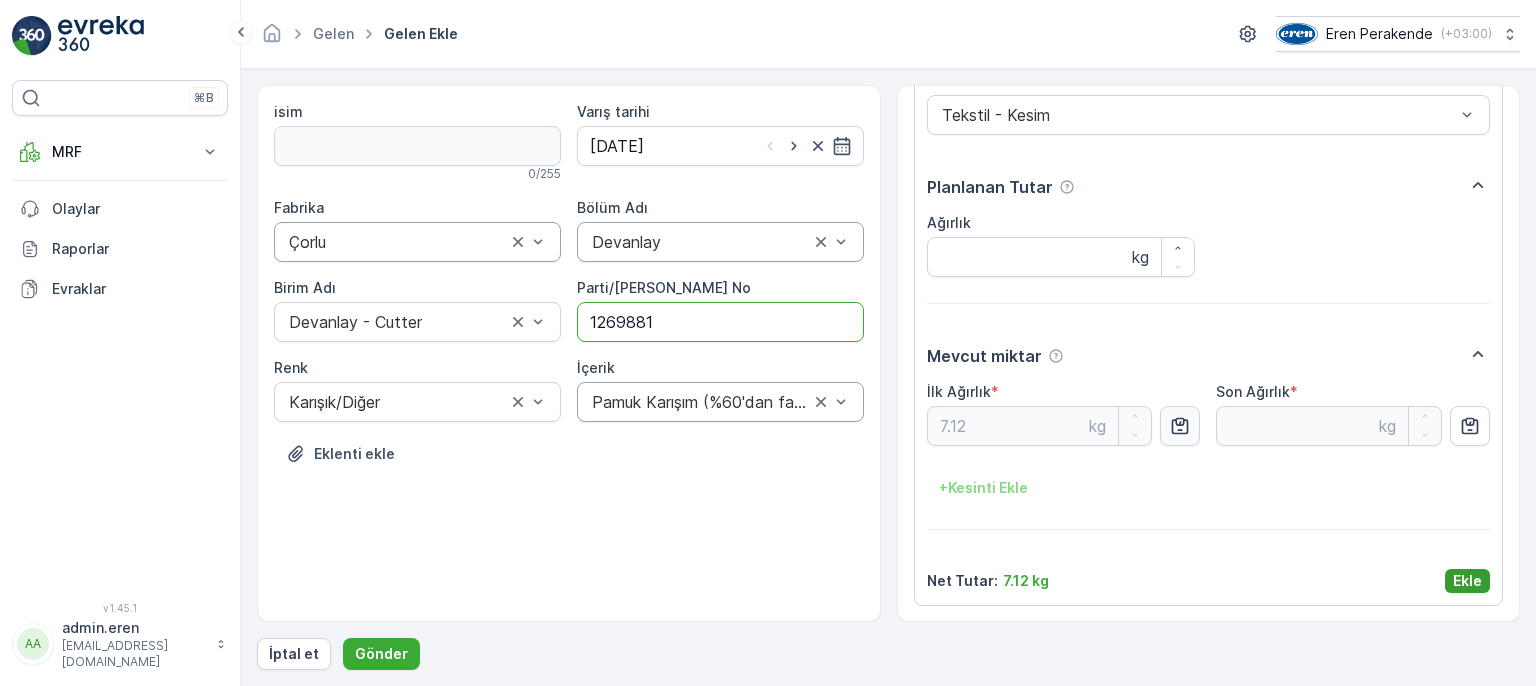 type on "1269881" 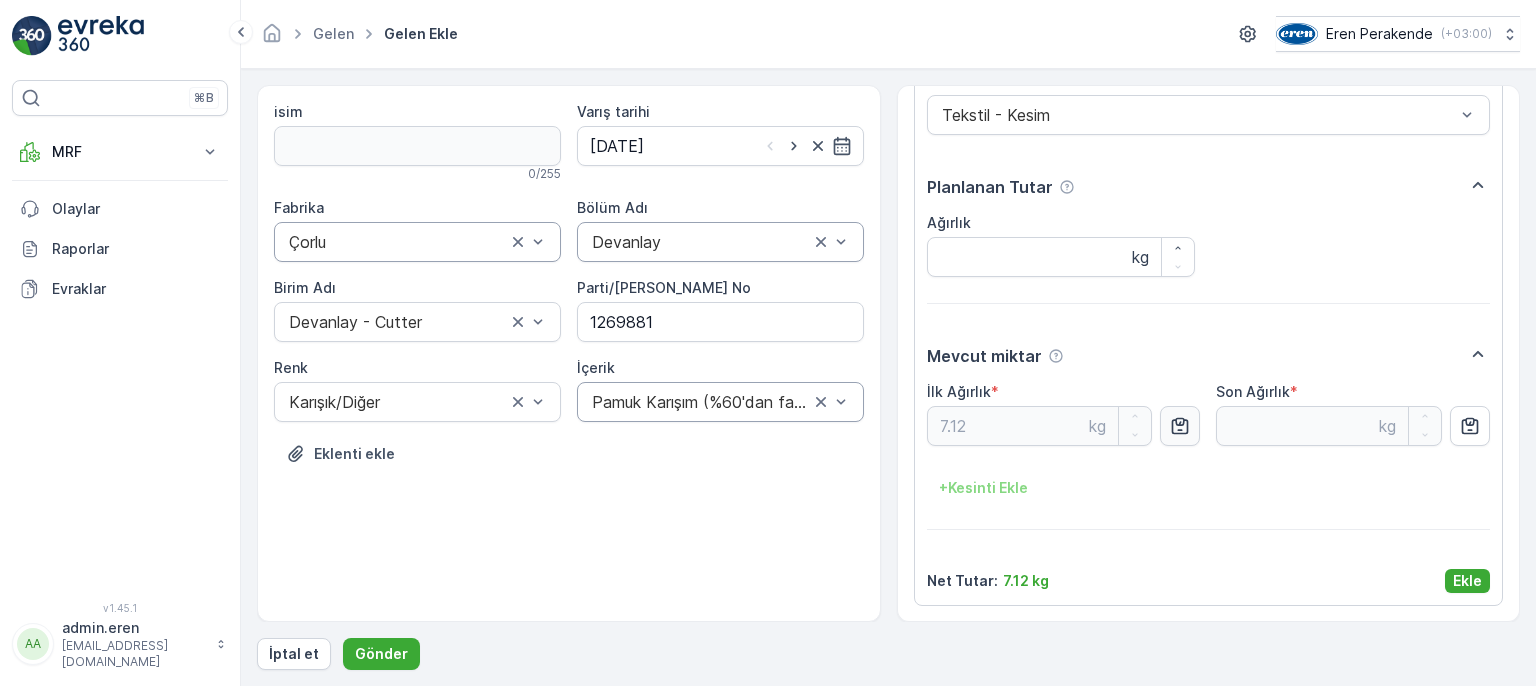 drag, startPoint x: 1477, startPoint y: 582, endPoint x: 1077, endPoint y: 628, distance: 402.63632 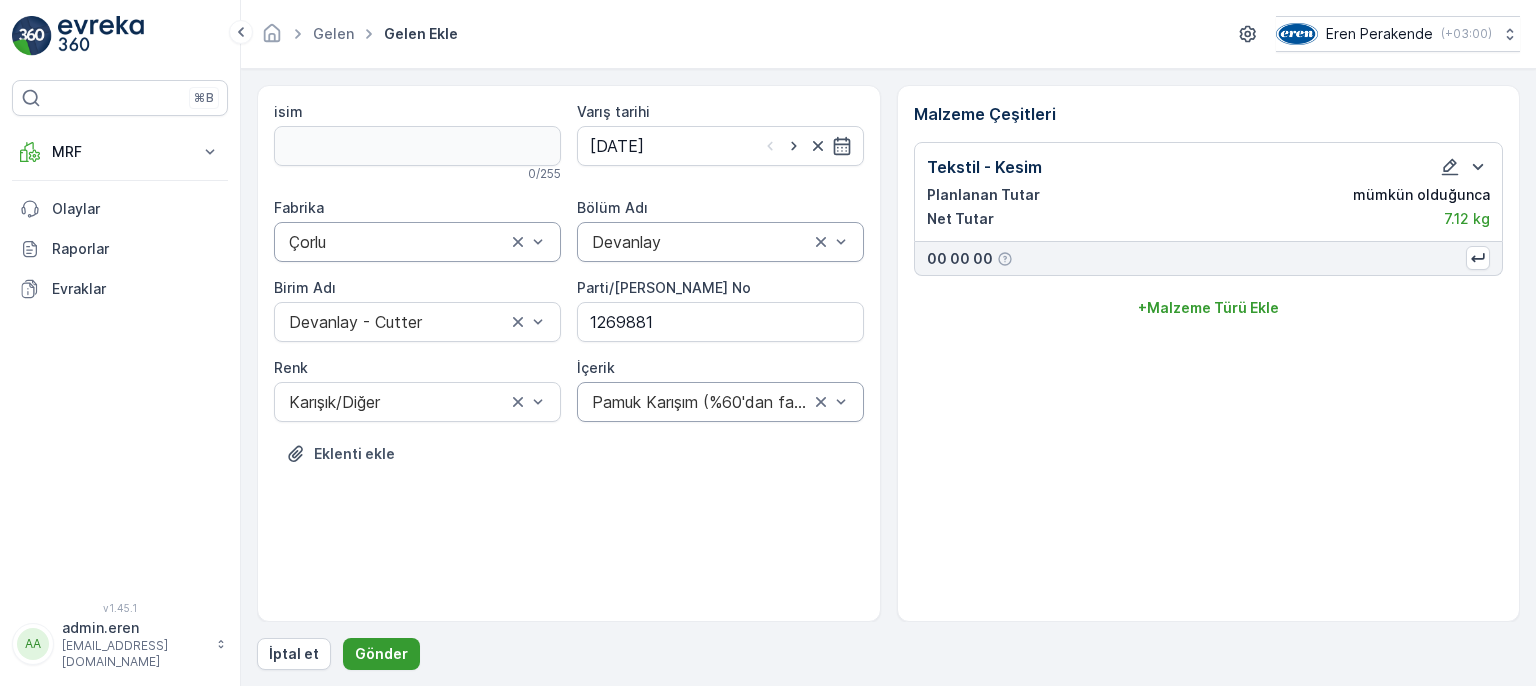 click on "Gönder" at bounding box center [381, 654] 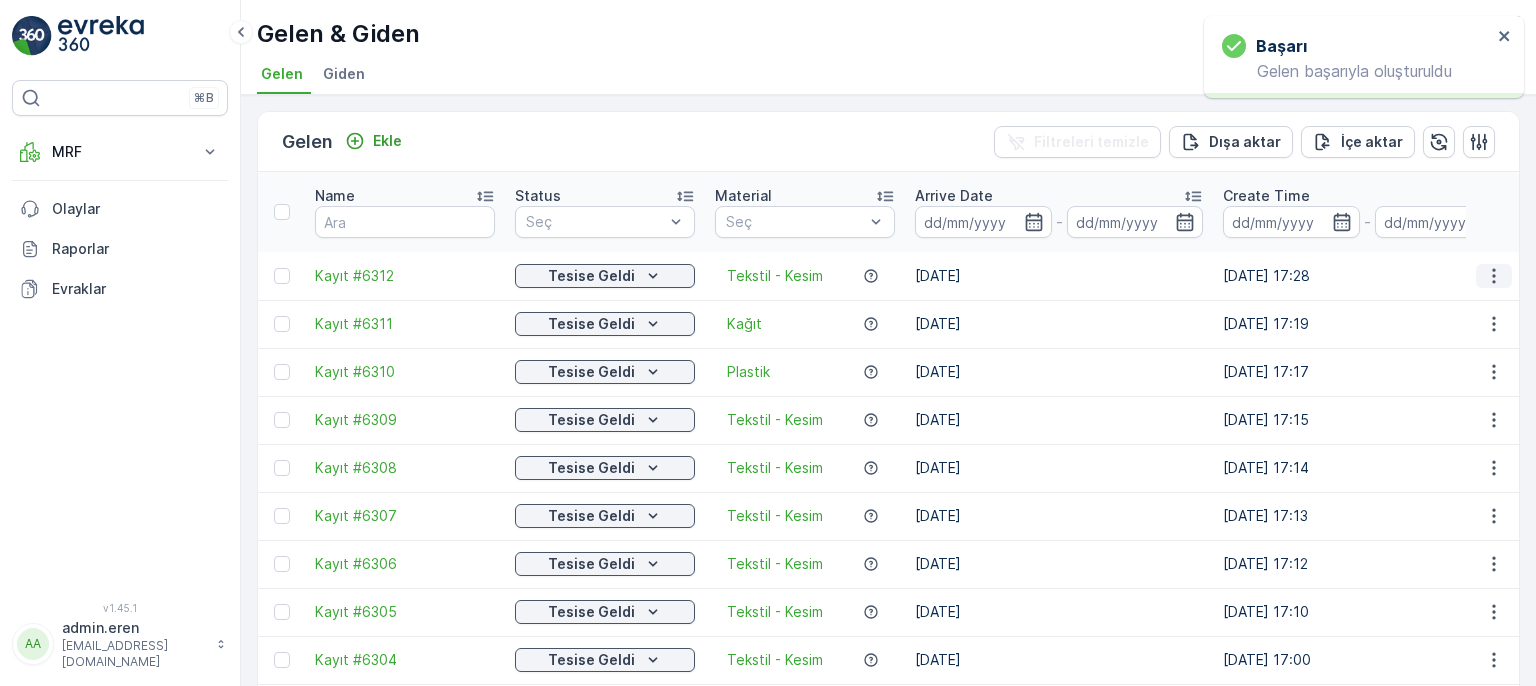 click 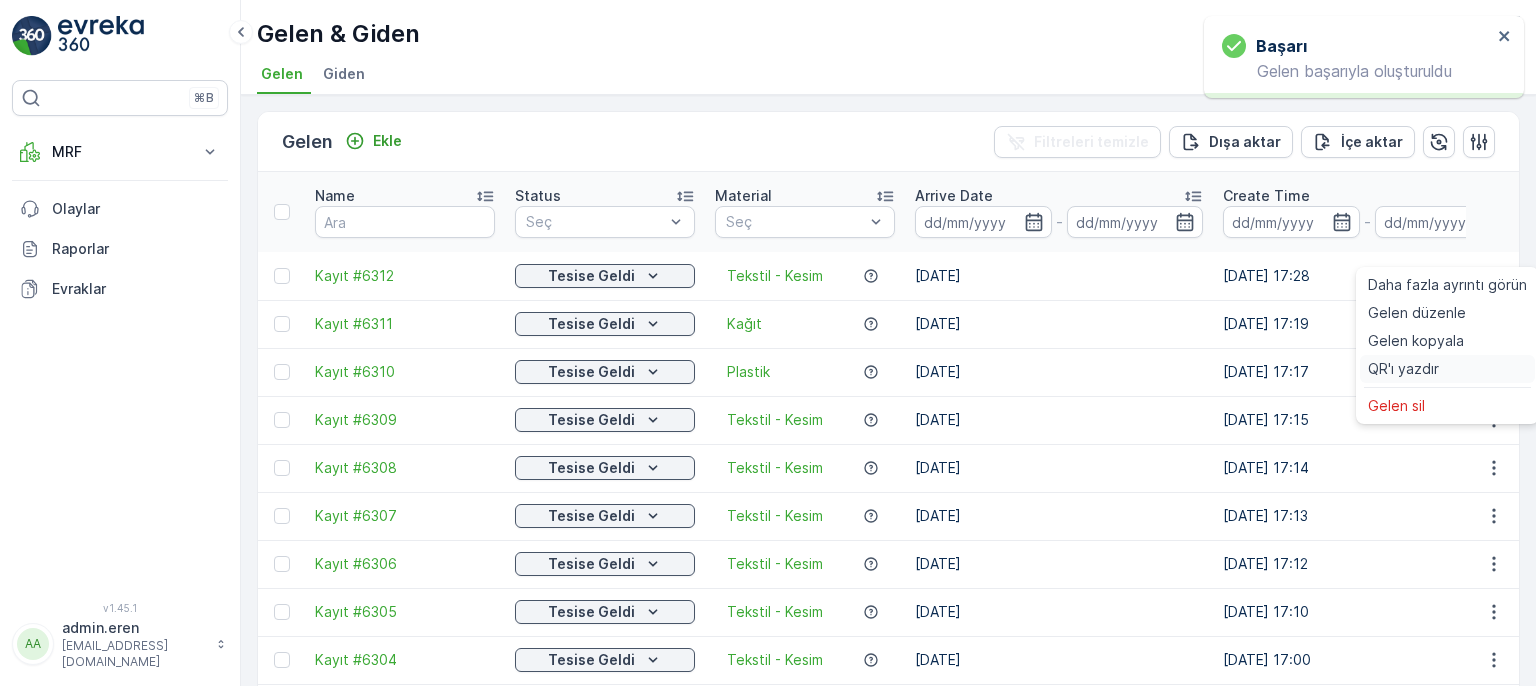 click on "QR'ı yazdır" at bounding box center [1447, 369] 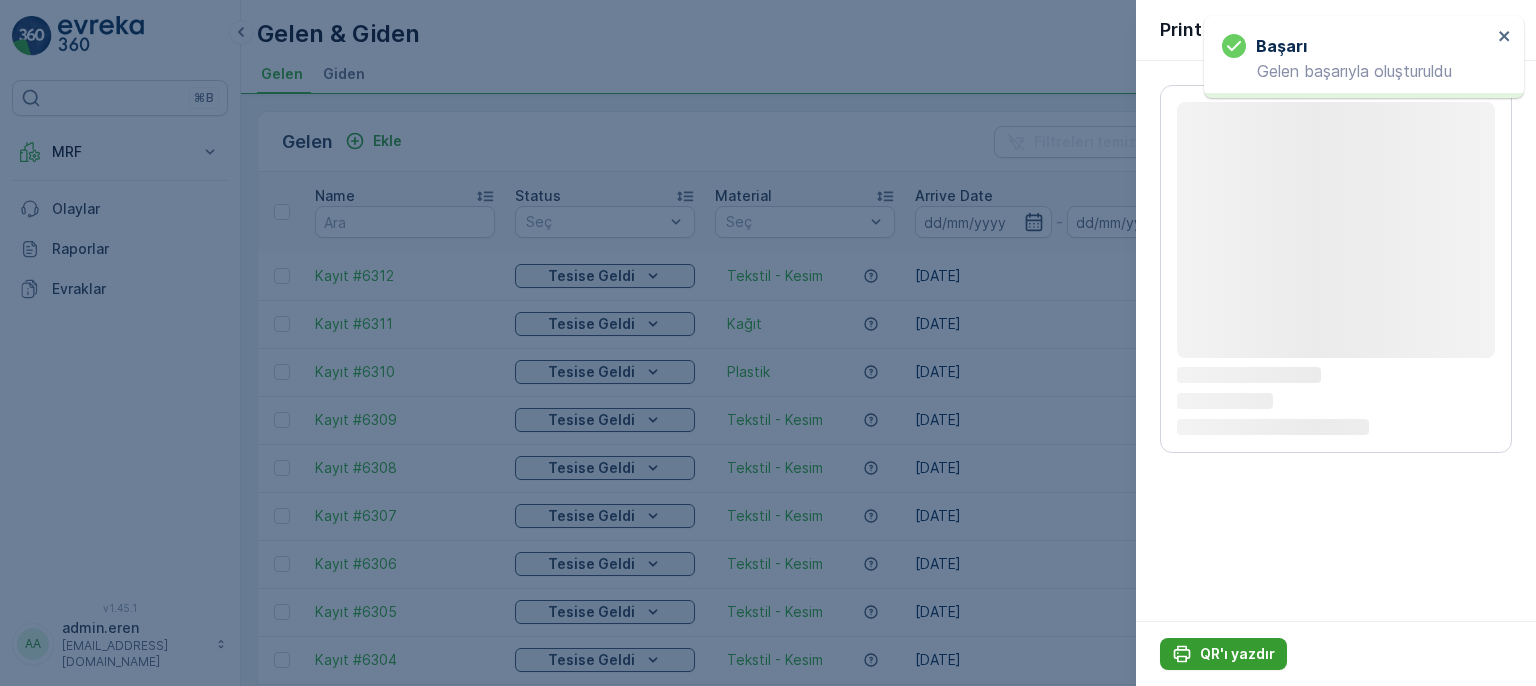 click on "QR'ı yazdır" at bounding box center (1237, 654) 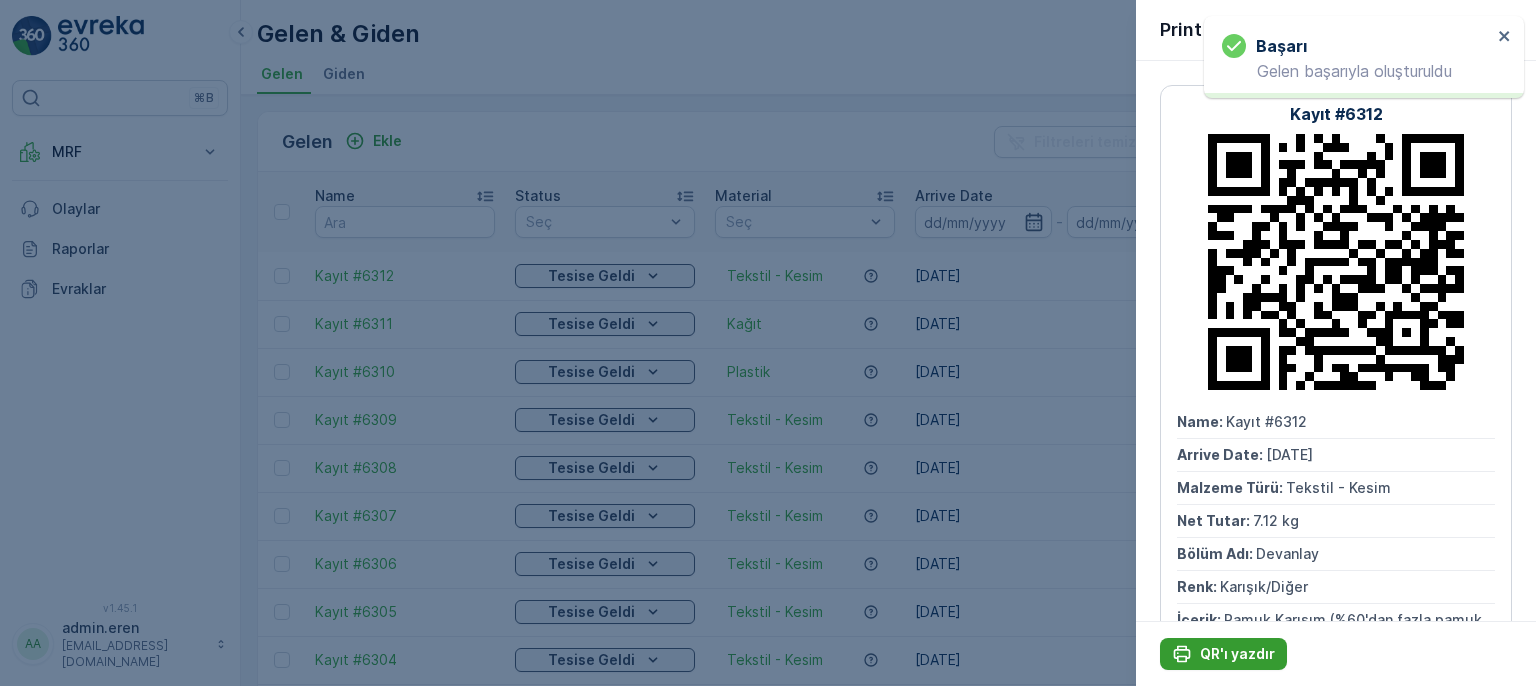 click on "QR'ı yazdır" at bounding box center (1237, 654) 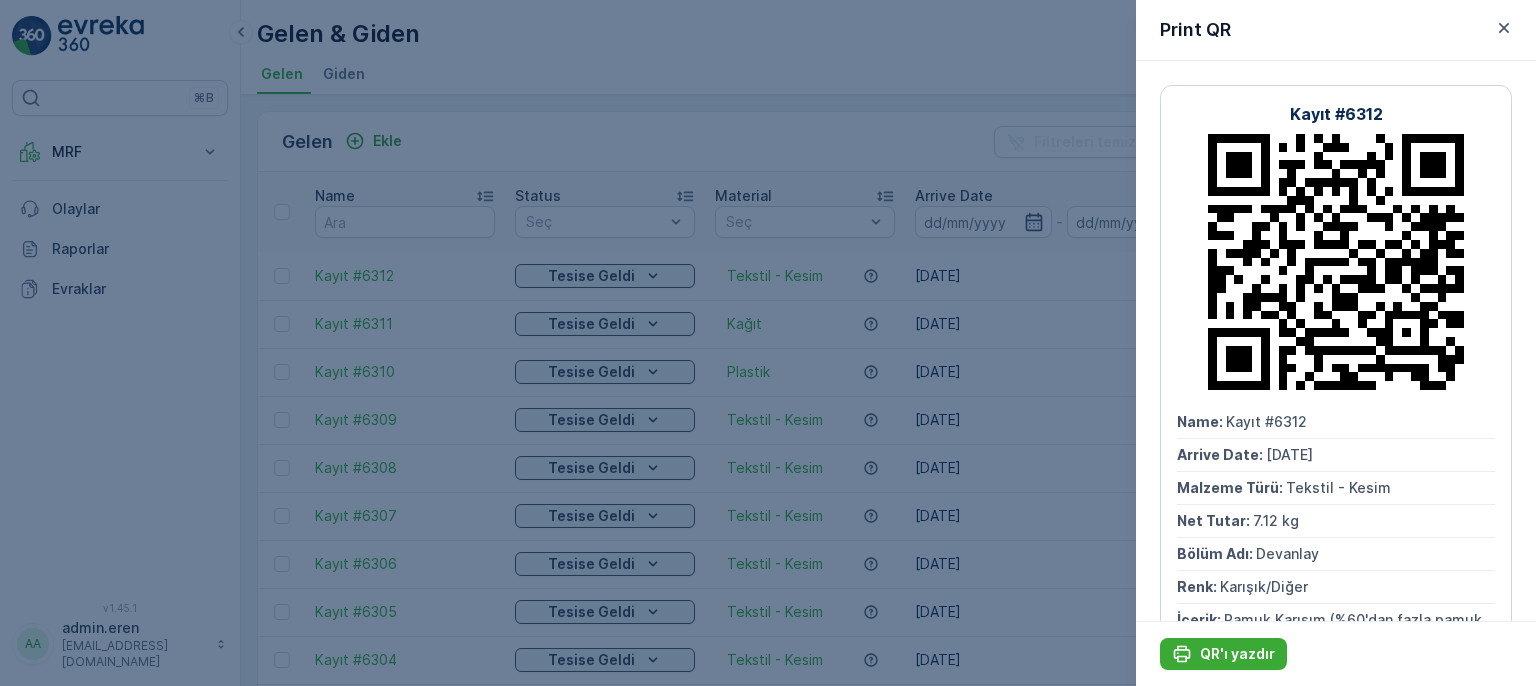 drag, startPoint x: 485, startPoint y: 110, endPoint x: 440, endPoint y: 150, distance: 60.207973 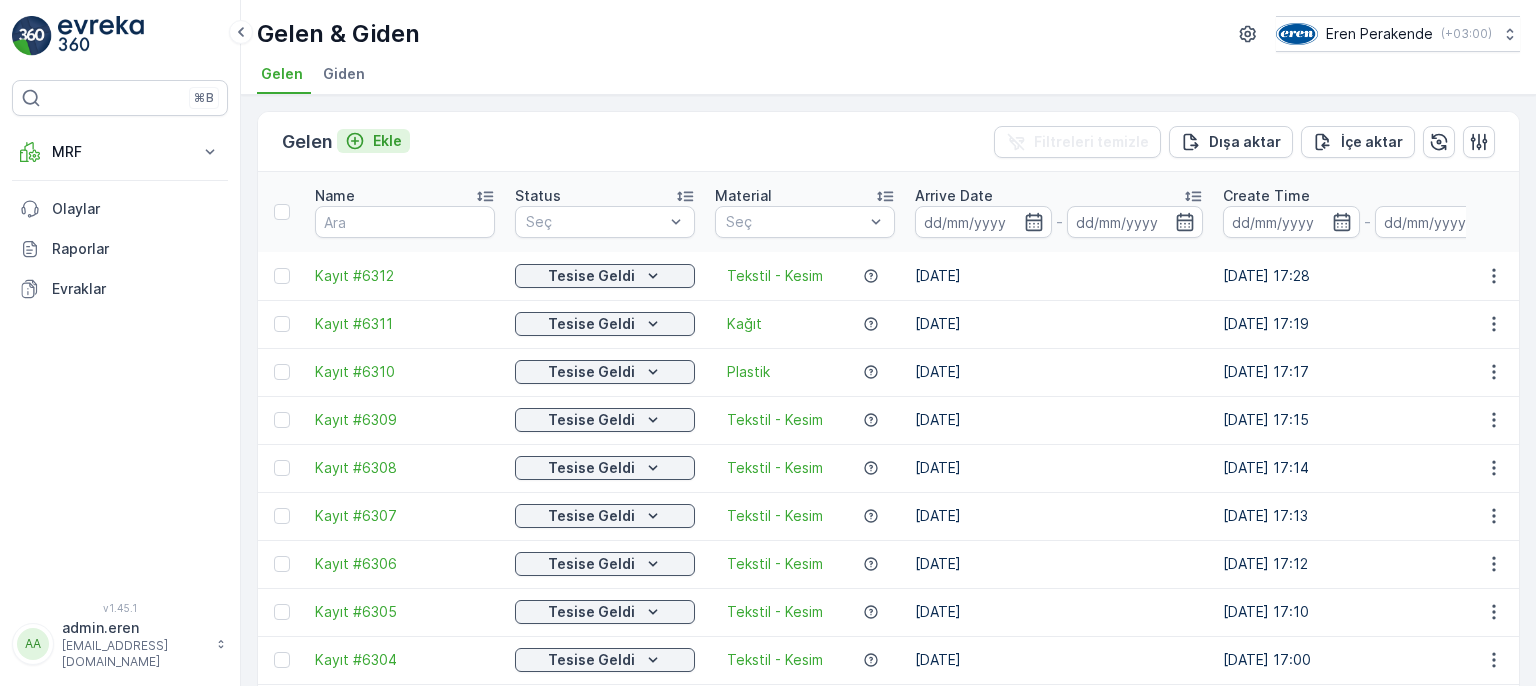 click on "Ekle" at bounding box center [387, 141] 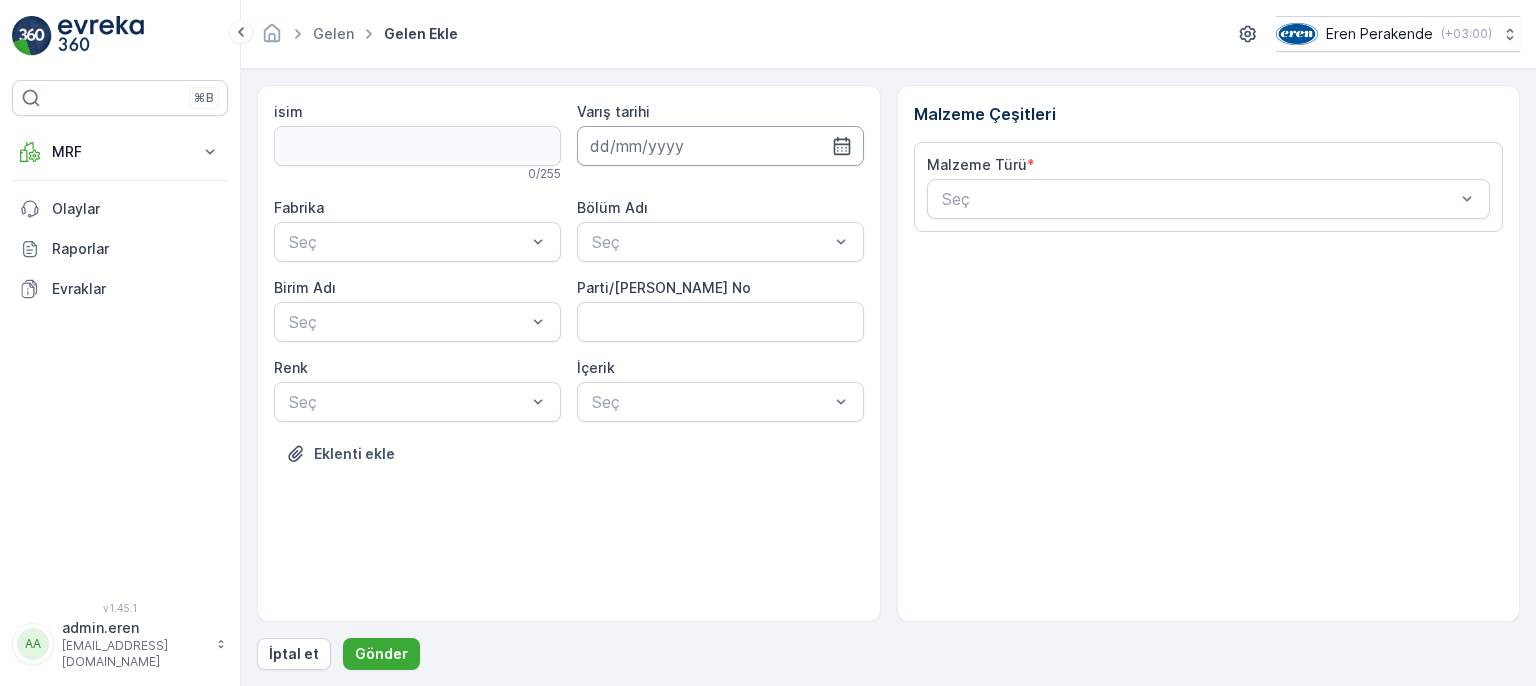 click at bounding box center [720, 146] 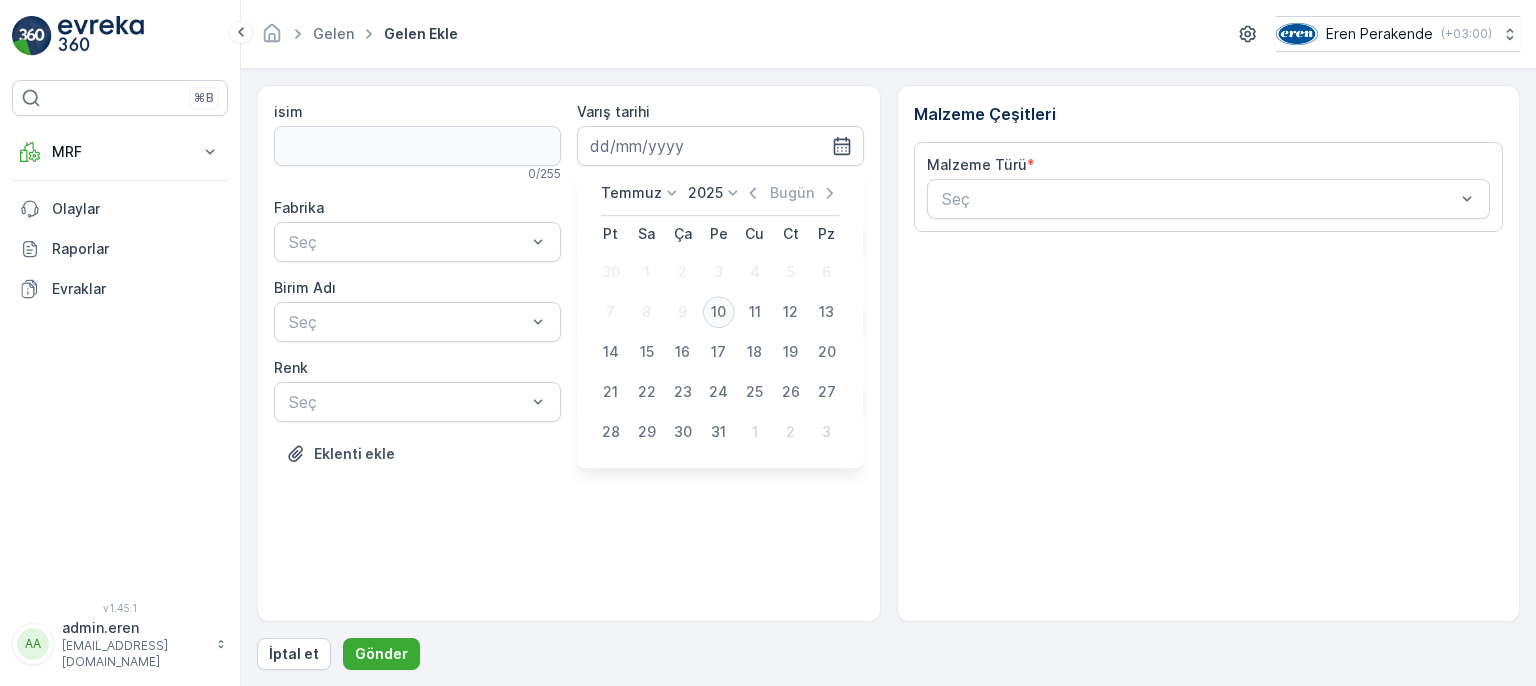 click on "10" at bounding box center [719, 312] 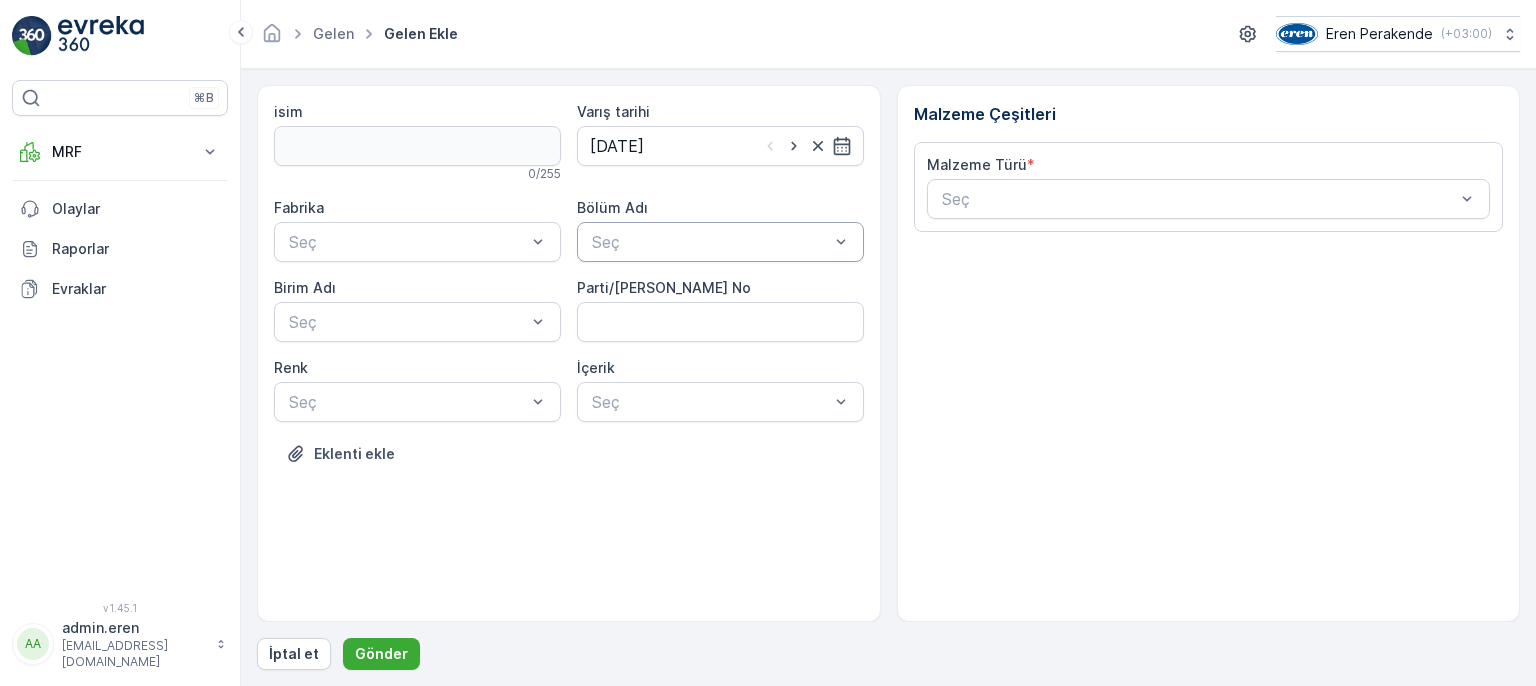 click at bounding box center (710, 242) 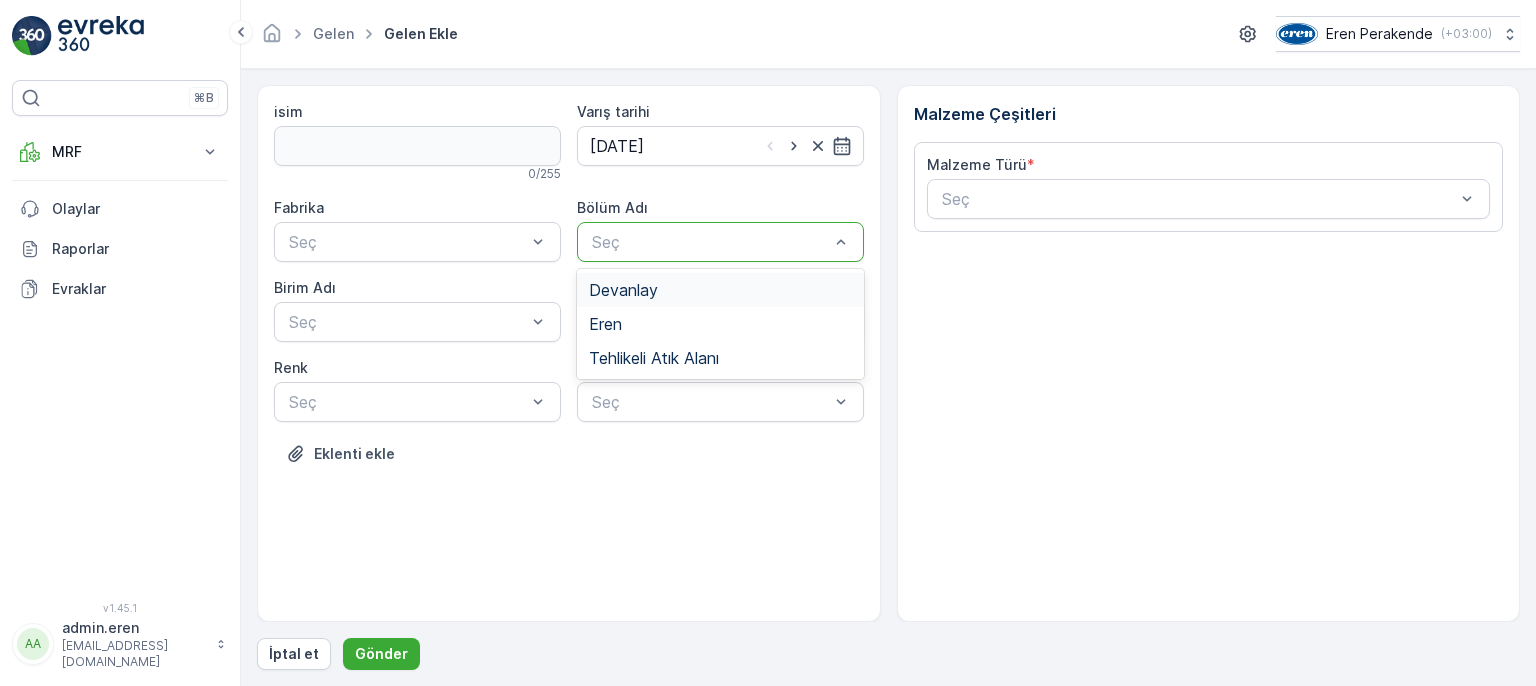 drag, startPoint x: 697, startPoint y: 286, endPoint x: 548, endPoint y: 277, distance: 149.27156 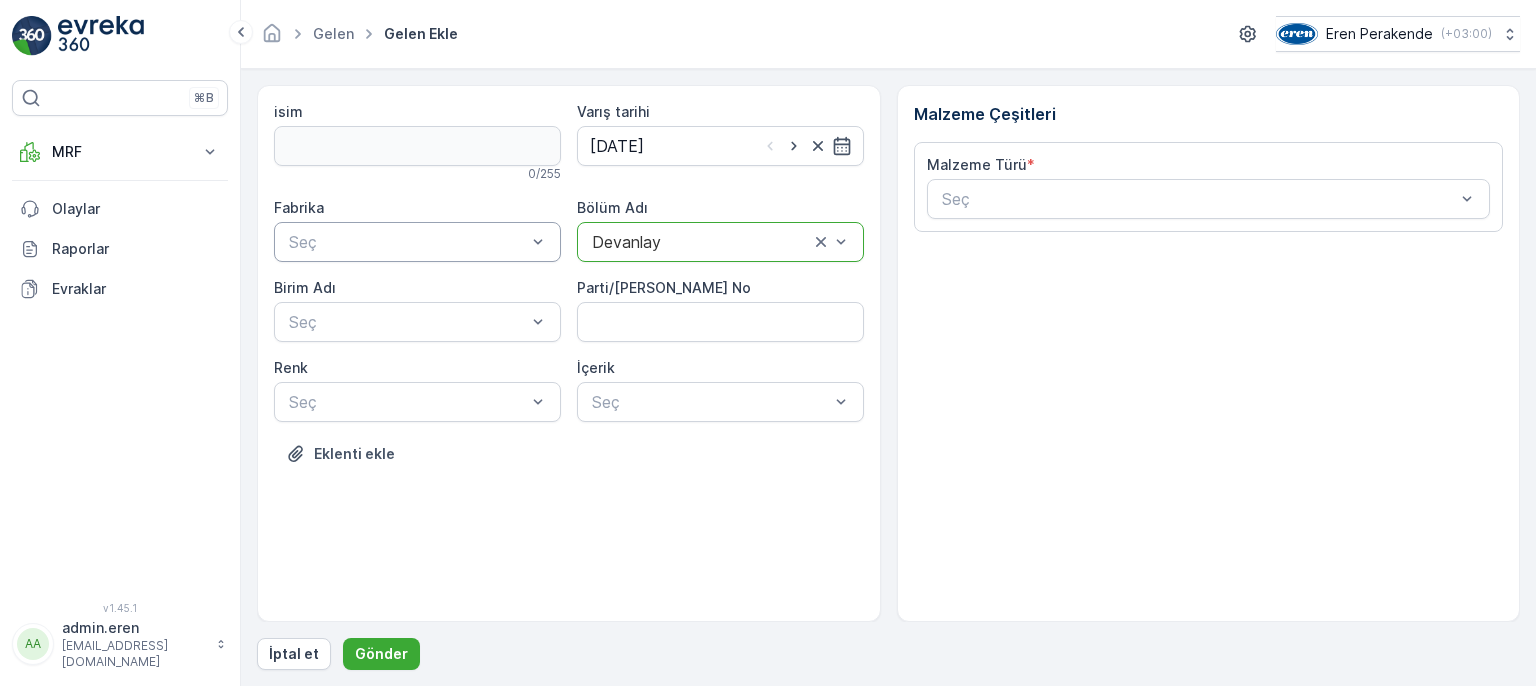 click on "Seç" at bounding box center [417, 242] 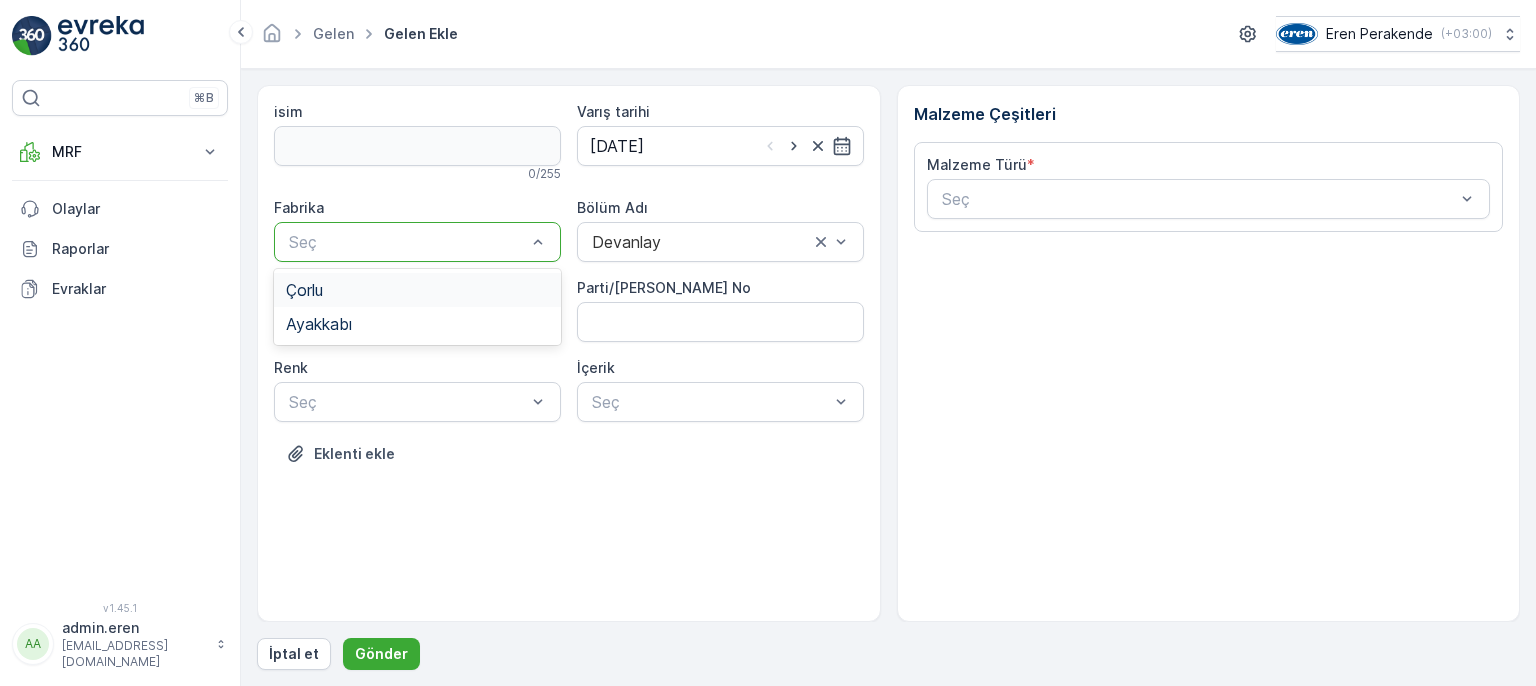 drag, startPoint x: 361, startPoint y: 292, endPoint x: 365, endPoint y: 311, distance: 19.416489 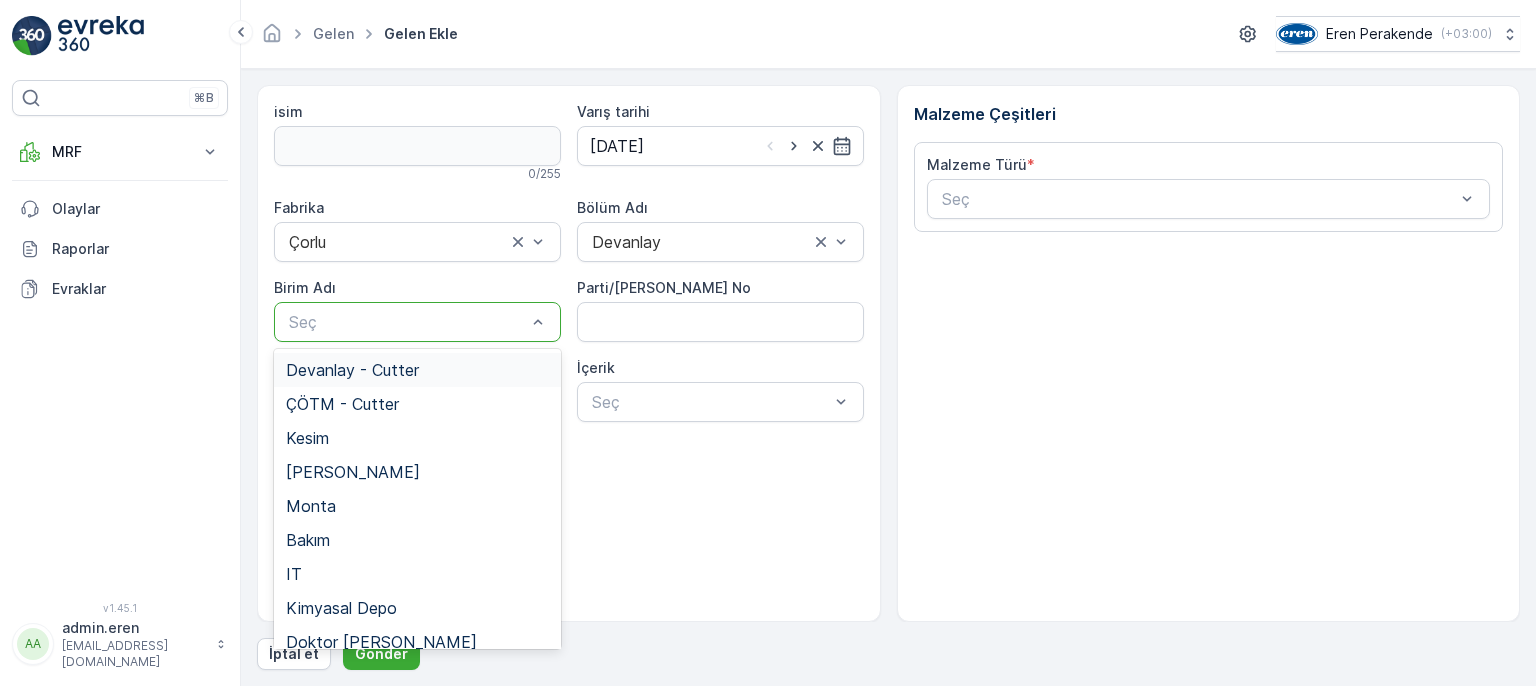 drag, startPoint x: 369, startPoint y: 324, endPoint x: 380, endPoint y: 371, distance: 48.270073 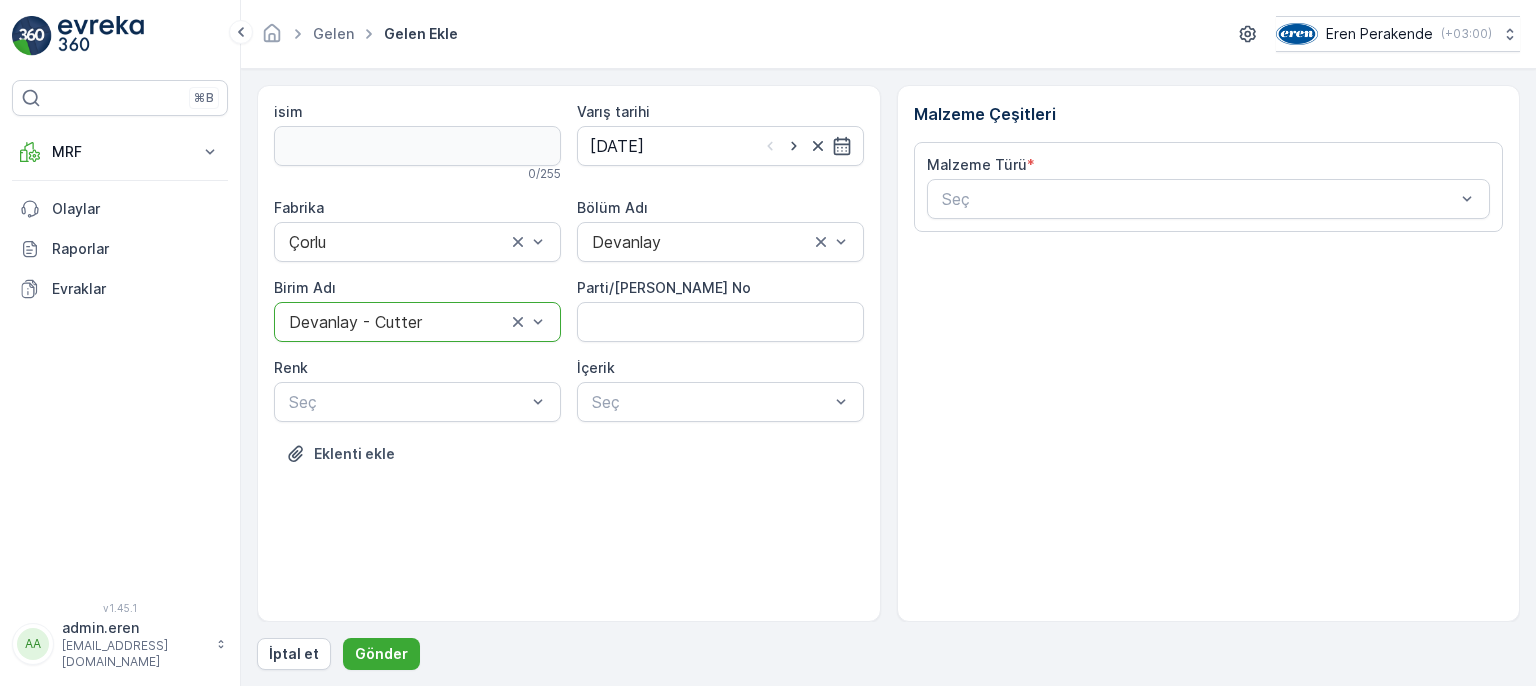 drag, startPoint x: 974, startPoint y: 198, endPoint x: 962, endPoint y: 218, distance: 23.323807 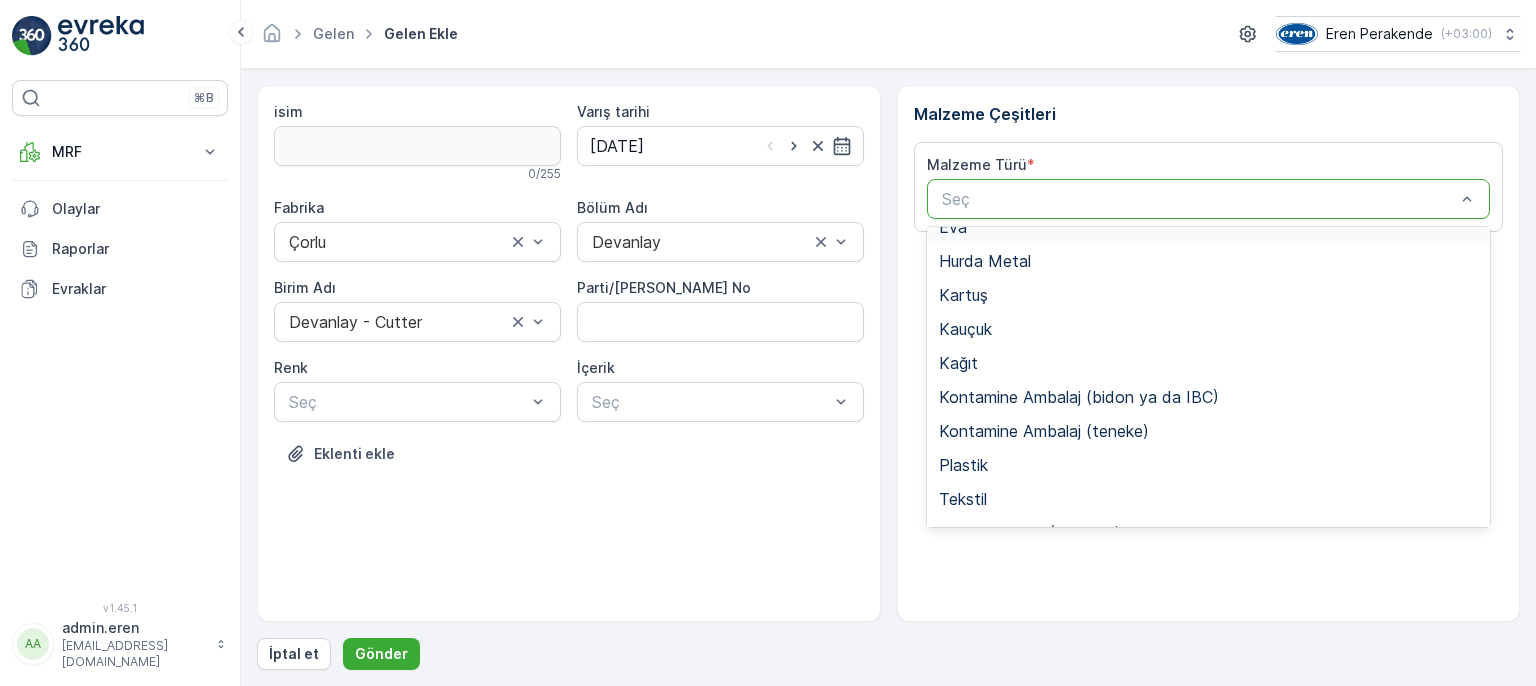 scroll, scrollTop: 388, scrollLeft: 0, axis: vertical 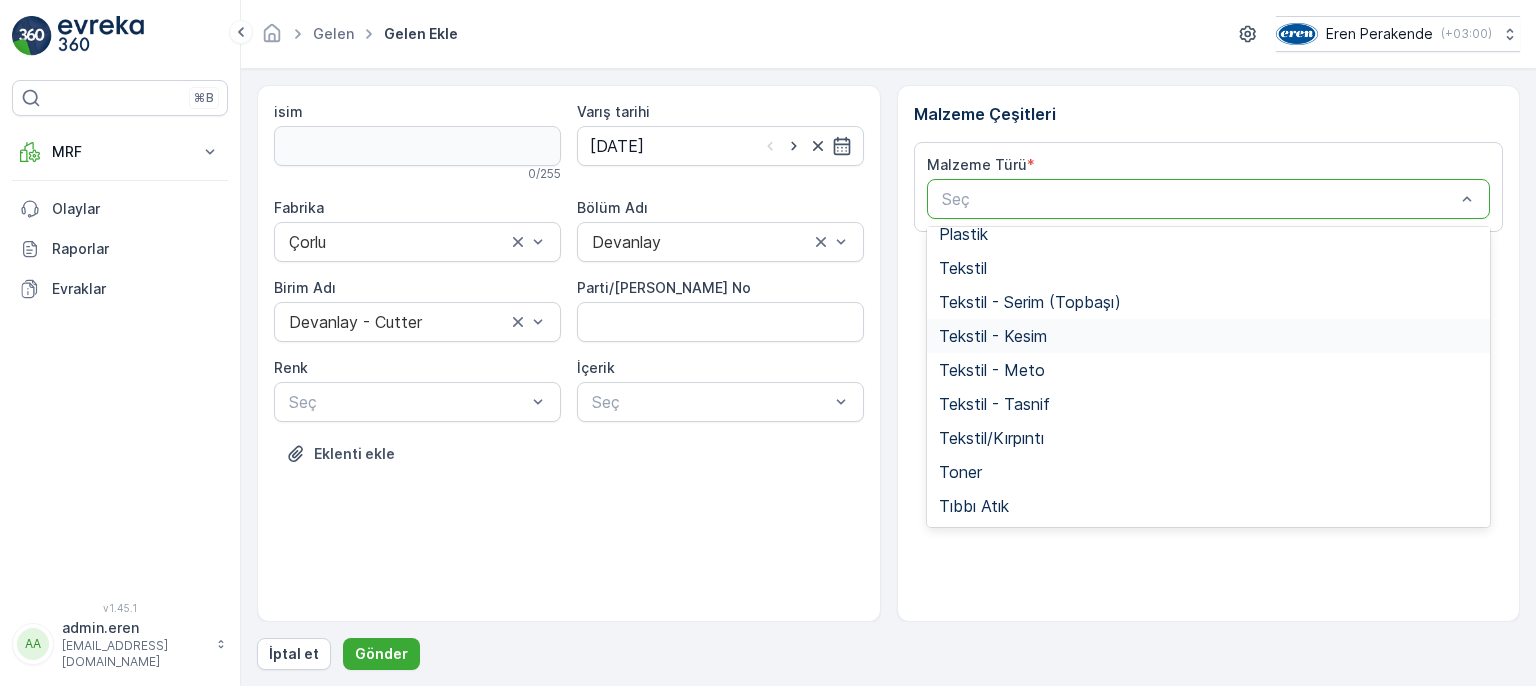 click on "Tekstil - Kesim" at bounding box center (1209, 336) 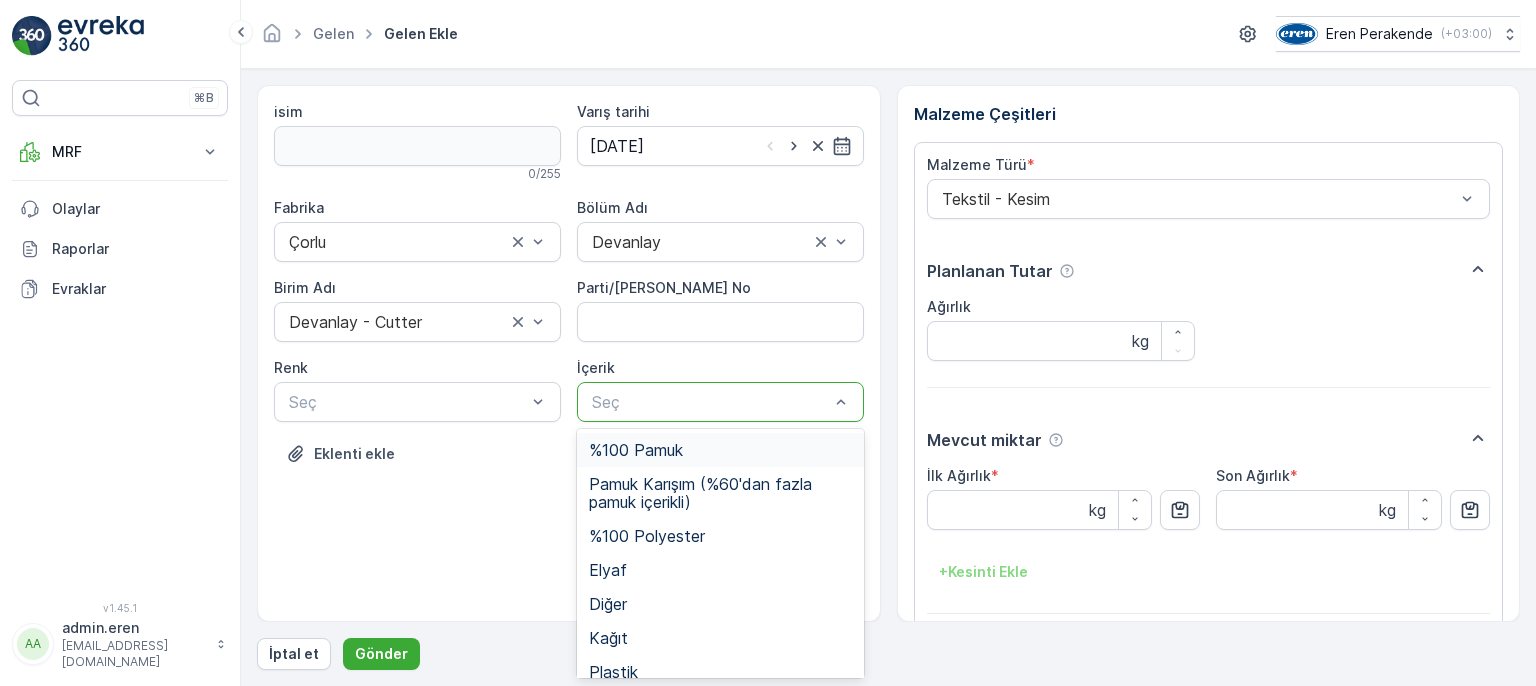 drag, startPoint x: 808, startPoint y: 399, endPoint x: 722, endPoint y: 464, distance: 107.80074 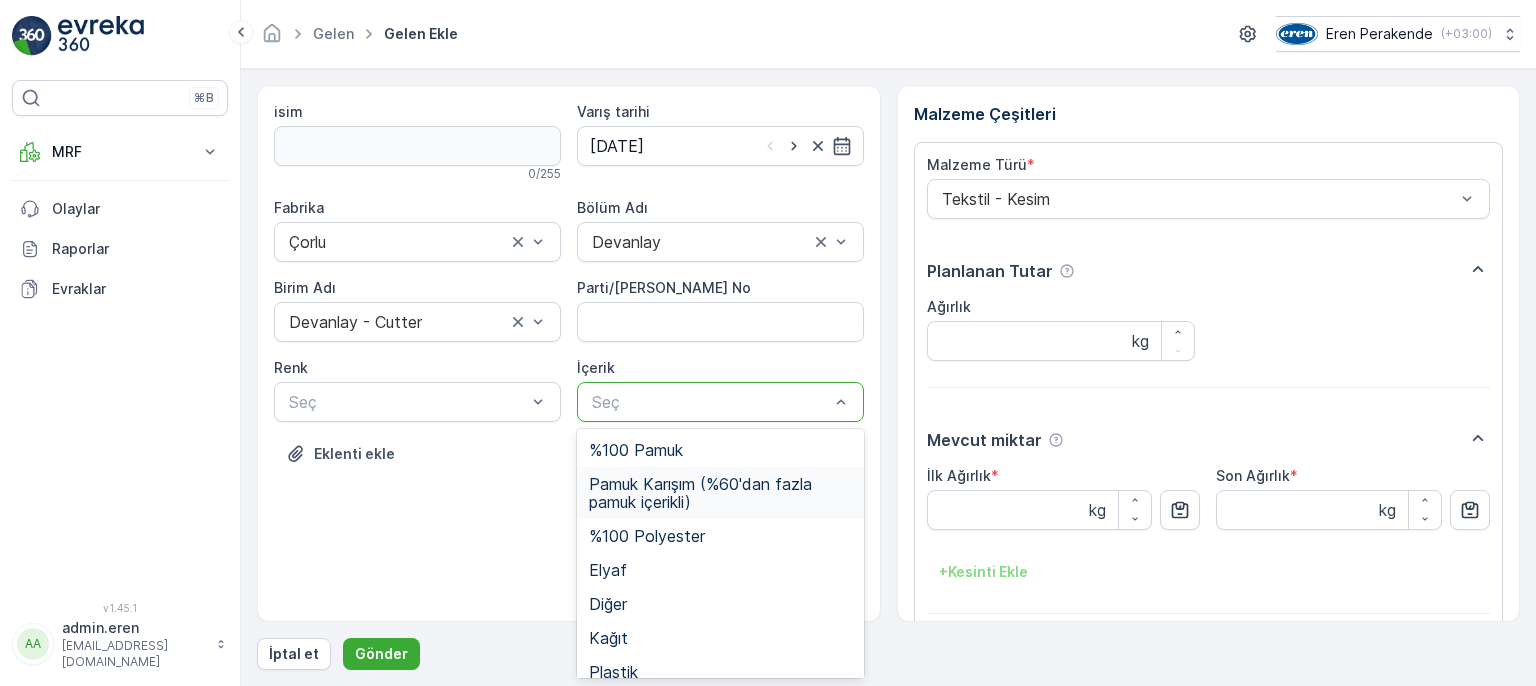 drag, startPoint x: 700, startPoint y: 479, endPoint x: 511, endPoint y: 460, distance: 189.95262 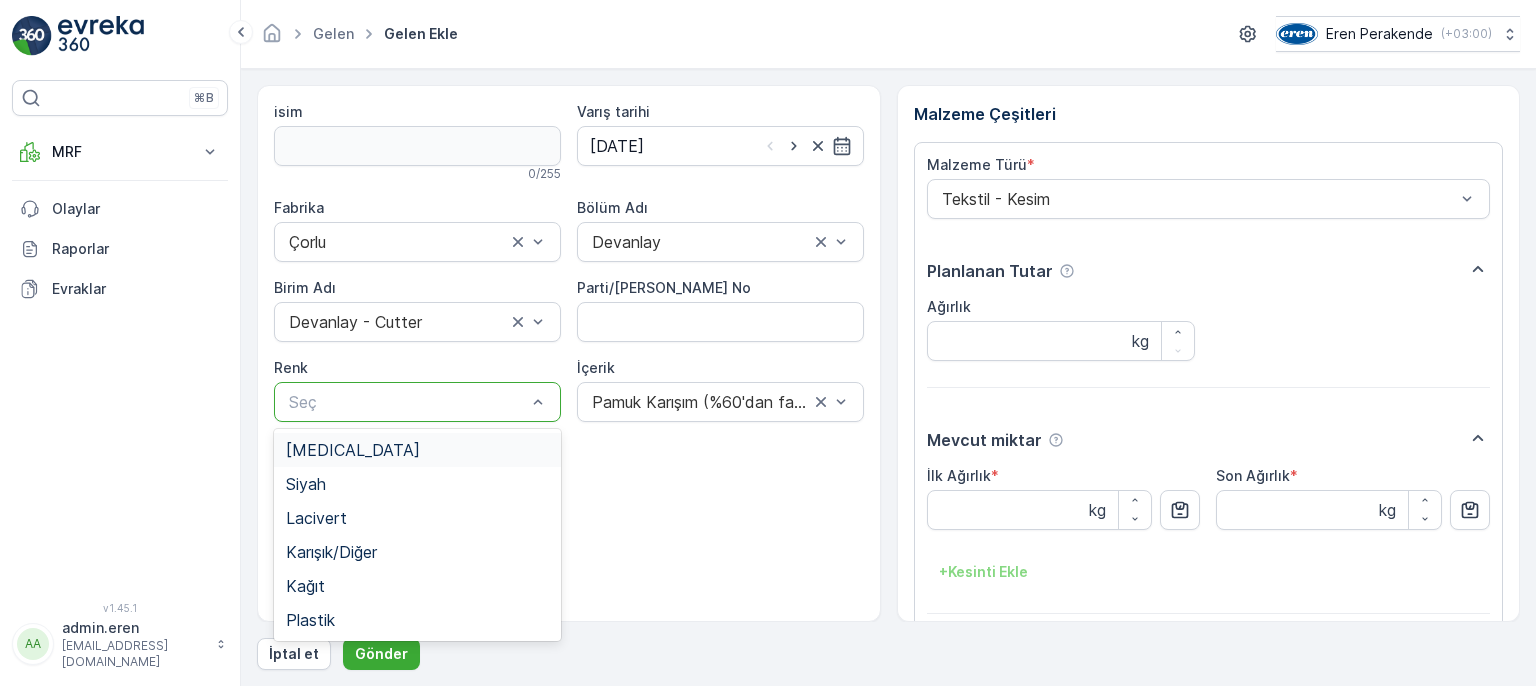 drag, startPoint x: 449, startPoint y: 392, endPoint x: 429, endPoint y: 506, distance: 115.74109 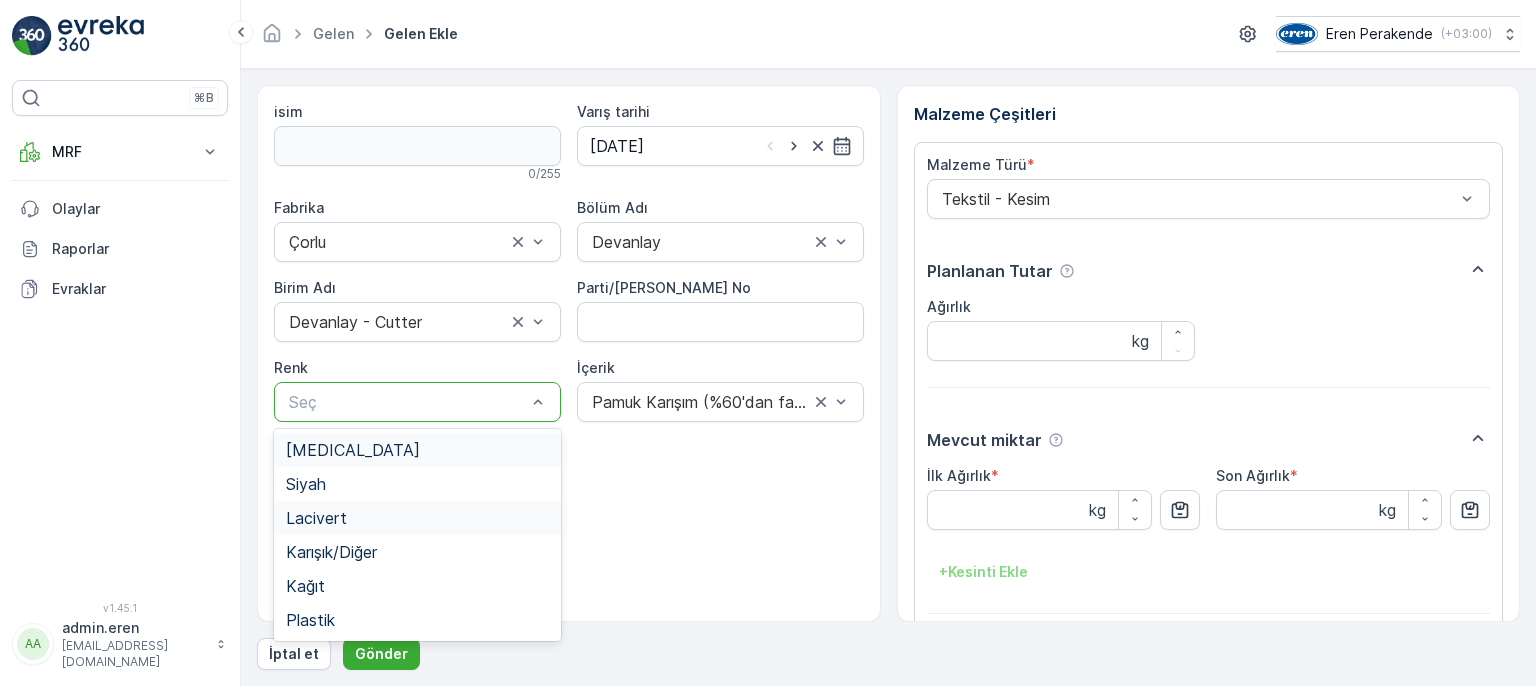 click at bounding box center (407, 402) 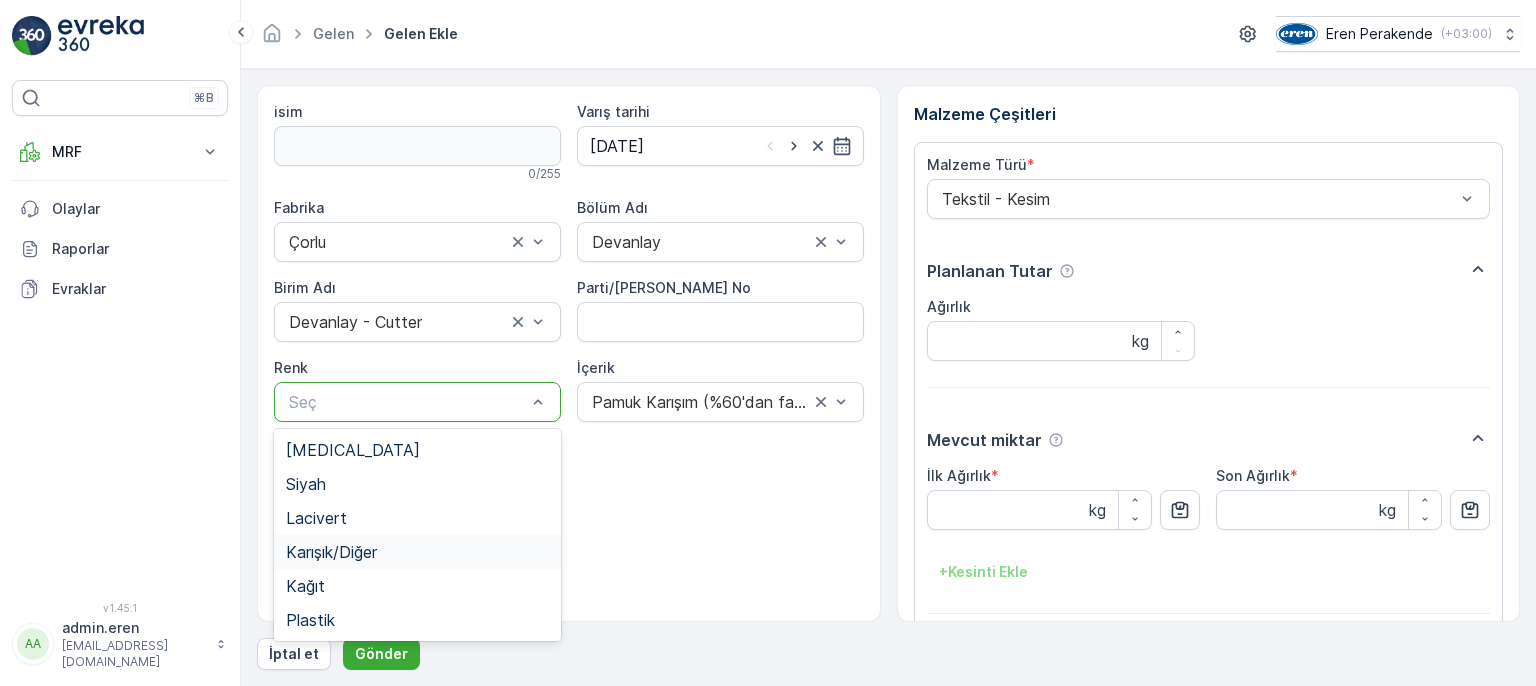 click on "Karışık/Diğer" at bounding box center [417, 552] 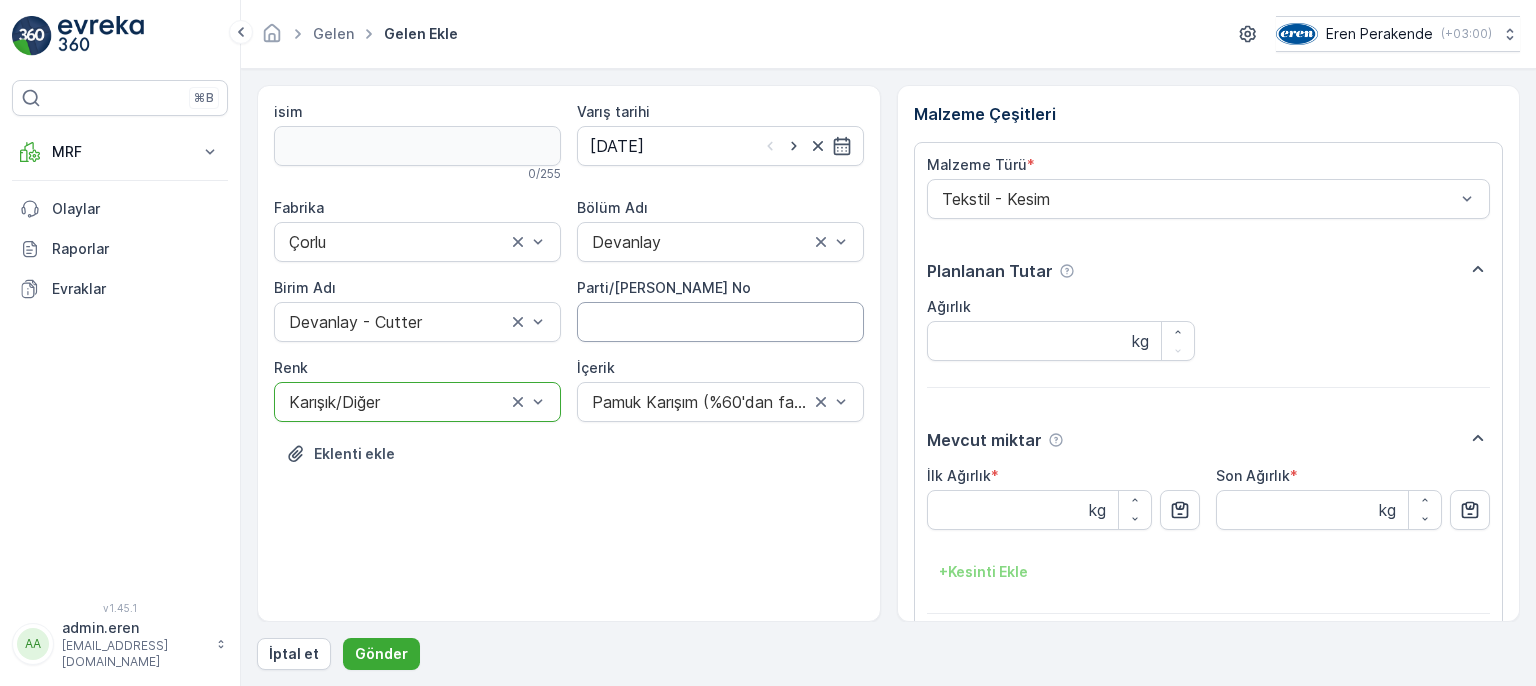 click on "Parti/[PERSON_NAME] No" at bounding box center (720, 322) 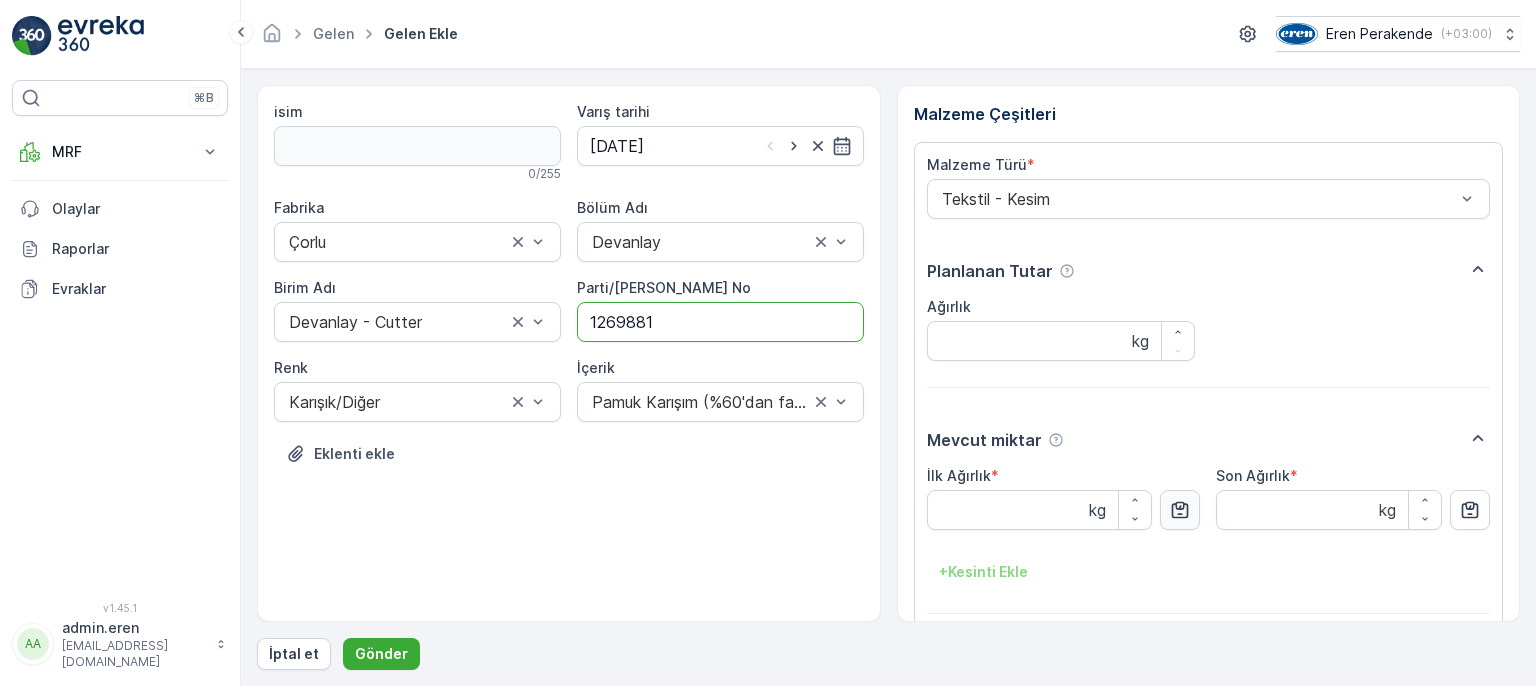 type on "1269881" 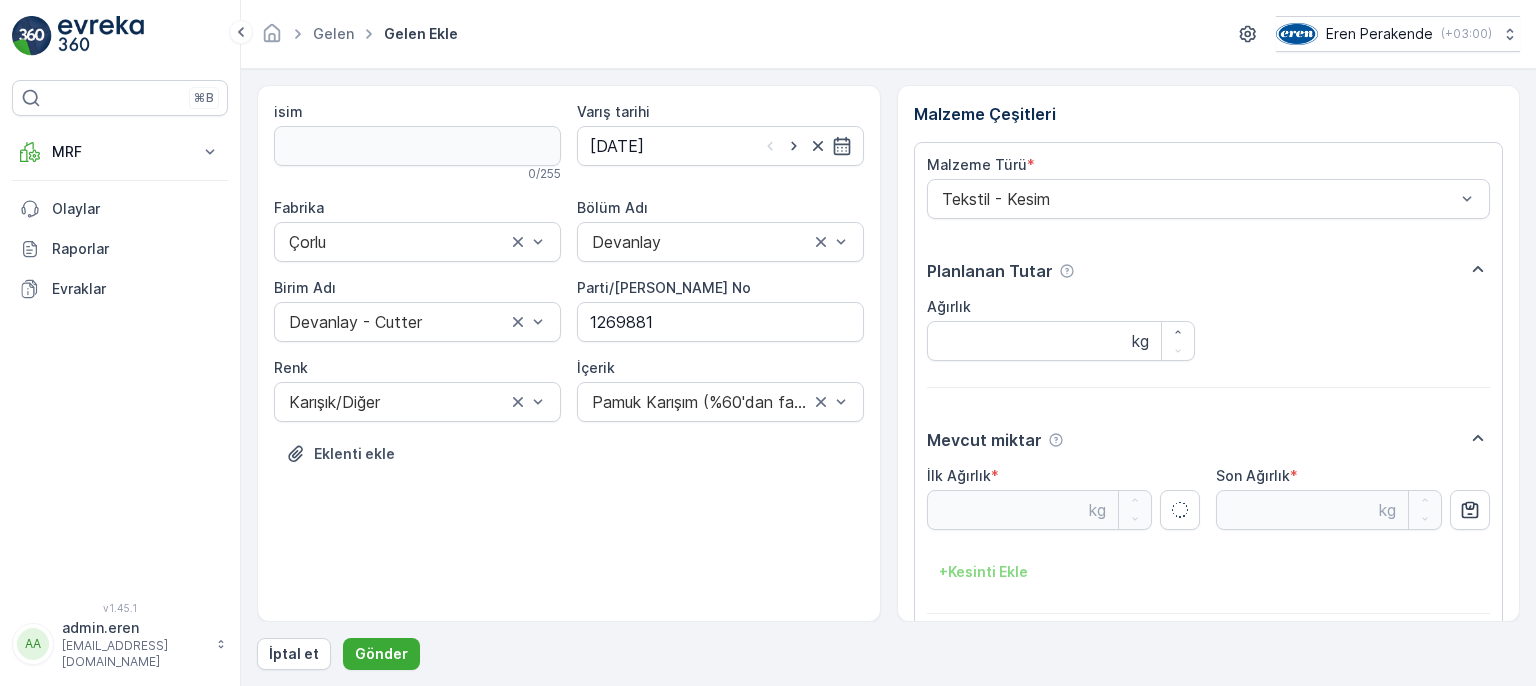type on "24.28" 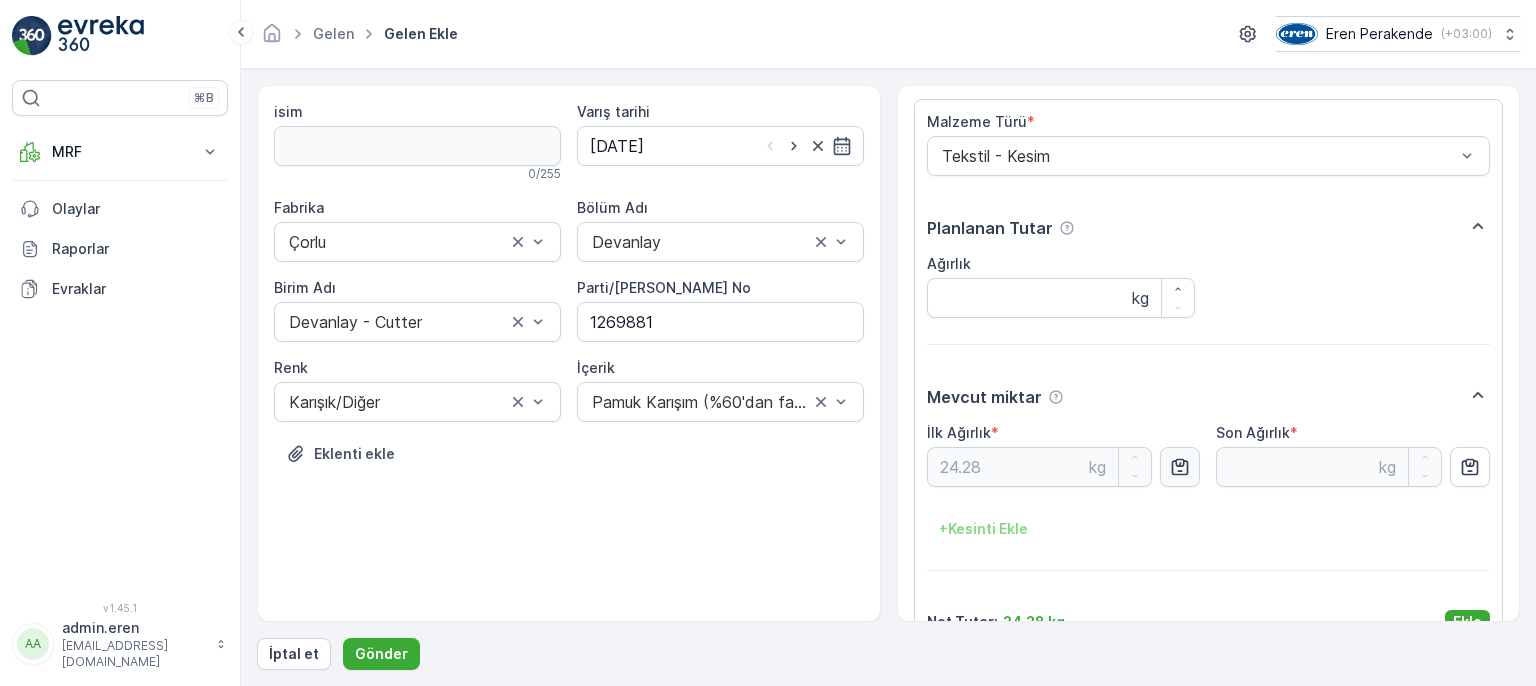 scroll, scrollTop: 84, scrollLeft: 0, axis: vertical 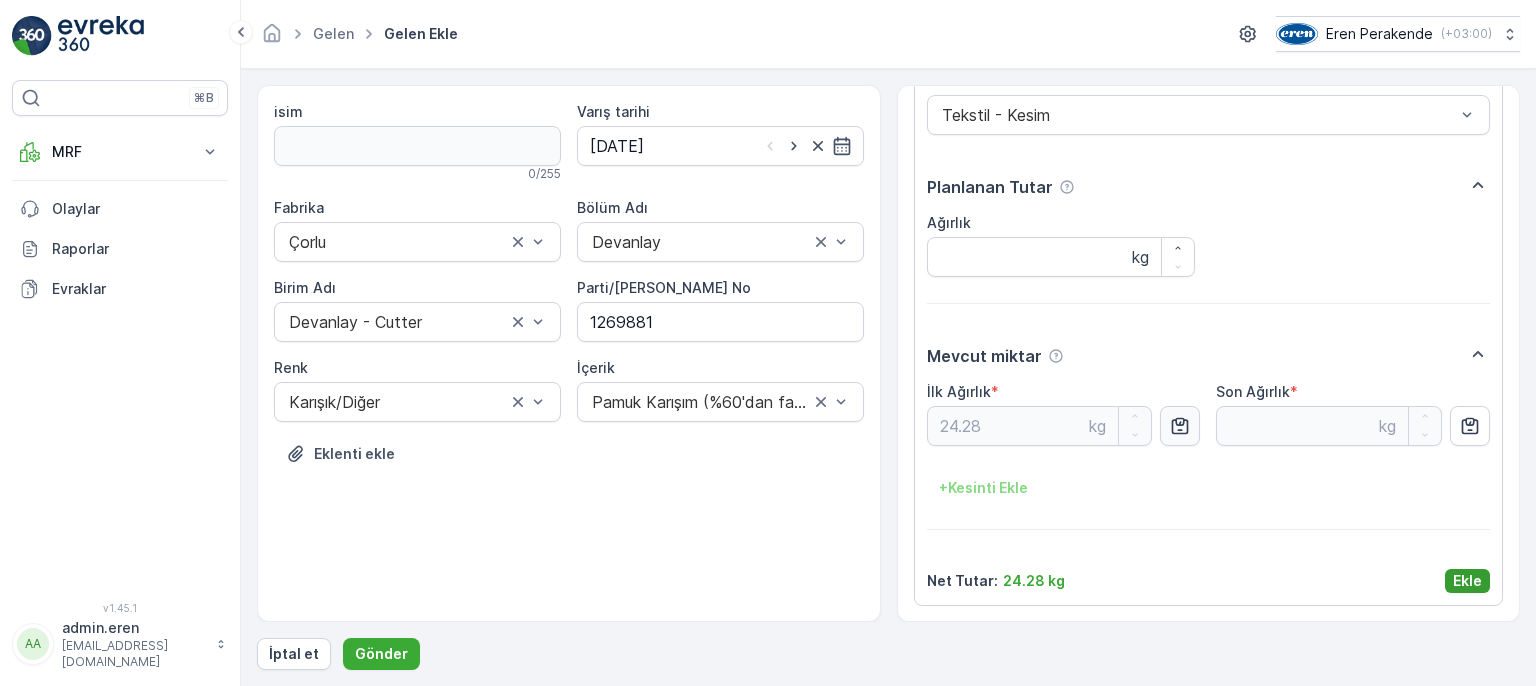 click on "Ekle" at bounding box center [1467, 581] 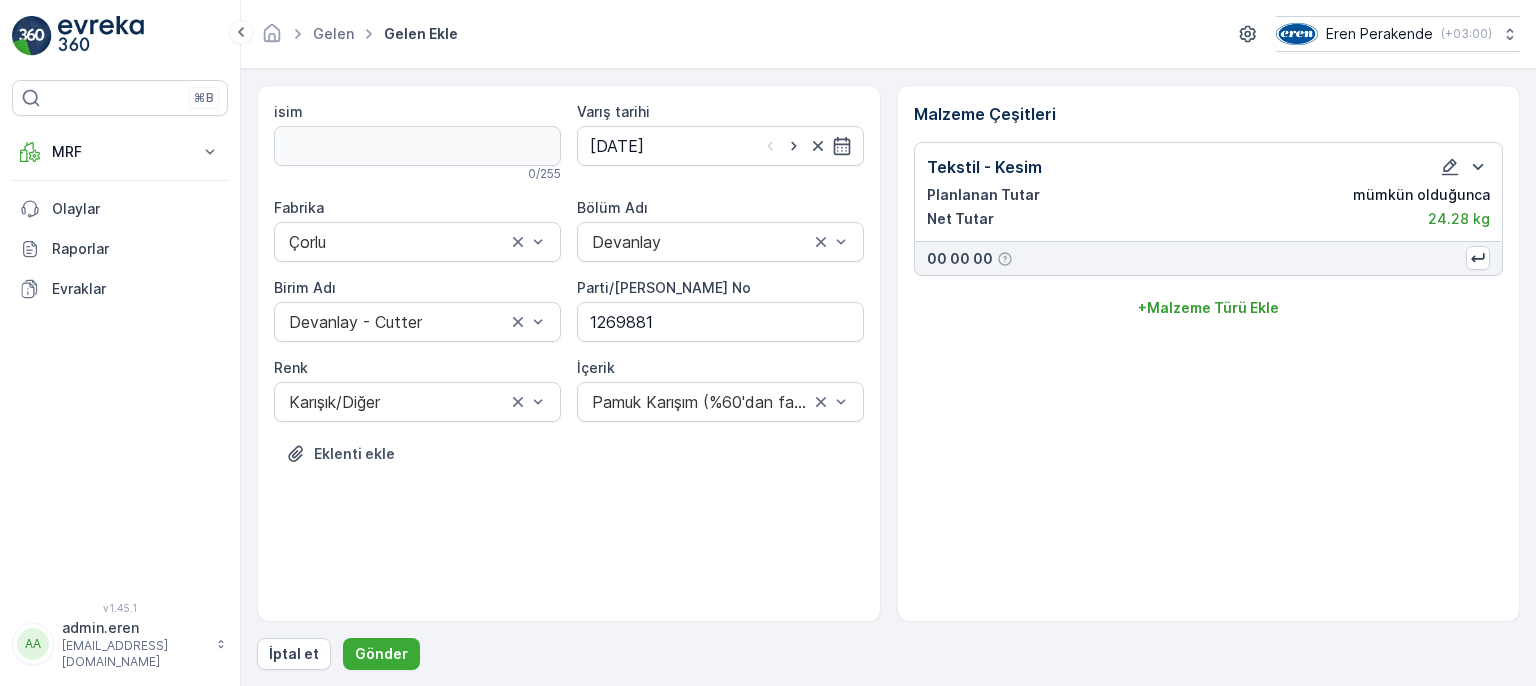 scroll, scrollTop: 0, scrollLeft: 0, axis: both 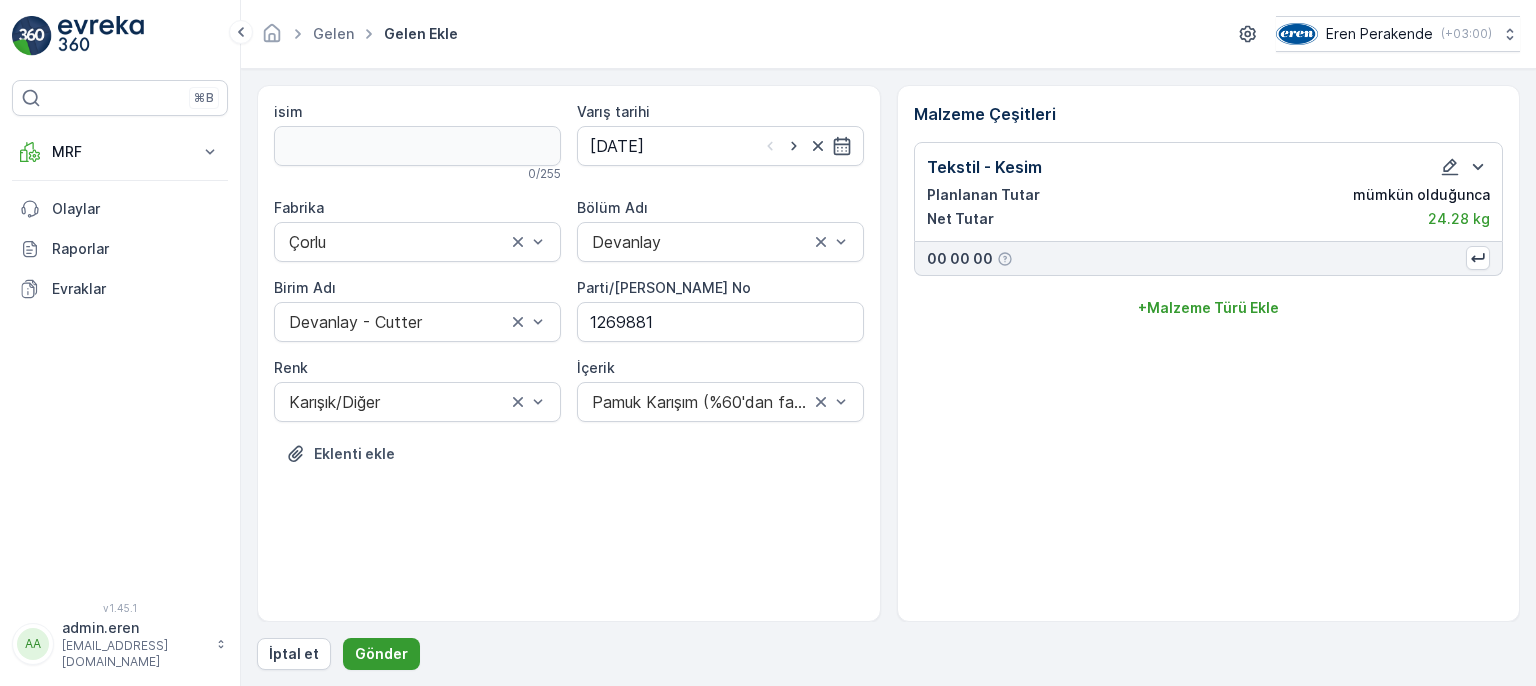 click on "Gönder" at bounding box center (381, 654) 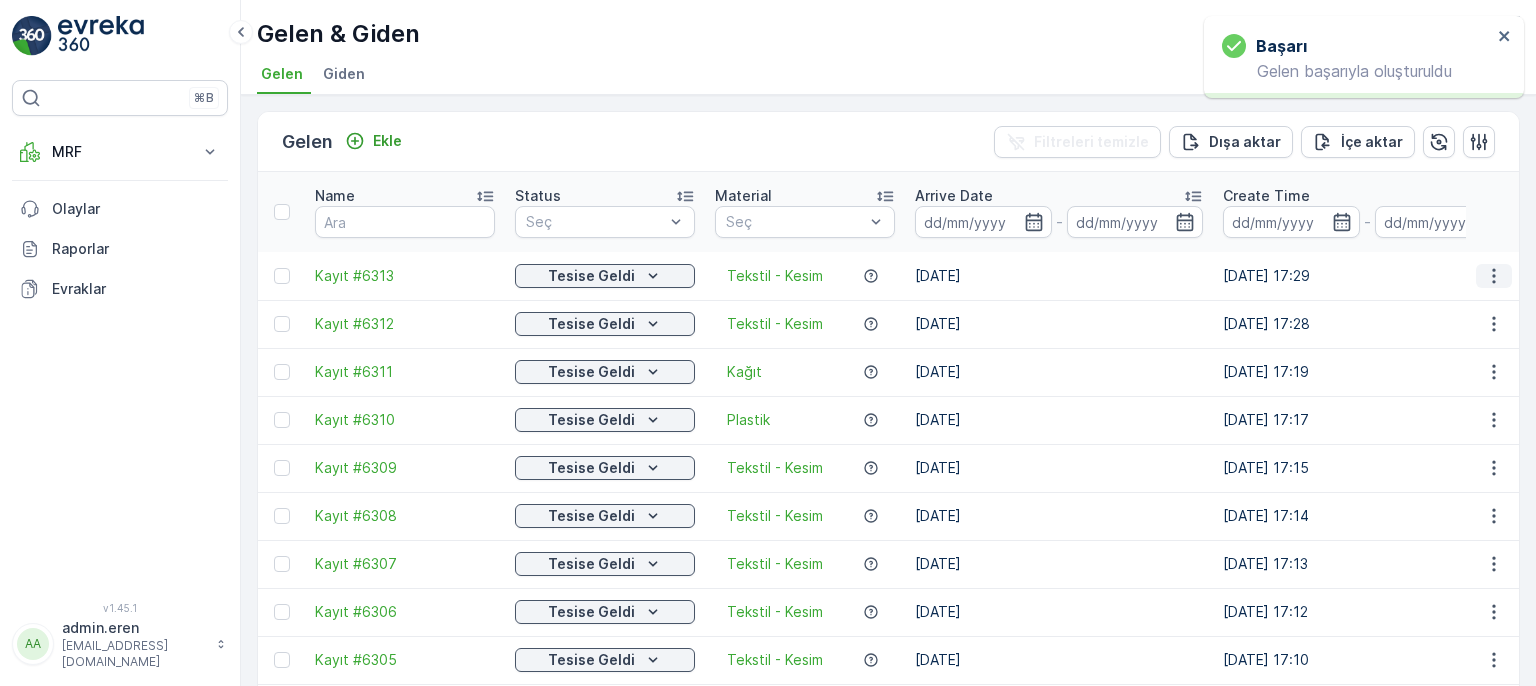 click 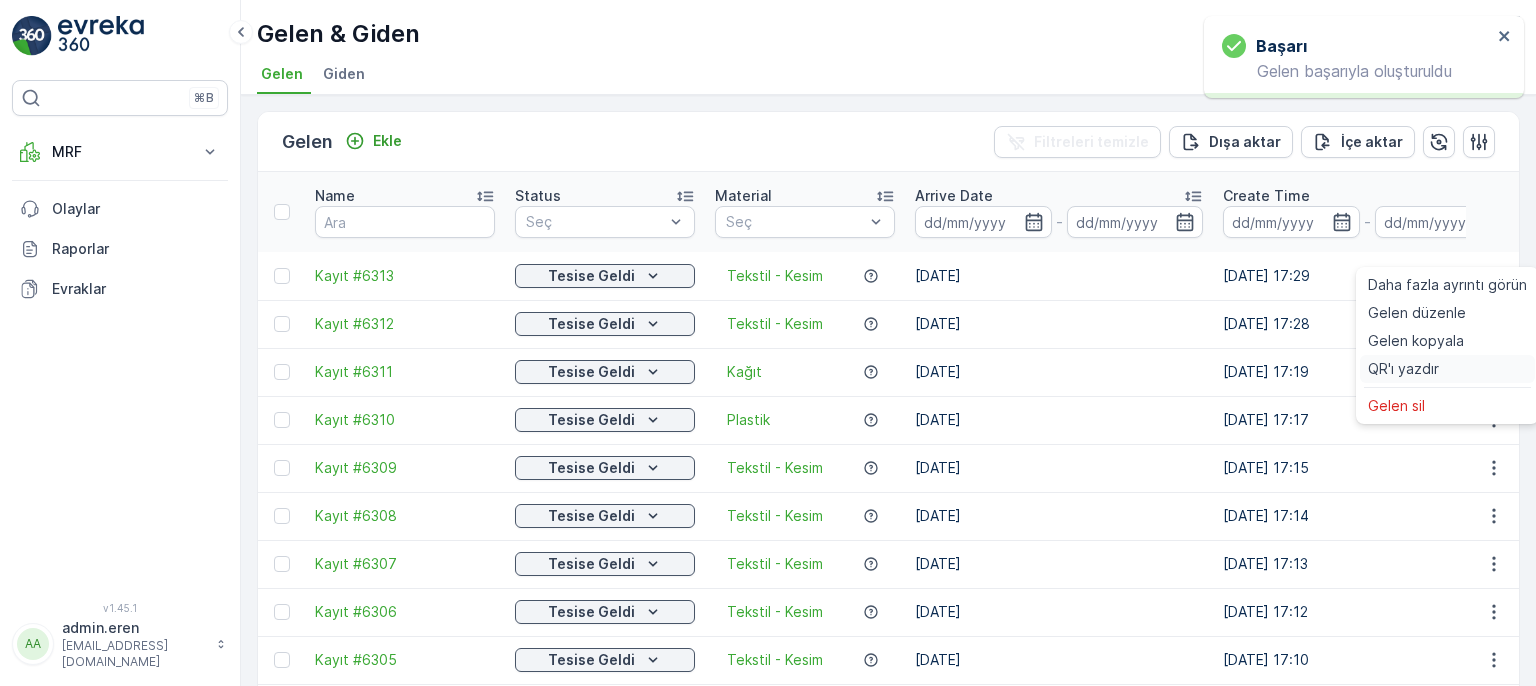 click on "QR'ı yazdır" at bounding box center (1403, 369) 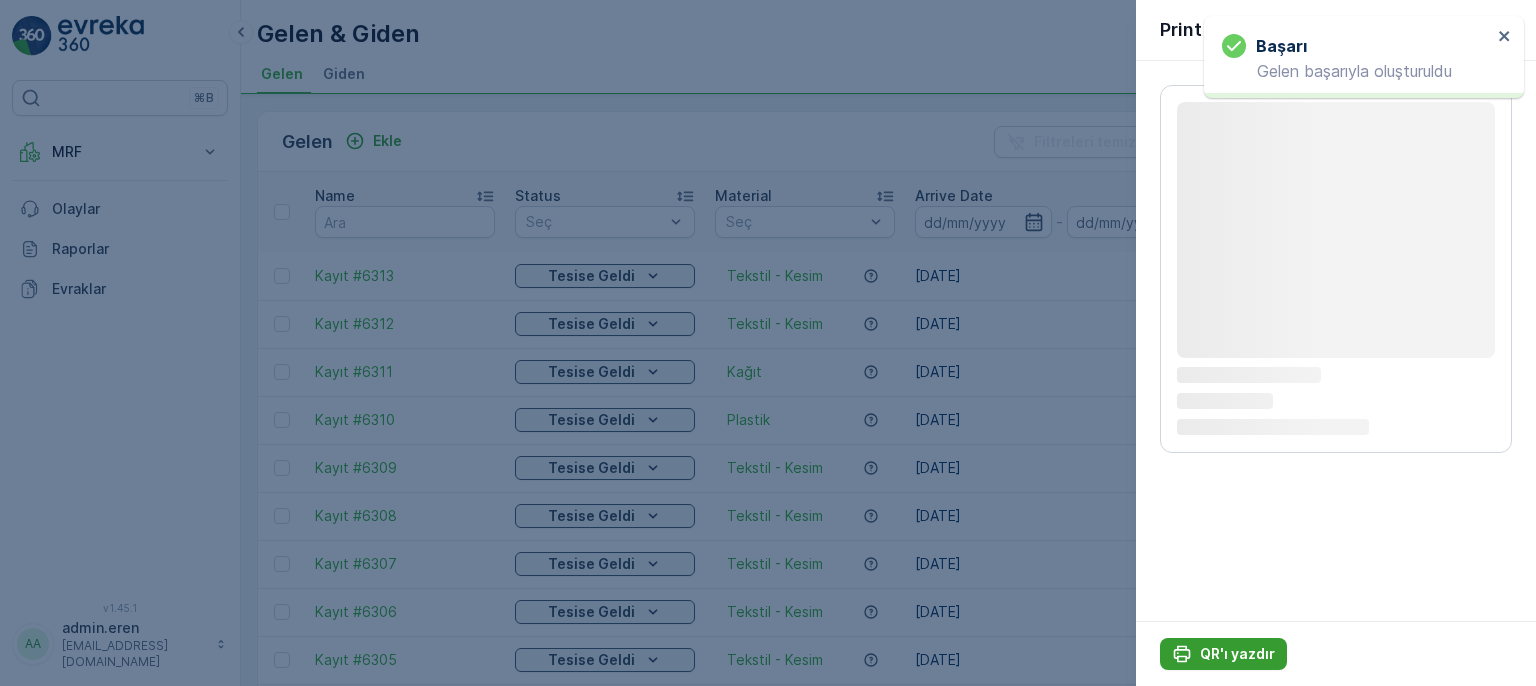 click on "QR'ı yazdır" at bounding box center [1237, 654] 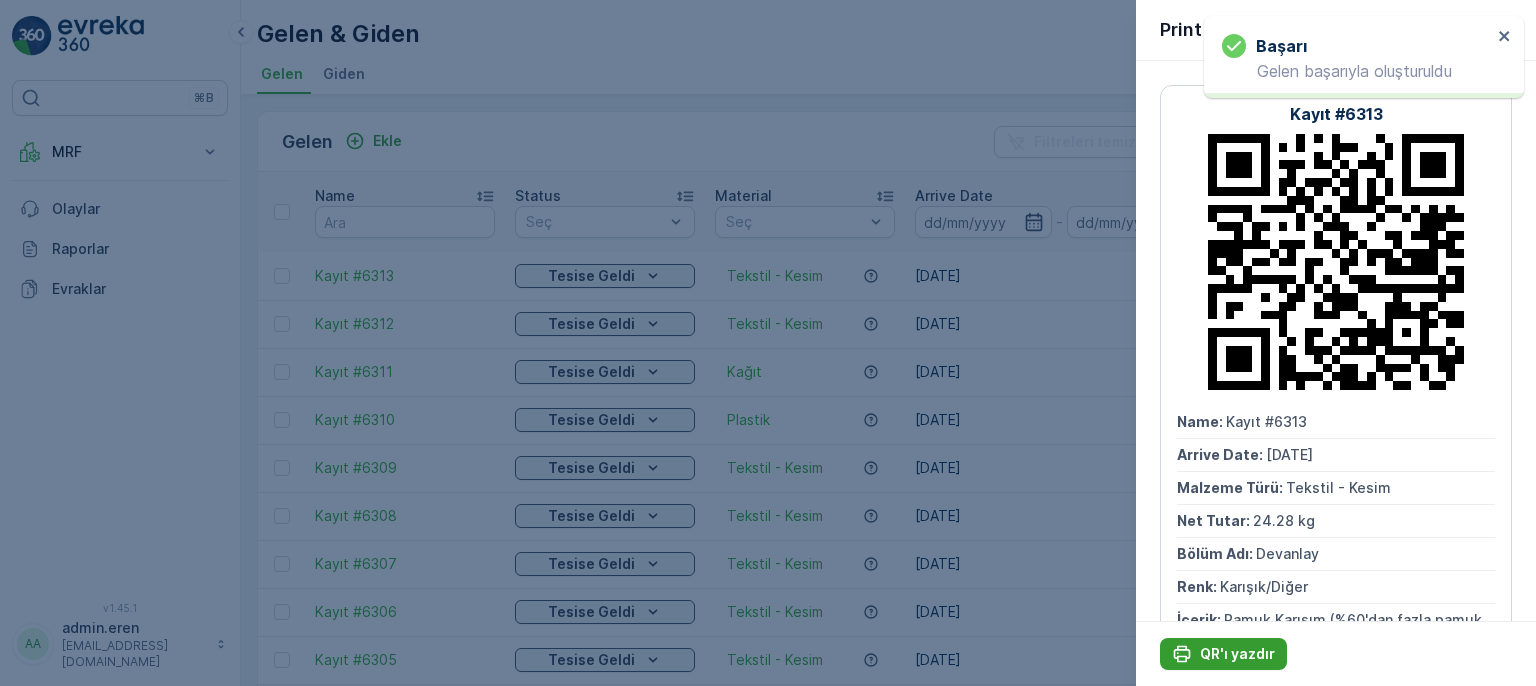 scroll, scrollTop: 0, scrollLeft: 0, axis: both 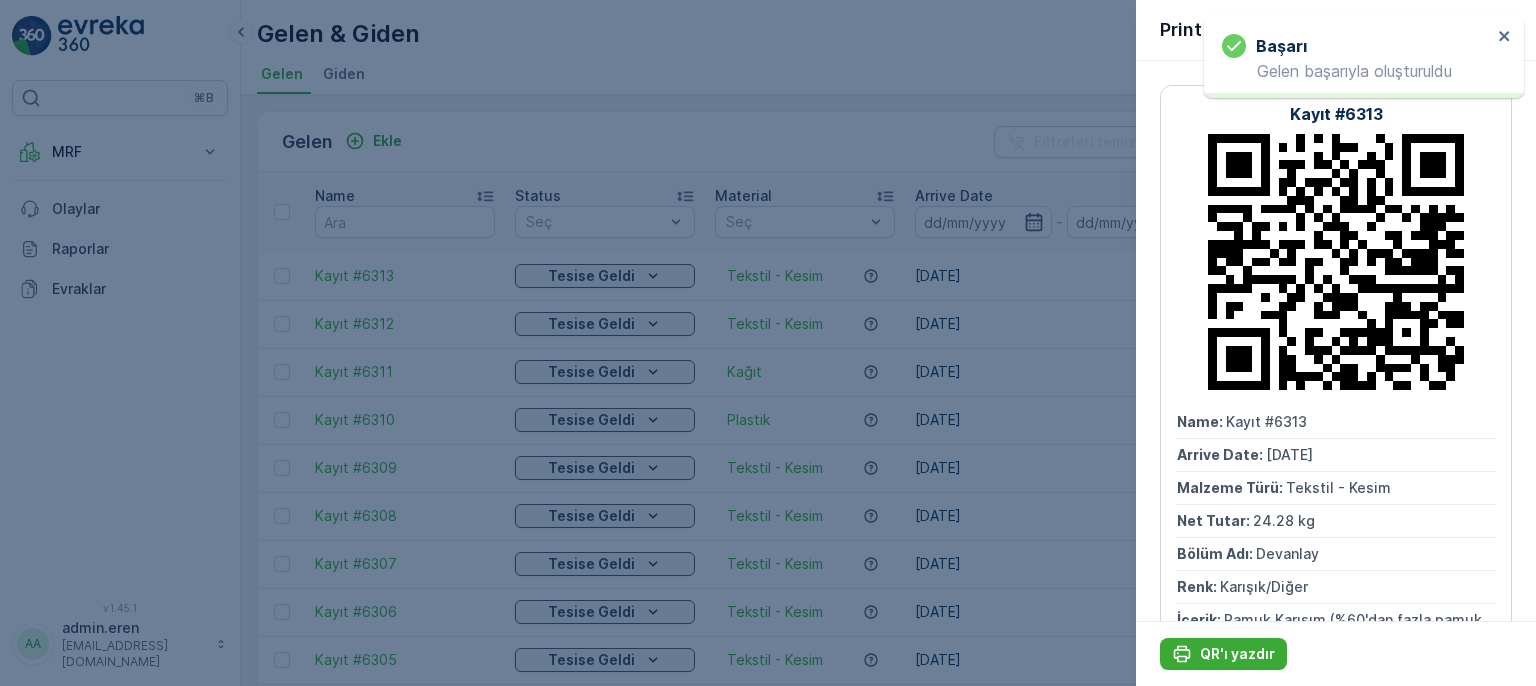 click at bounding box center (768, 343) 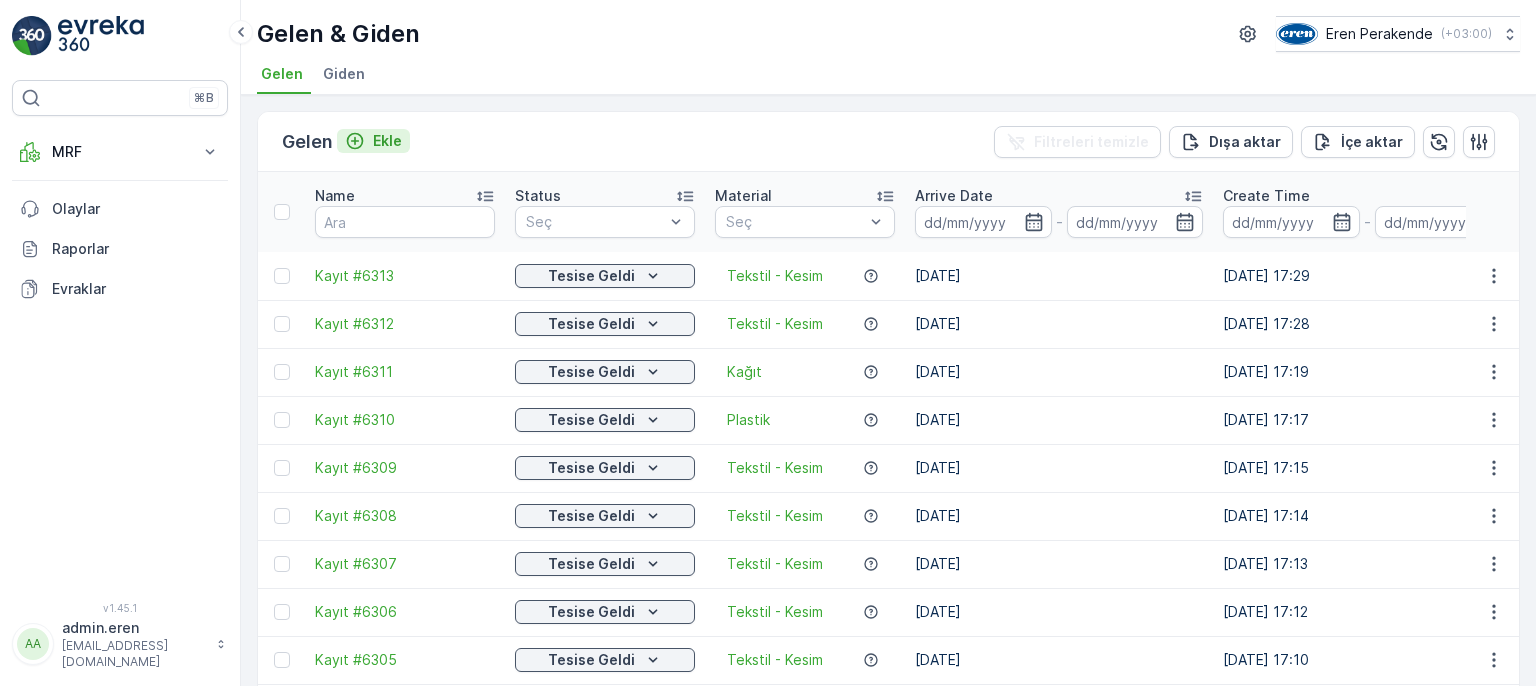 click on "Ekle" at bounding box center (387, 141) 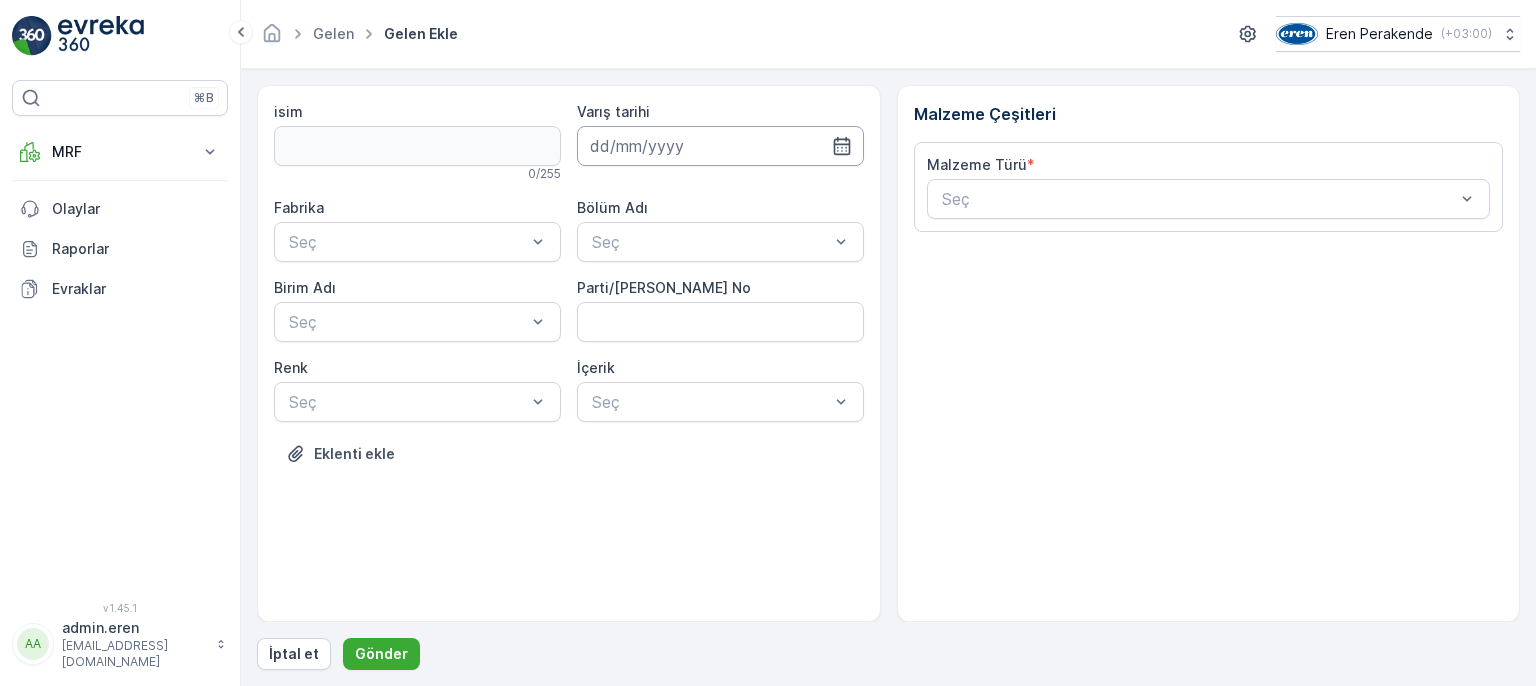 drag, startPoint x: 695, startPoint y: 138, endPoint x: 676, endPoint y: 162, distance: 30.610456 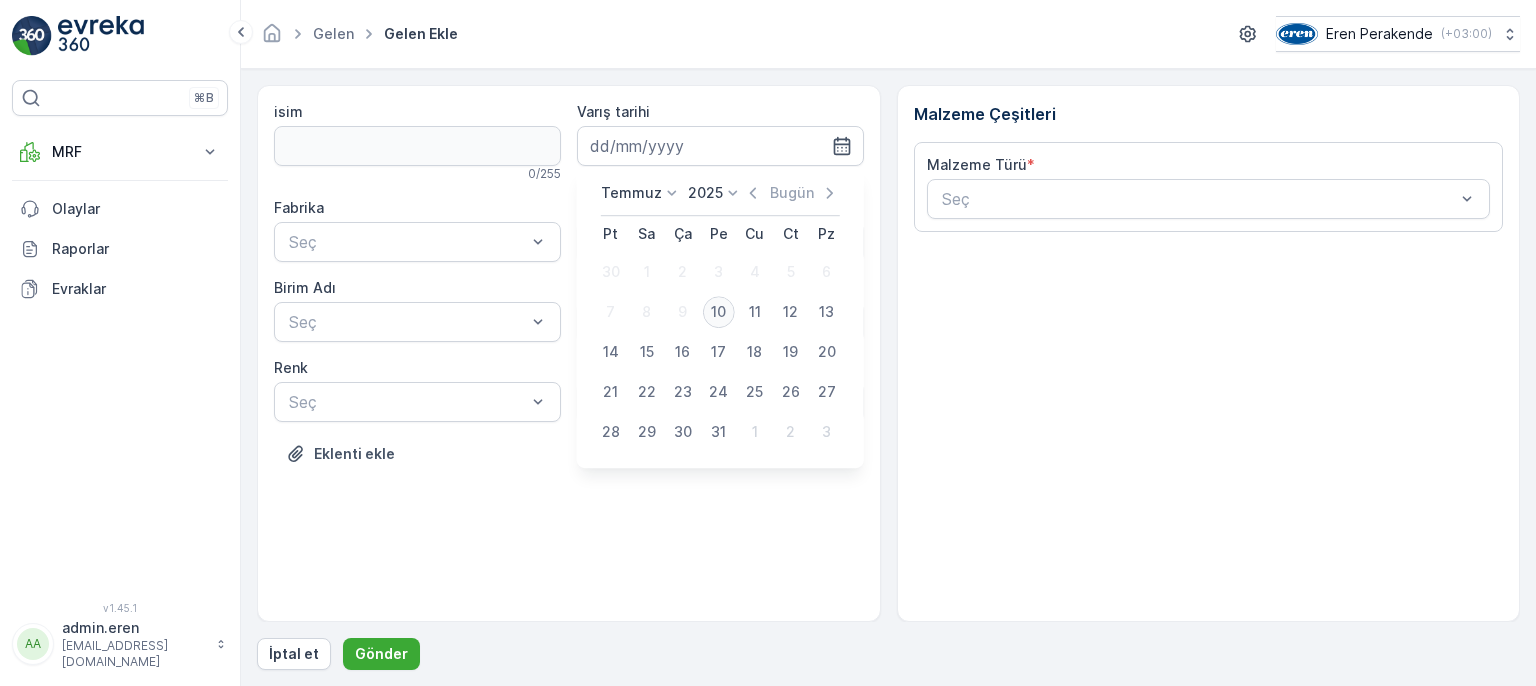 click on "10" at bounding box center (719, 312) 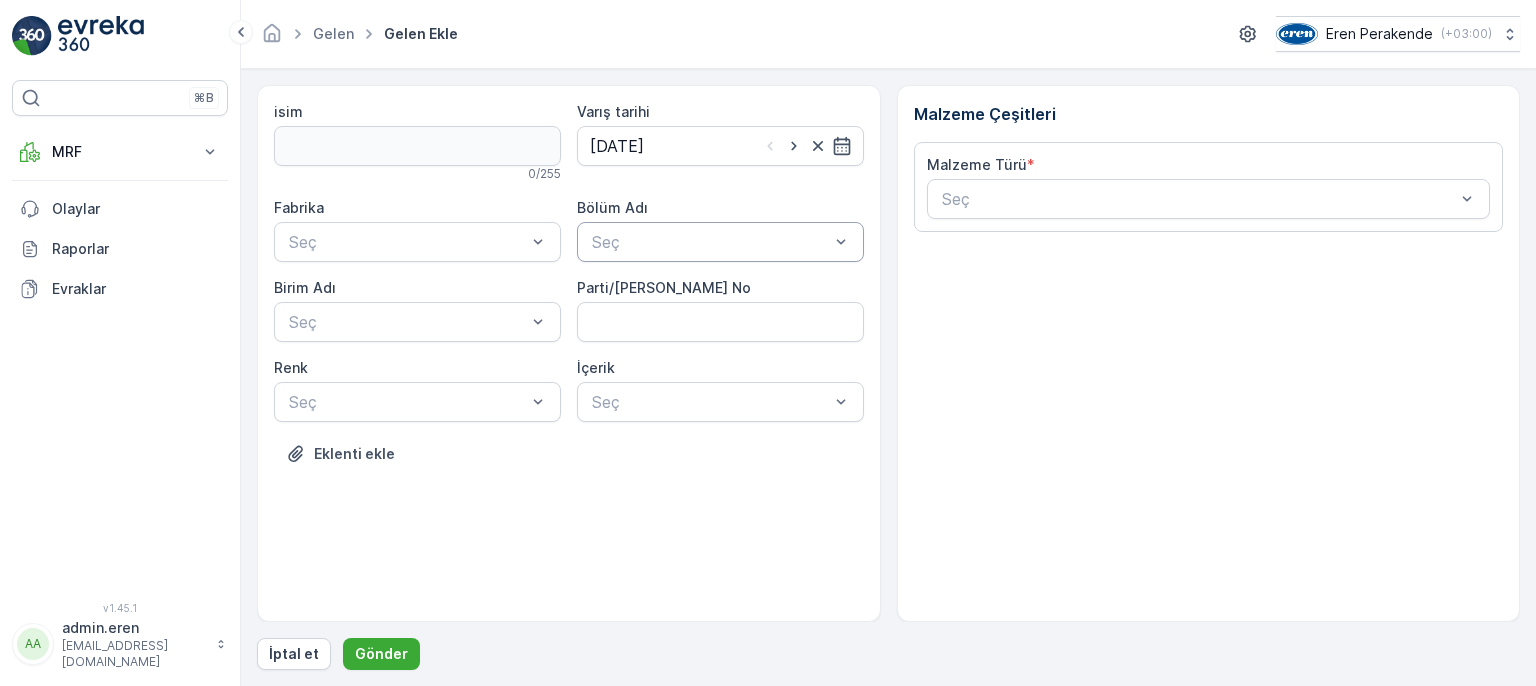 click at bounding box center (710, 242) 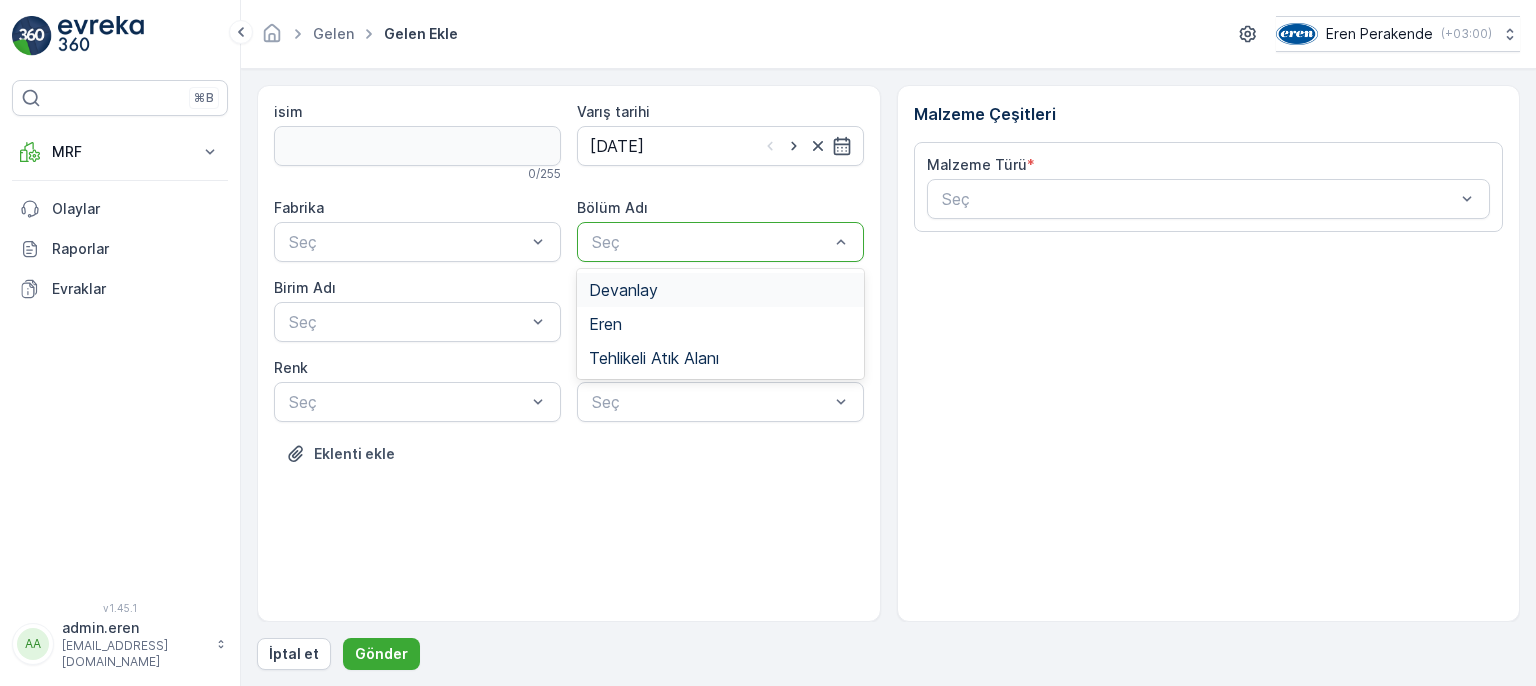 click on "Devanlay" at bounding box center [720, 290] 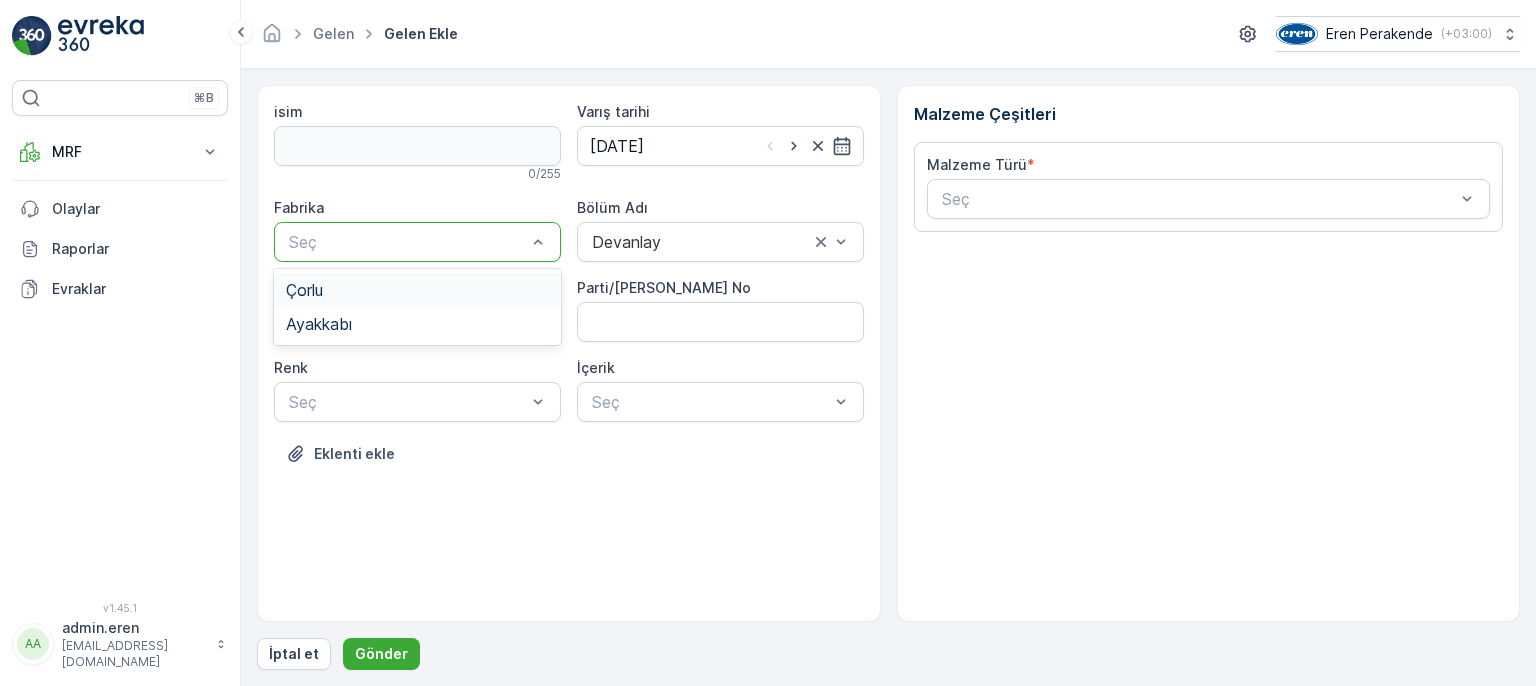 drag, startPoint x: 381, startPoint y: 282, endPoint x: 445, endPoint y: 326, distance: 77.665955 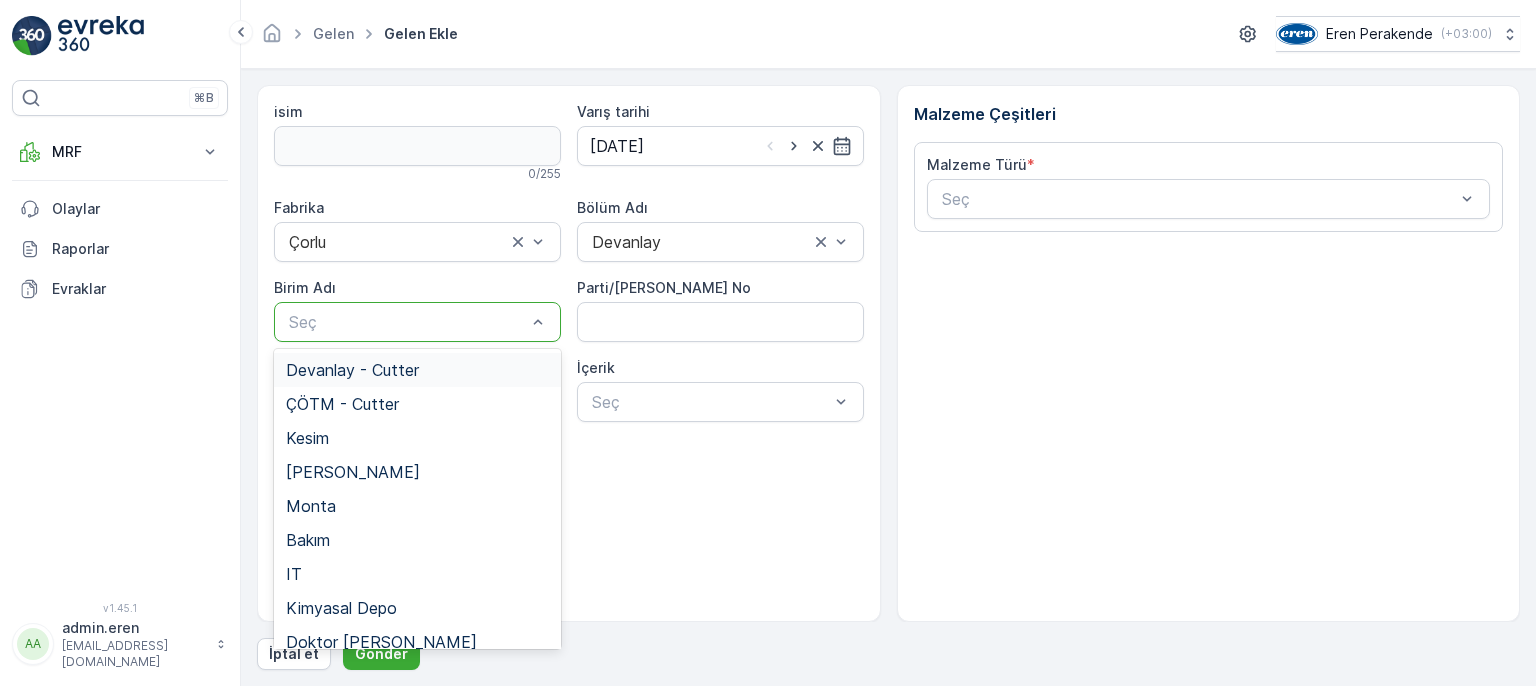 click on "Seç" at bounding box center [417, 322] 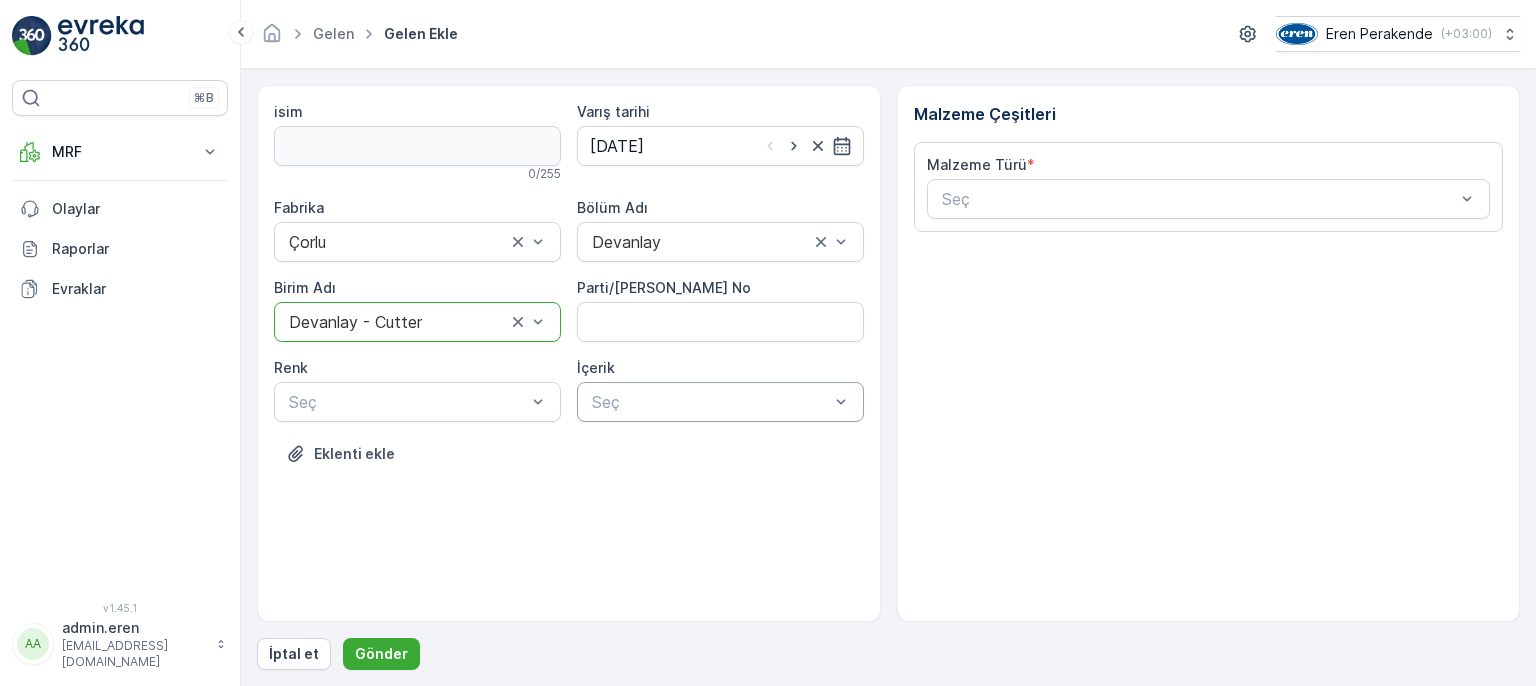 click at bounding box center [710, 402] 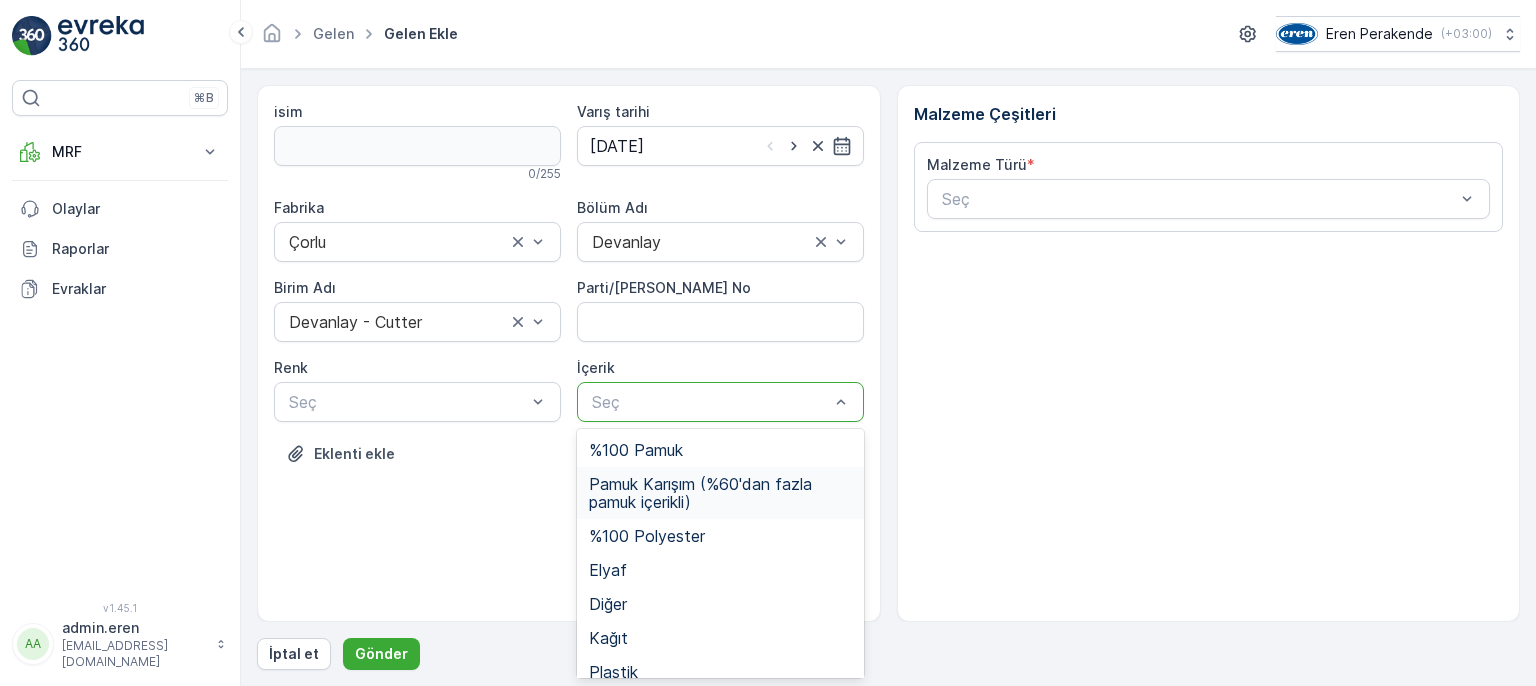 click on "Pamuk Karışım (%60'dan fazla pamuk içerikli)" at bounding box center (720, 493) 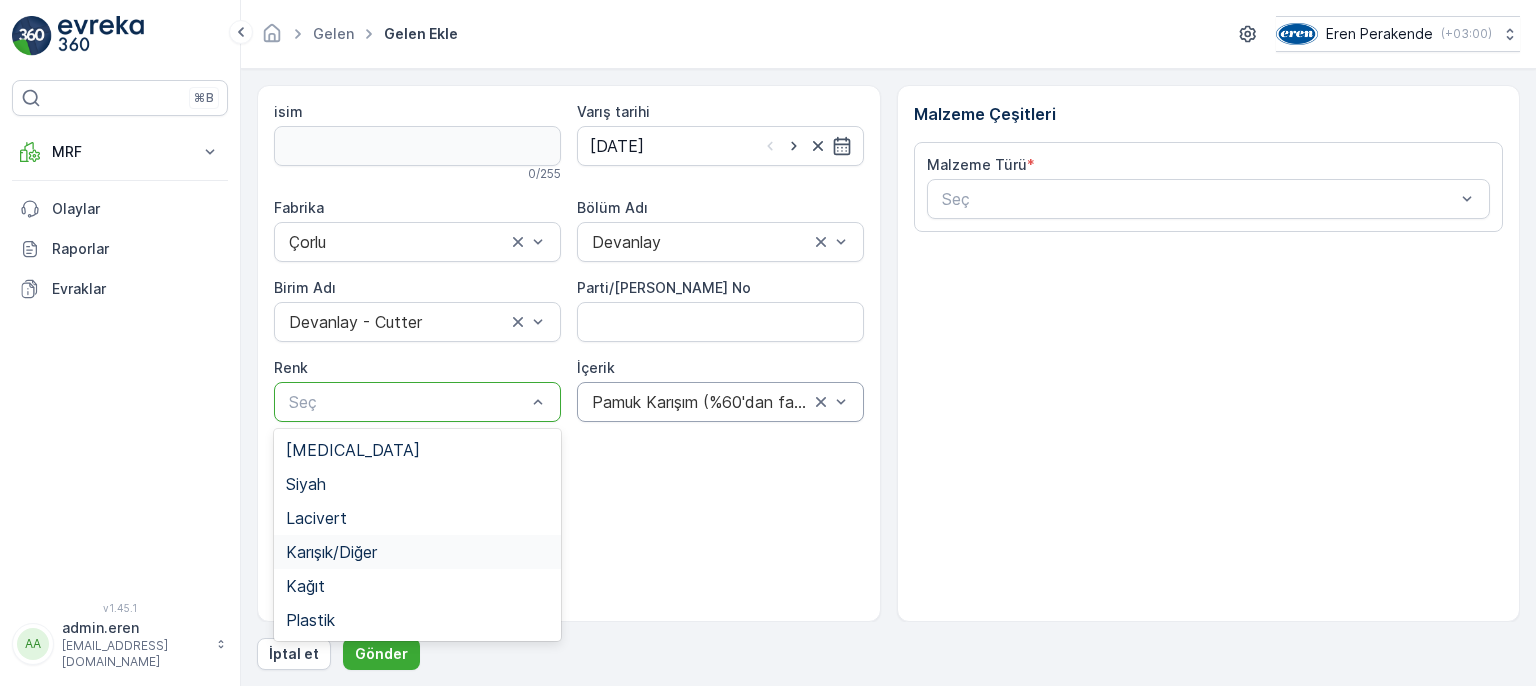 drag, startPoint x: 432, startPoint y: 537, endPoint x: 668, endPoint y: 393, distance: 276.46338 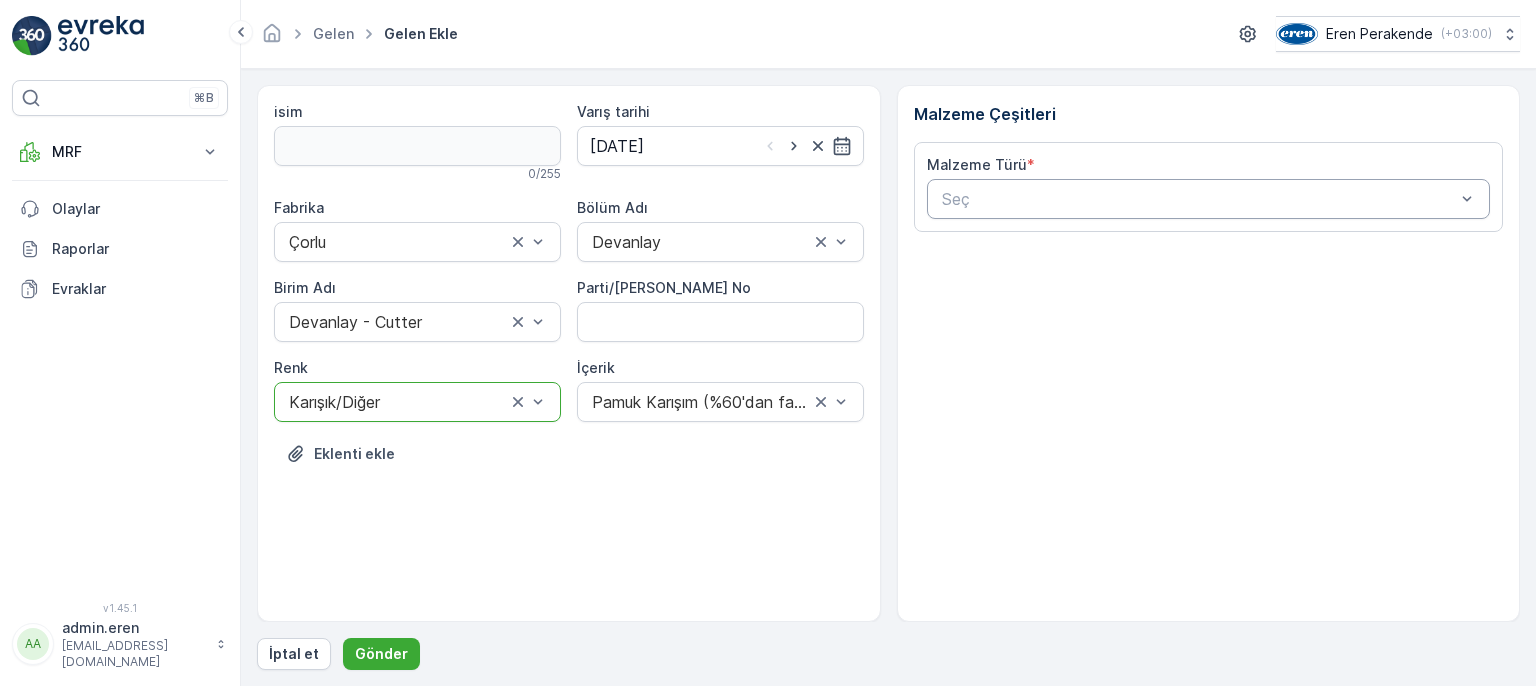 click at bounding box center [1199, 199] 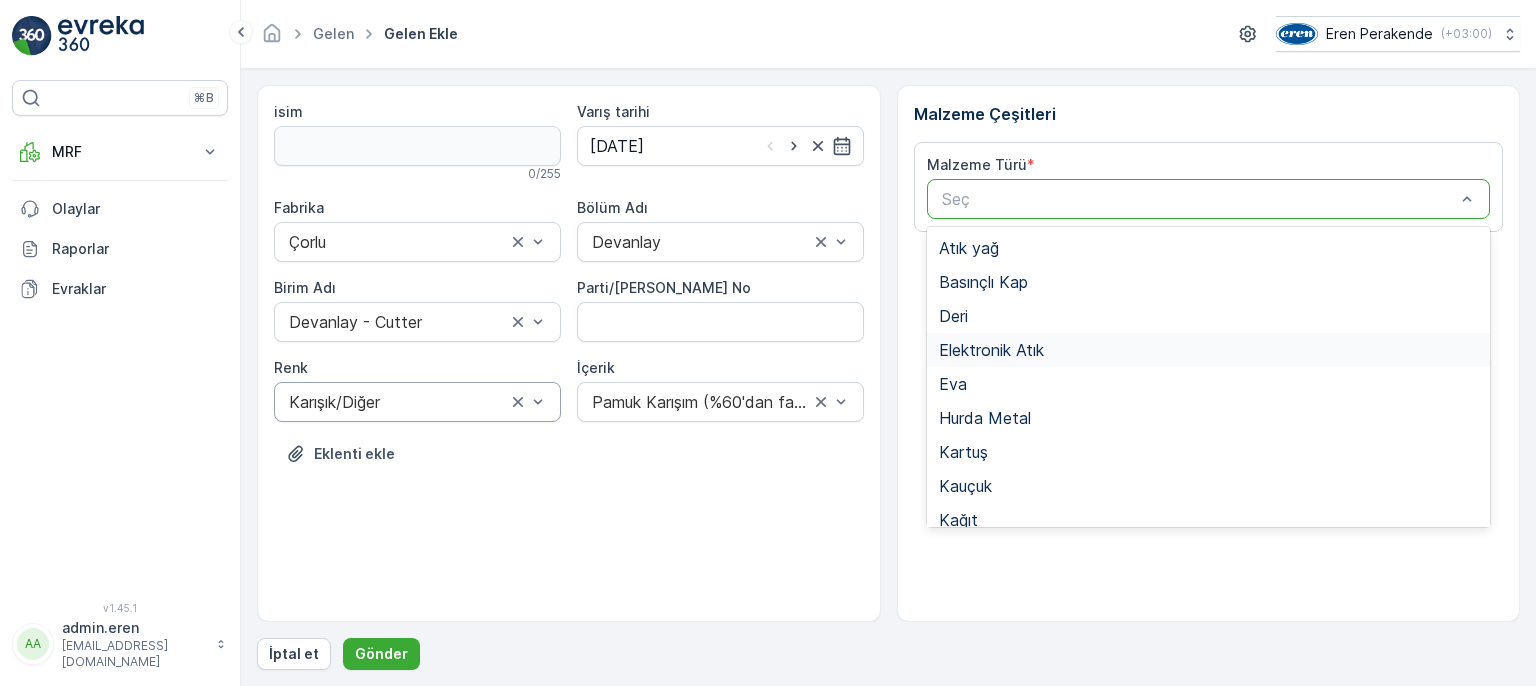 scroll, scrollTop: 388, scrollLeft: 0, axis: vertical 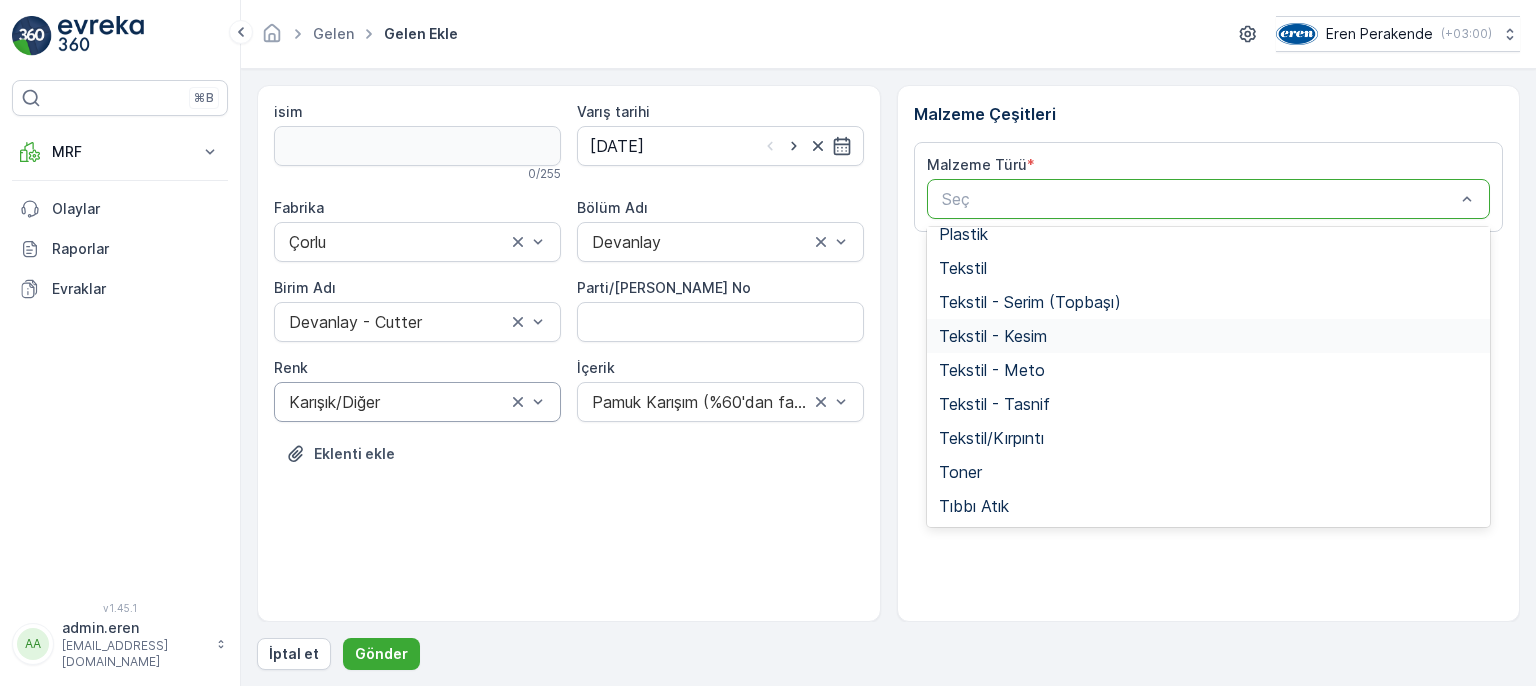 click on "Tekstil - Kesim" at bounding box center (1209, 336) 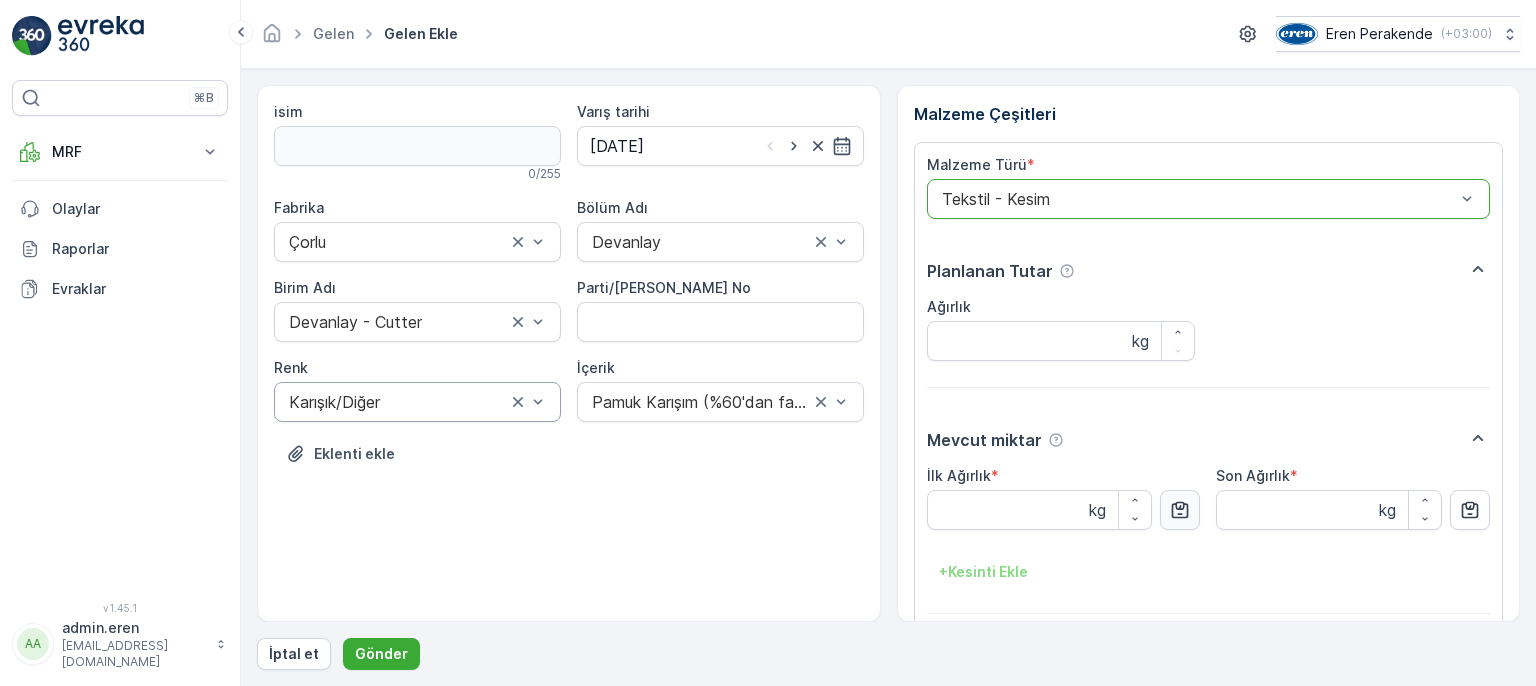 click 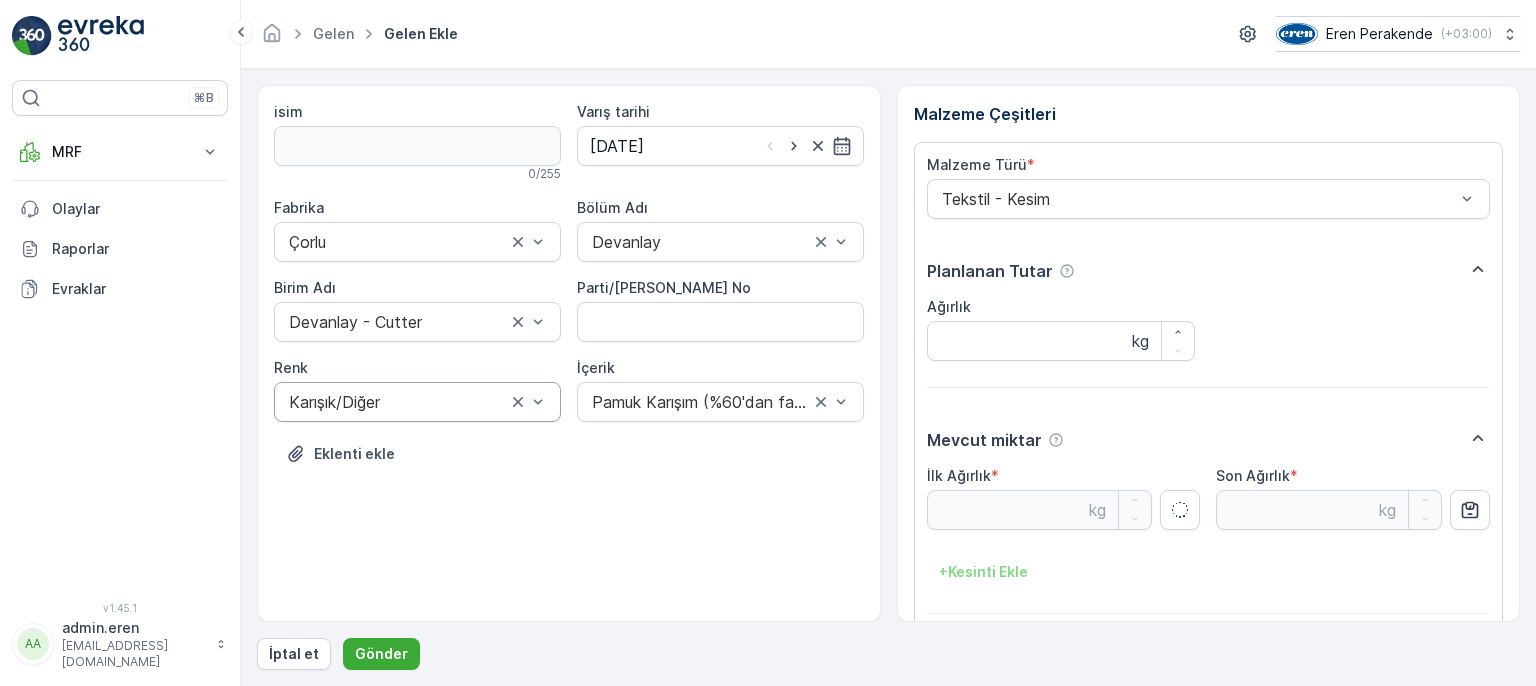 scroll, scrollTop: 84, scrollLeft: 0, axis: vertical 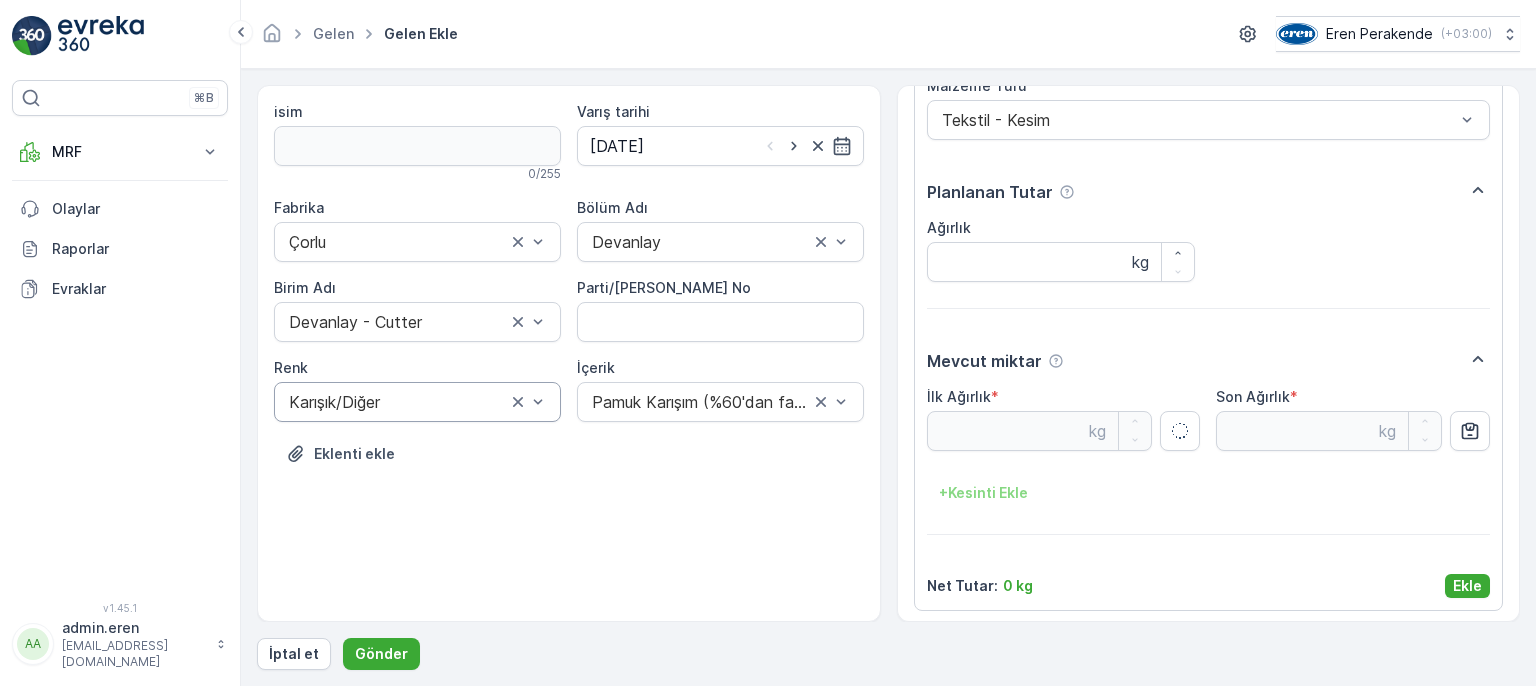 type on "10.75" 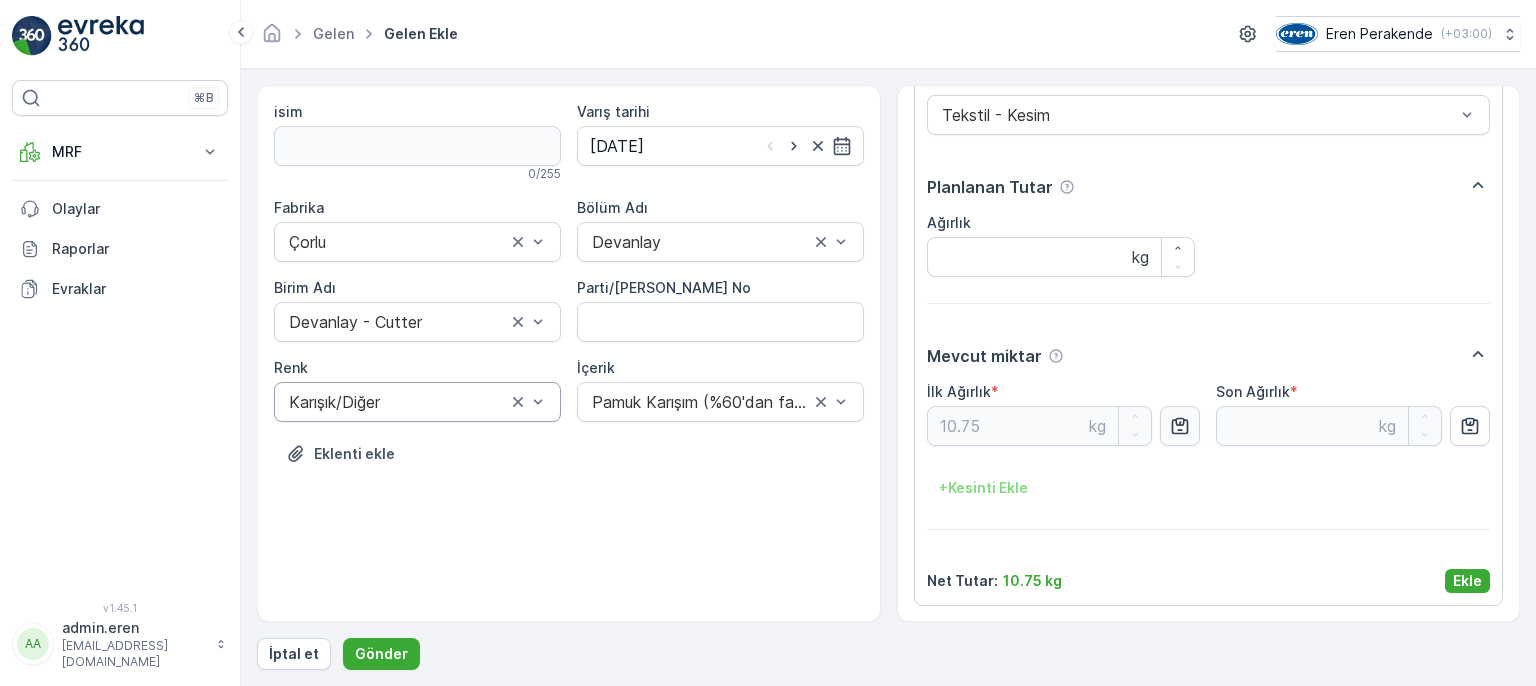 drag, startPoint x: 1468, startPoint y: 586, endPoint x: 1448, endPoint y: 593, distance: 21.189621 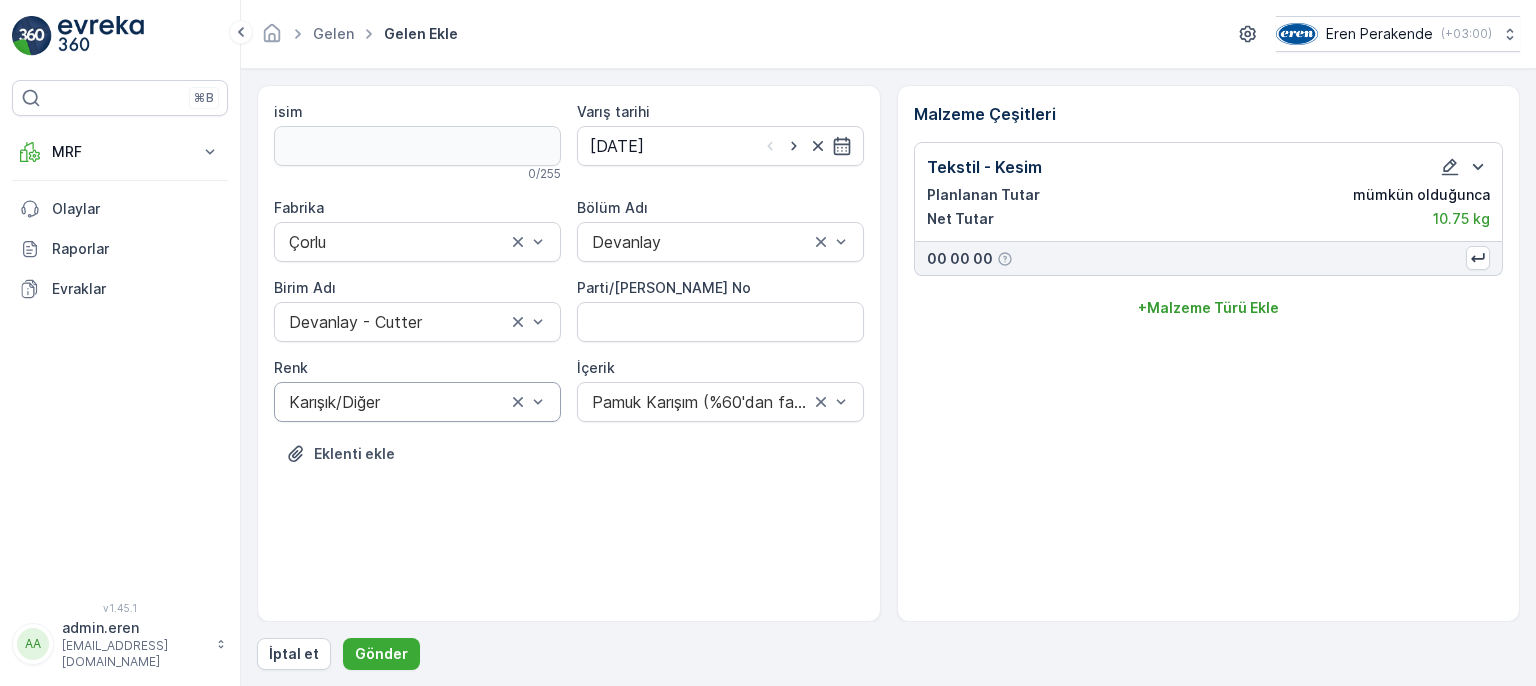 scroll, scrollTop: 0, scrollLeft: 0, axis: both 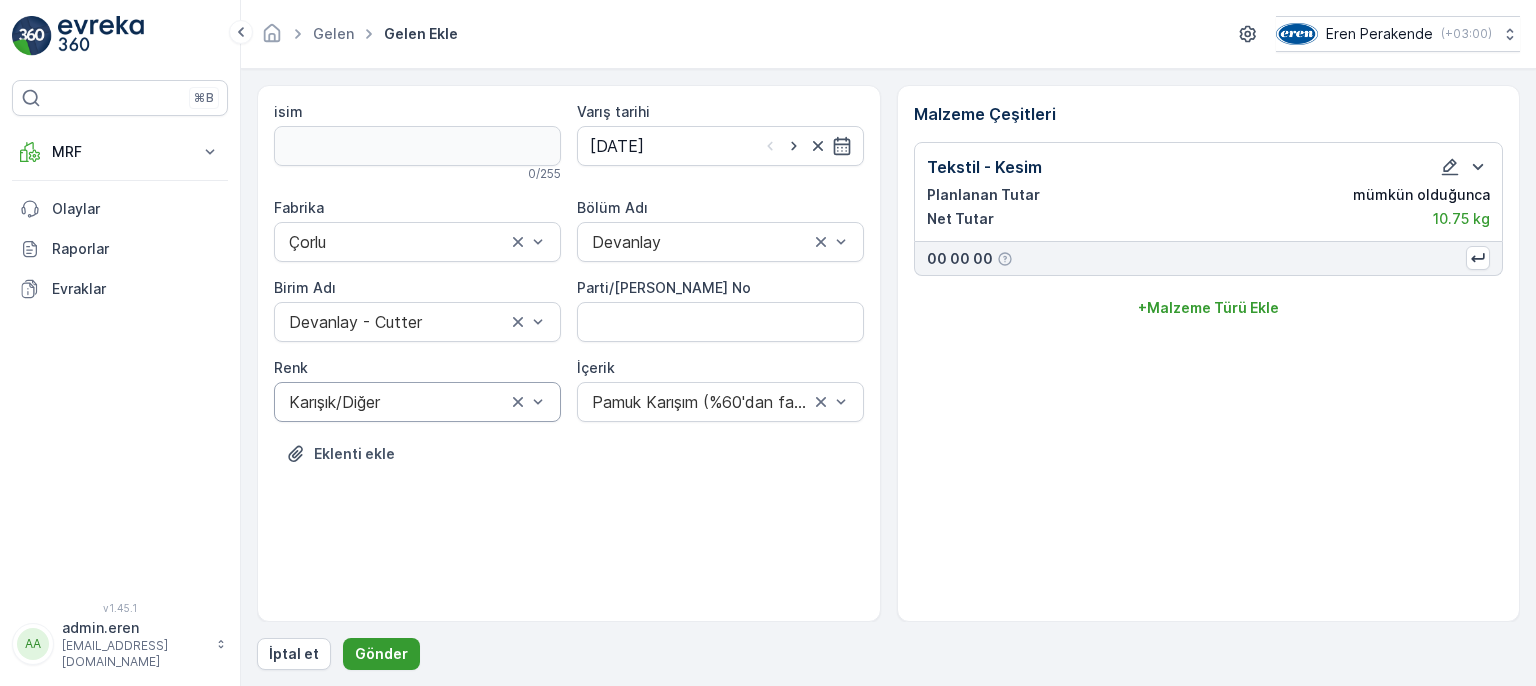 click on "Gönder" at bounding box center [381, 654] 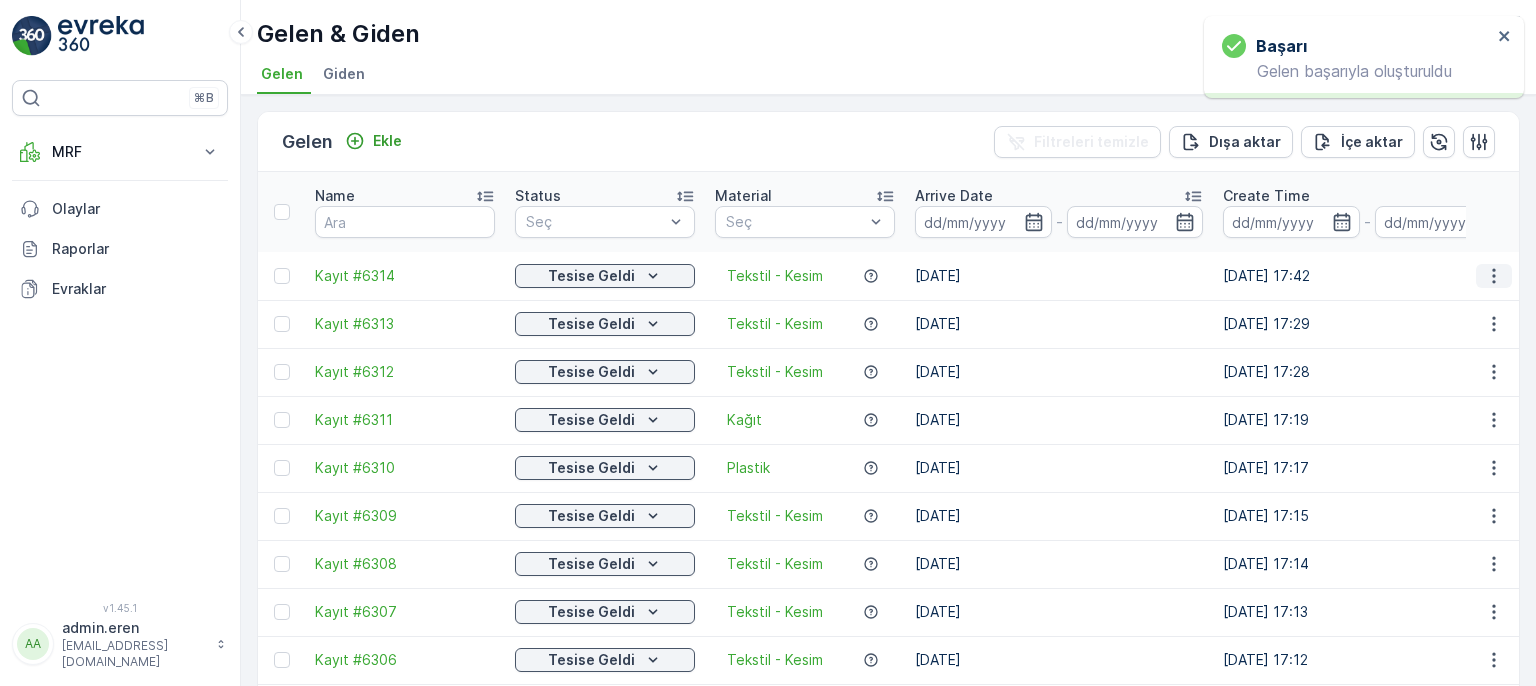 click 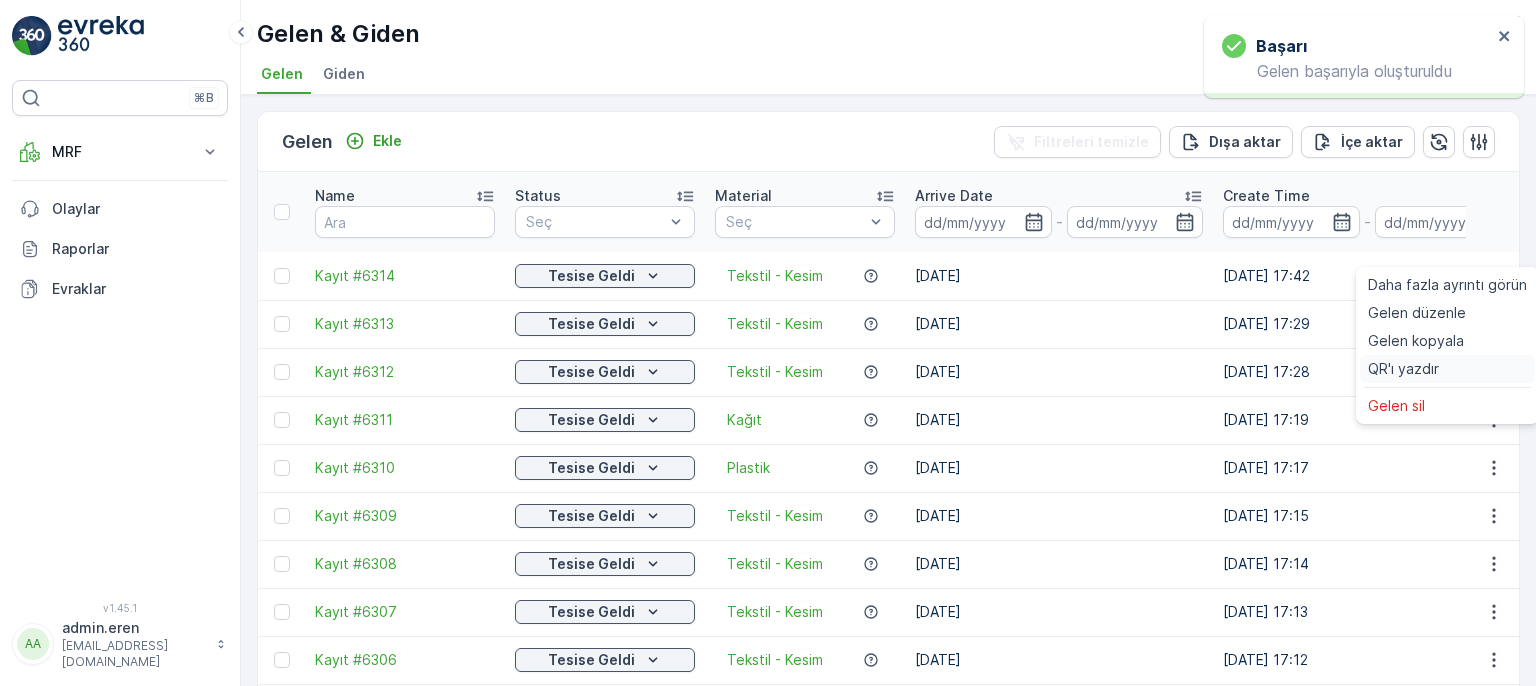 click on "QR'ı yazdır" at bounding box center [1447, 369] 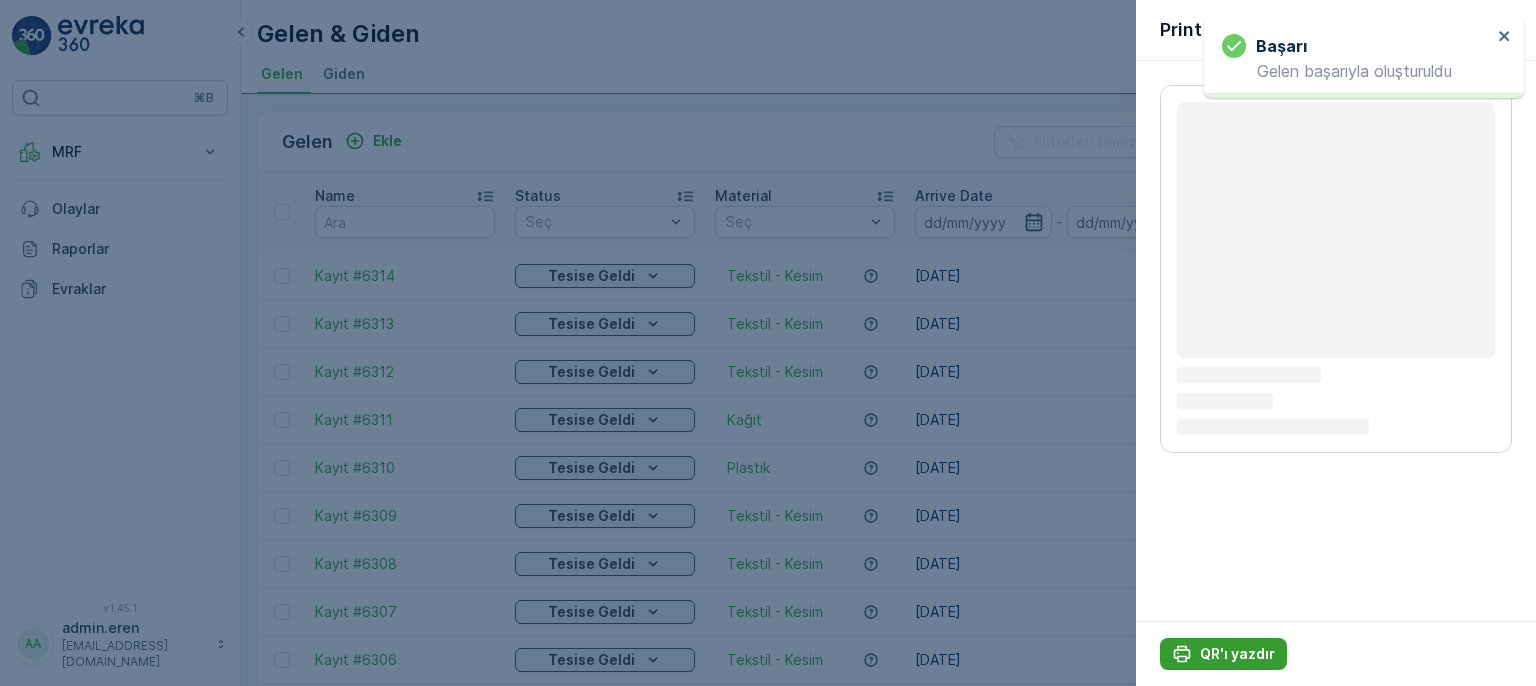 click on "QR'ı yazdır" at bounding box center (1237, 654) 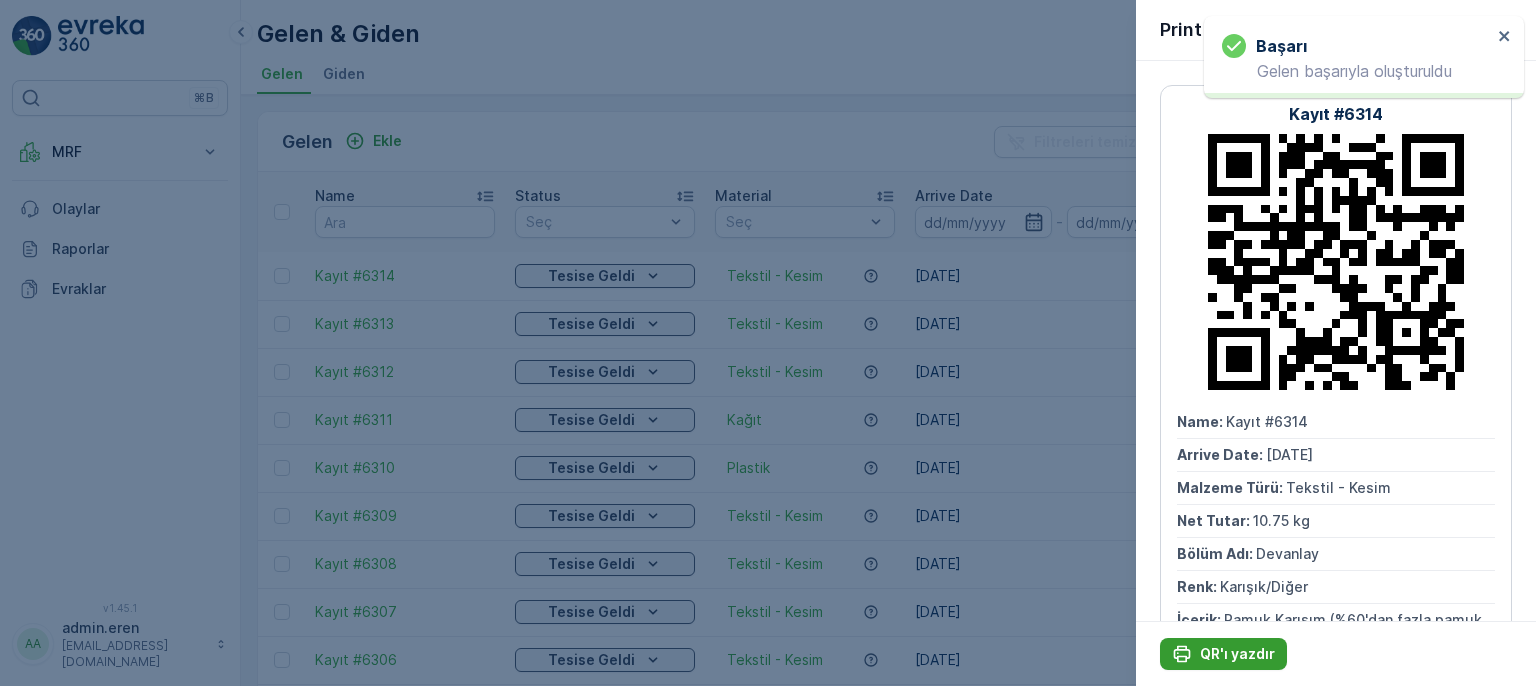 click on "QR'ı yazdır" at bounding box center (1237, 654) 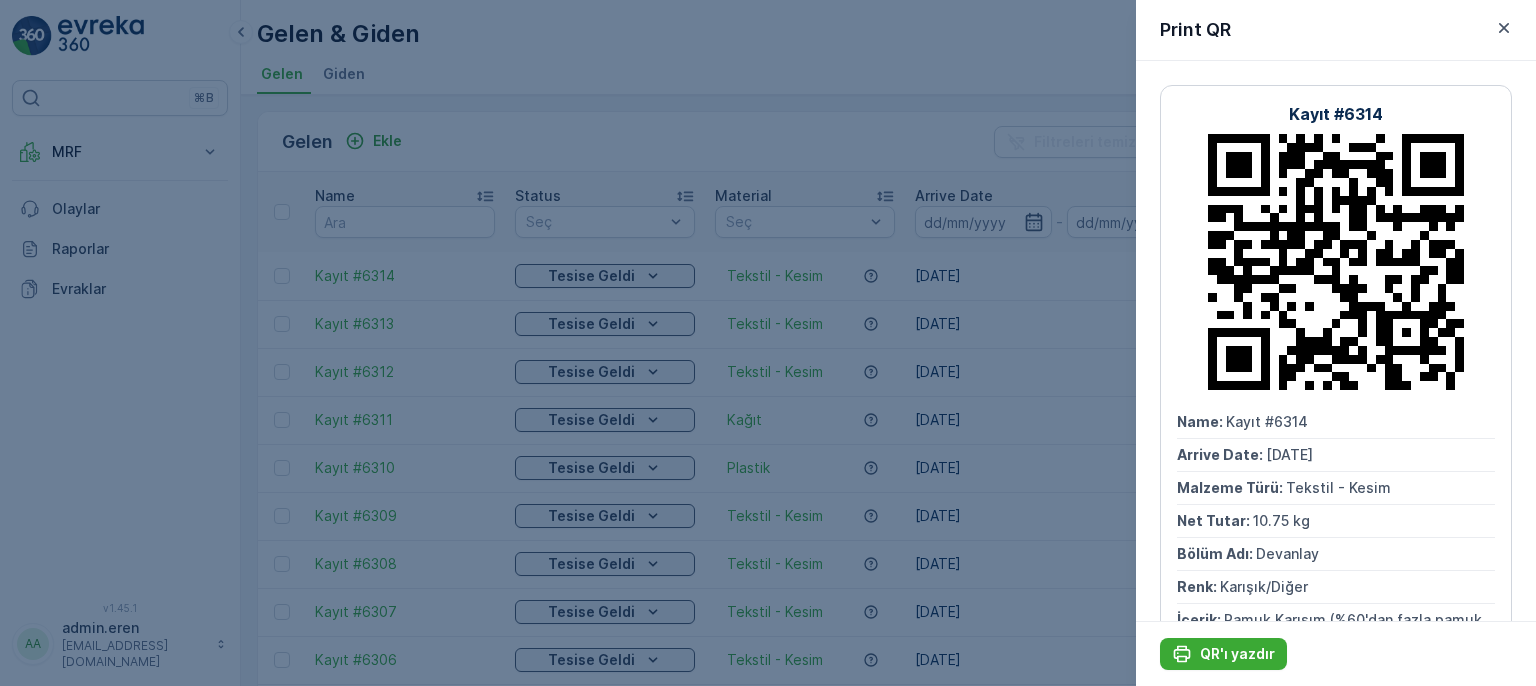 drag, startPoint x: 604, startPoint y: 66, endPoint x: 445, endPoint y: 189, distance: 201.02238 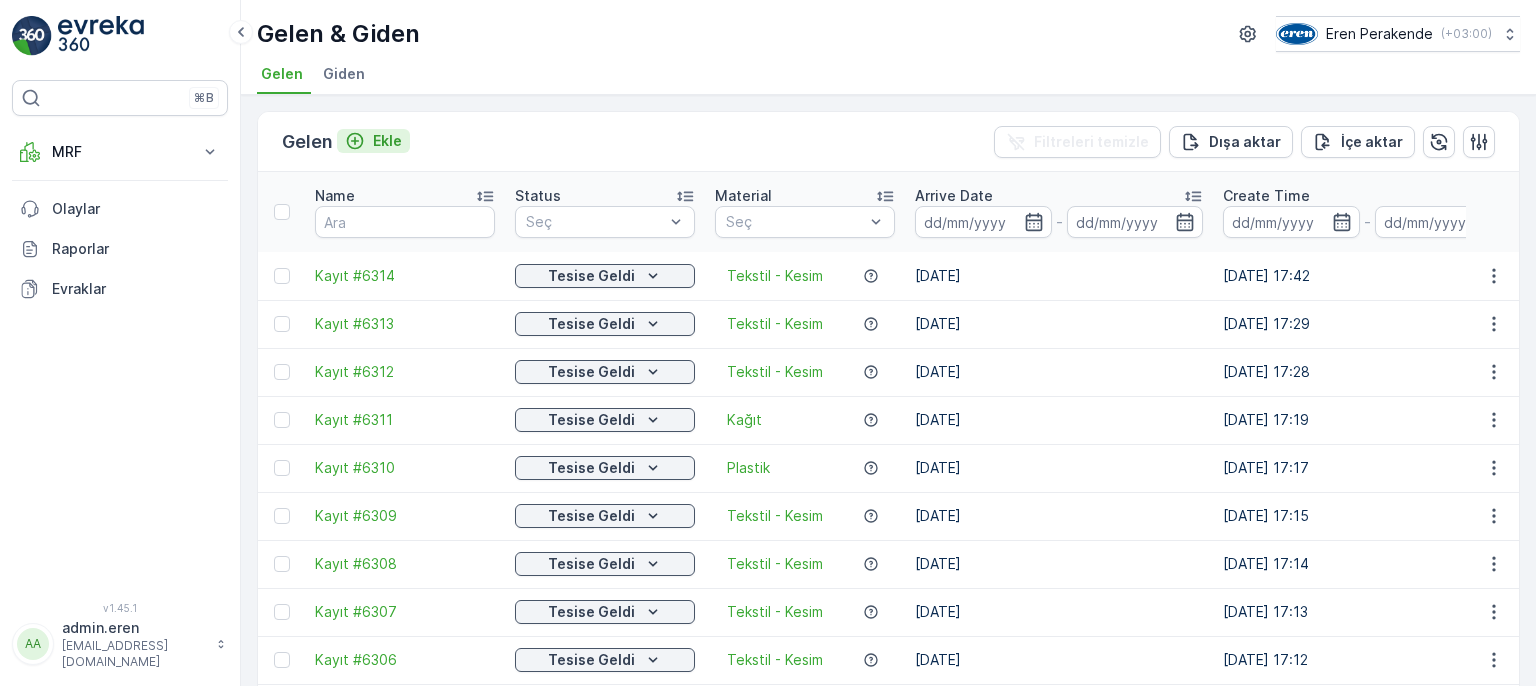 click on "Ekle" at bounding box center [387, 141] 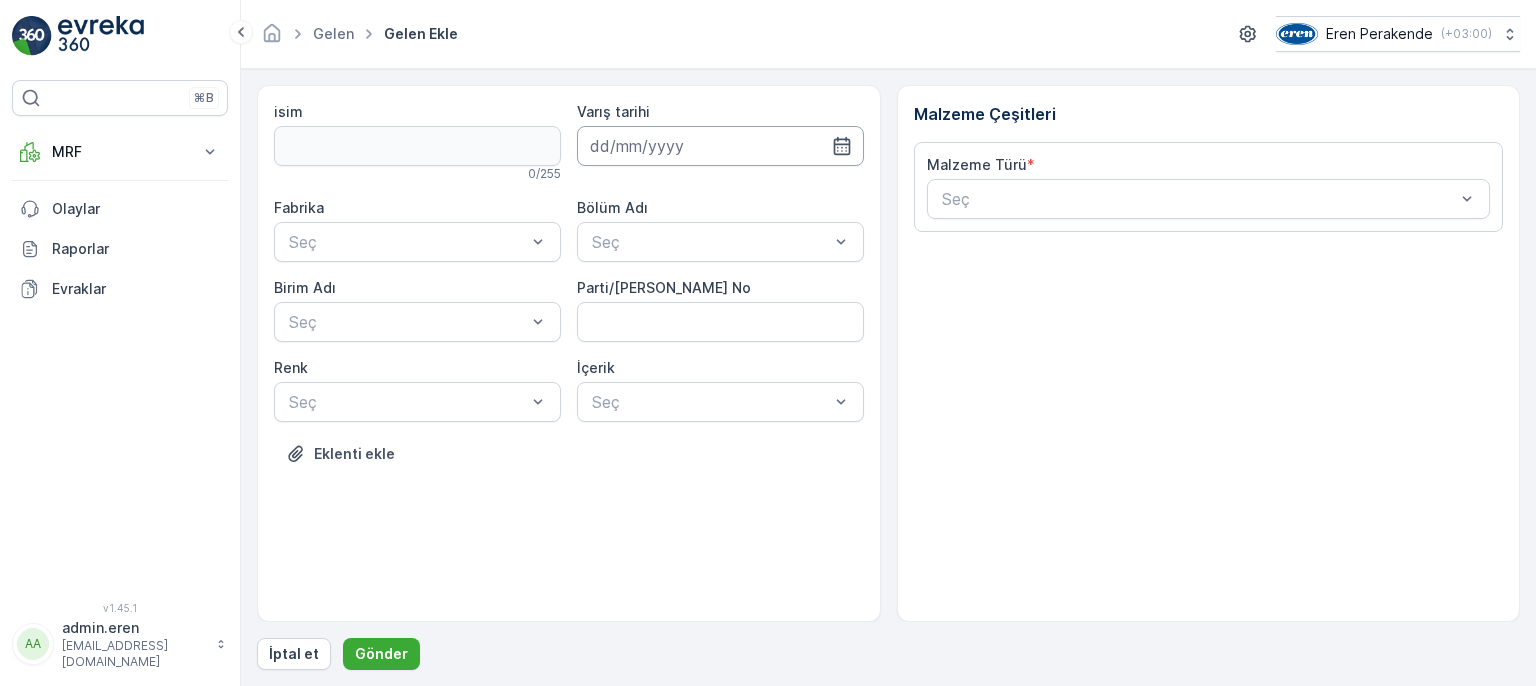 click at bounding box center [720, 146] 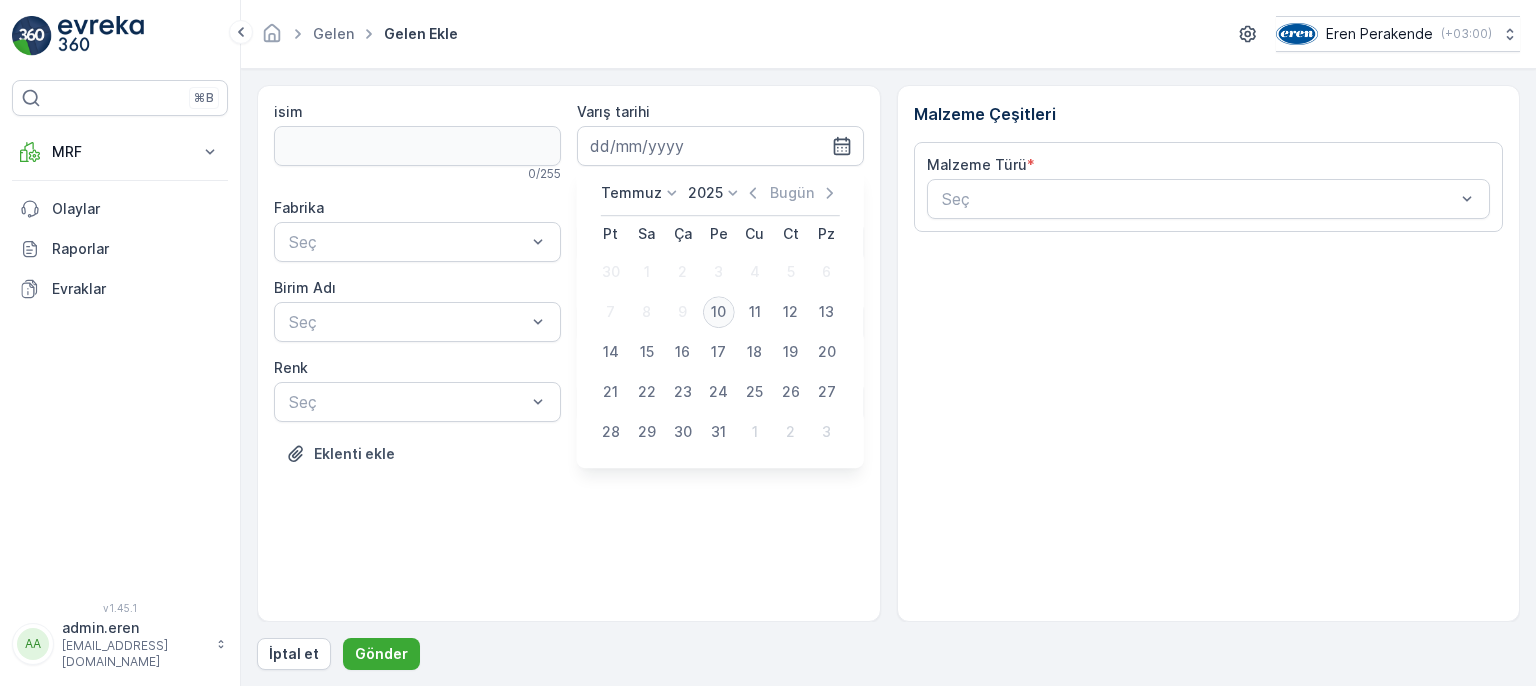 click on "10" at bounding box center (719, 312) 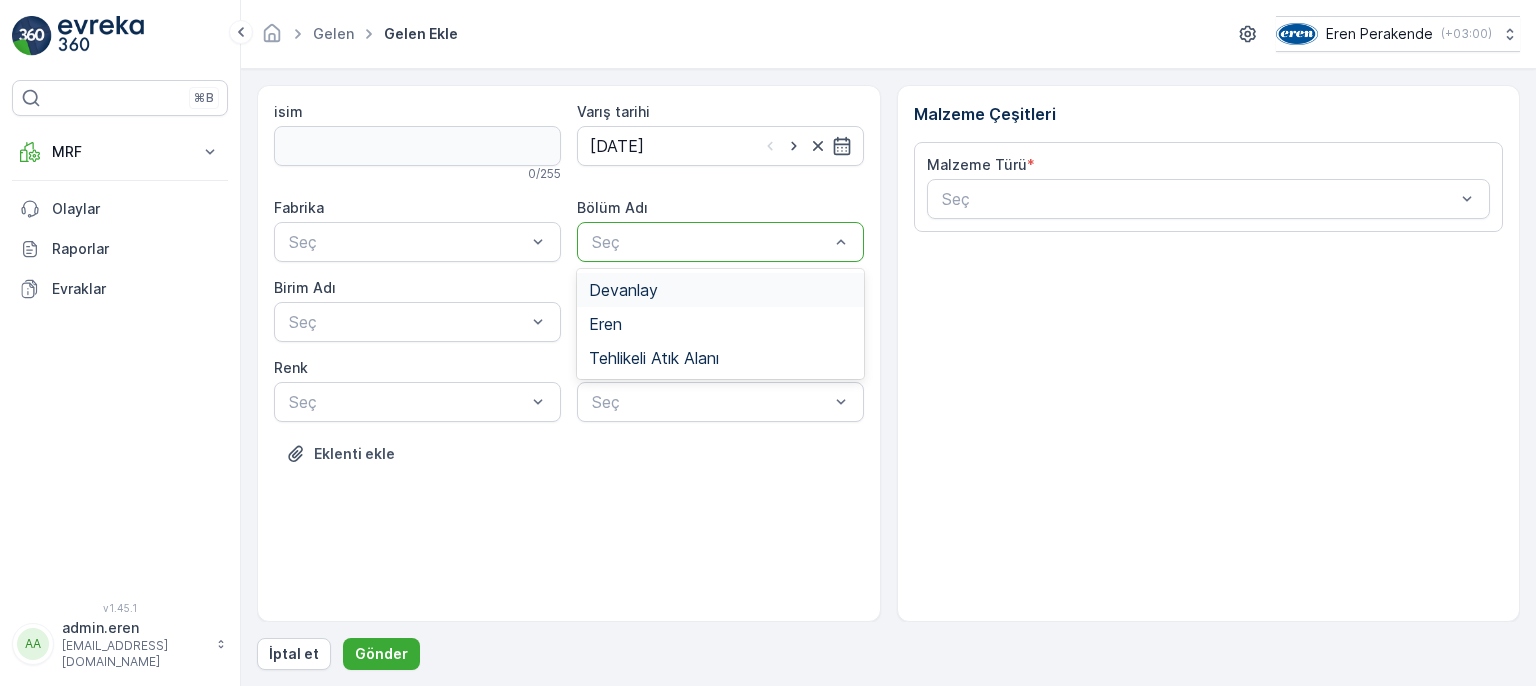 click at bounding box center (710, 242) 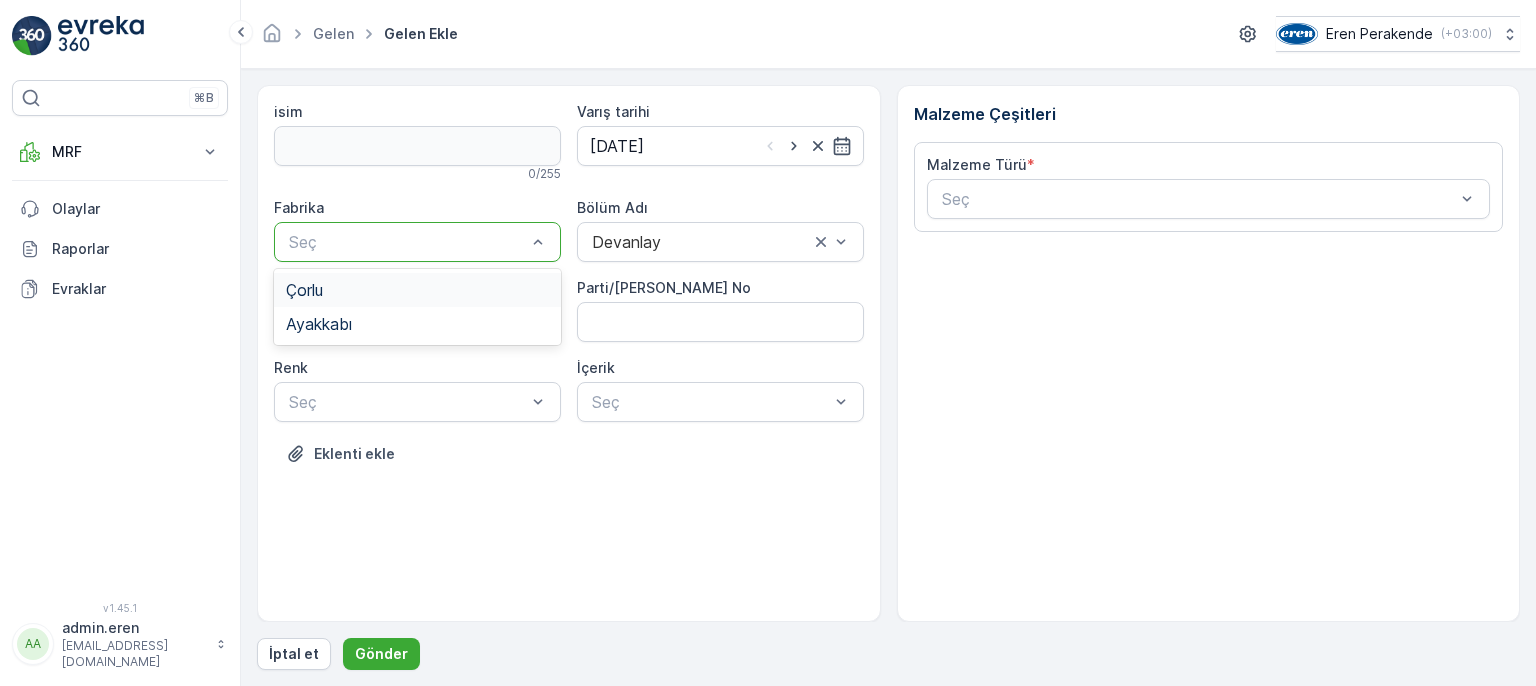 click at bounding box center (407, 242) 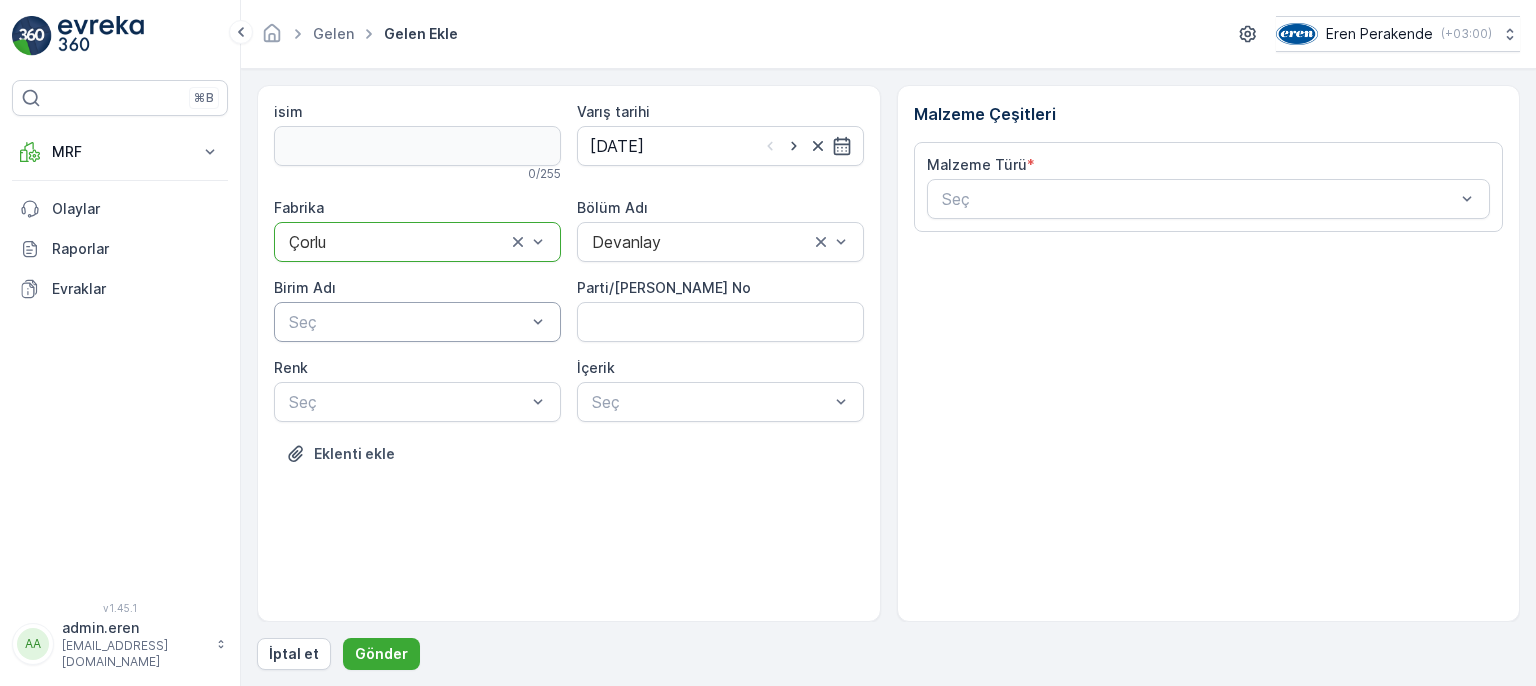 click at bounding box center [407, 322] 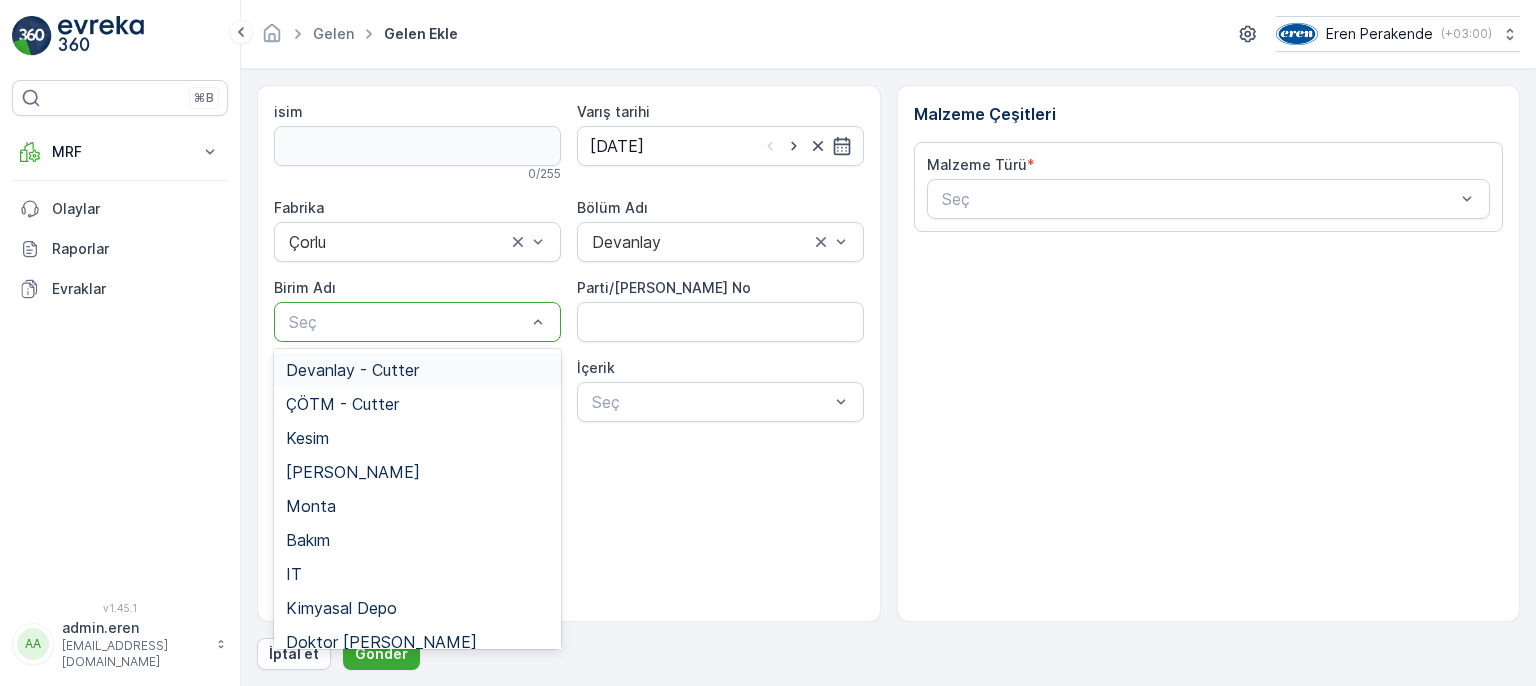 click on "Devanlay  - Cutter" at bounding box center [417, 370] 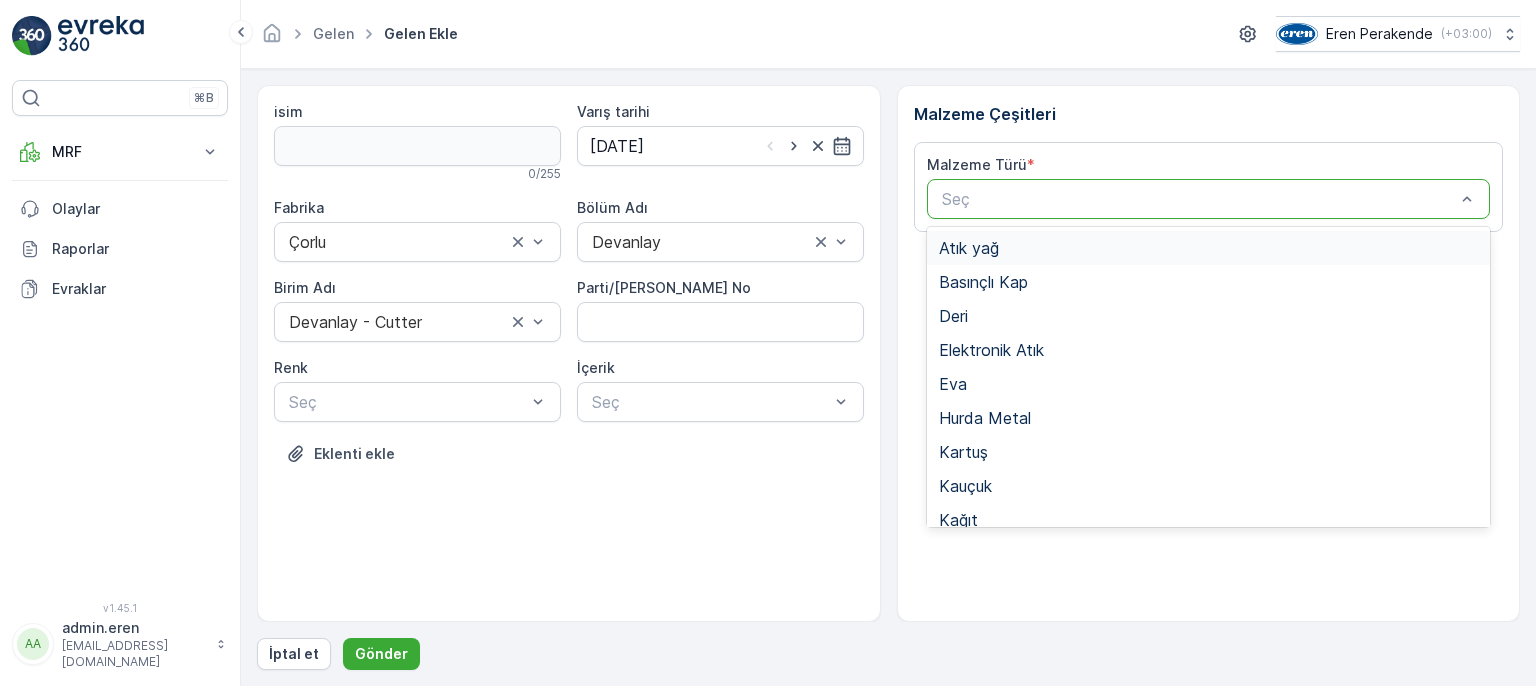 click at bounding box center [1199, 199] 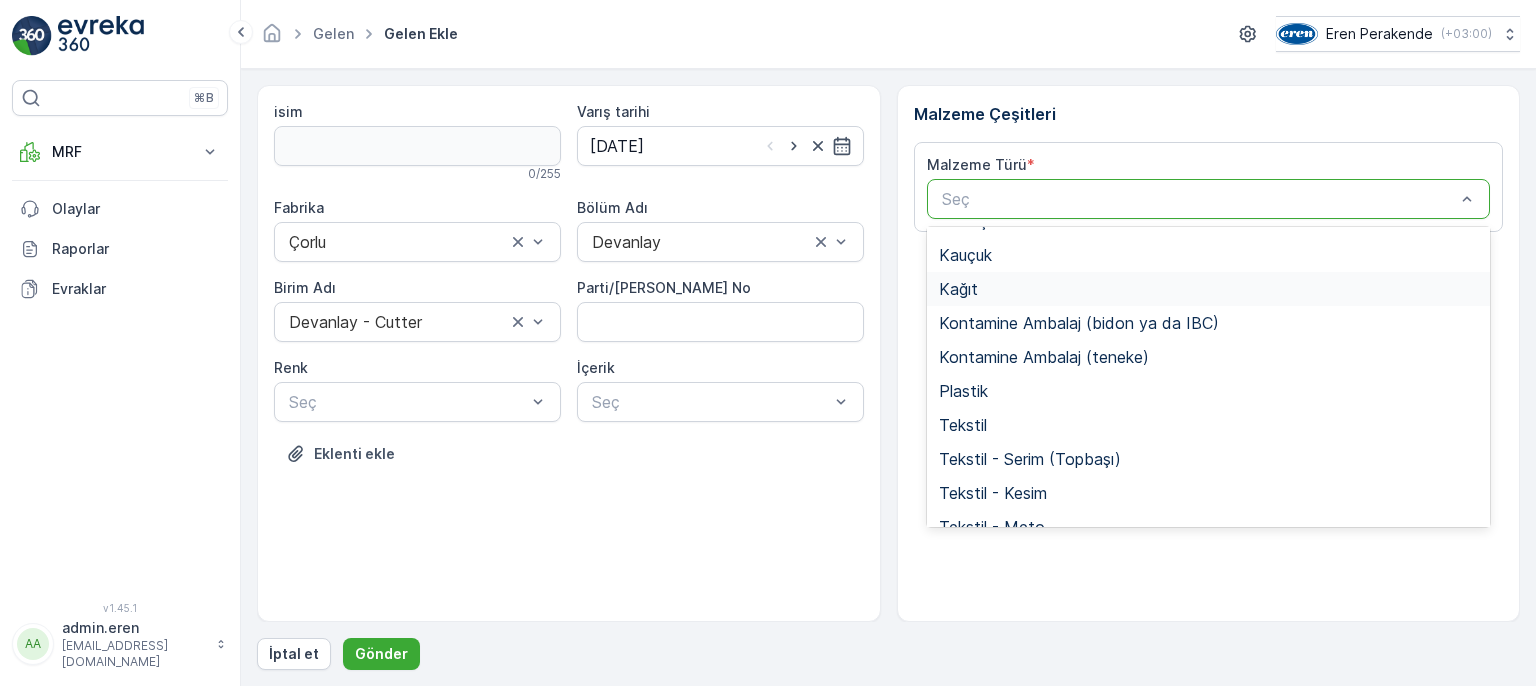 scroll, scrollTop: 200, scrollLeft: 0, axis: vertical 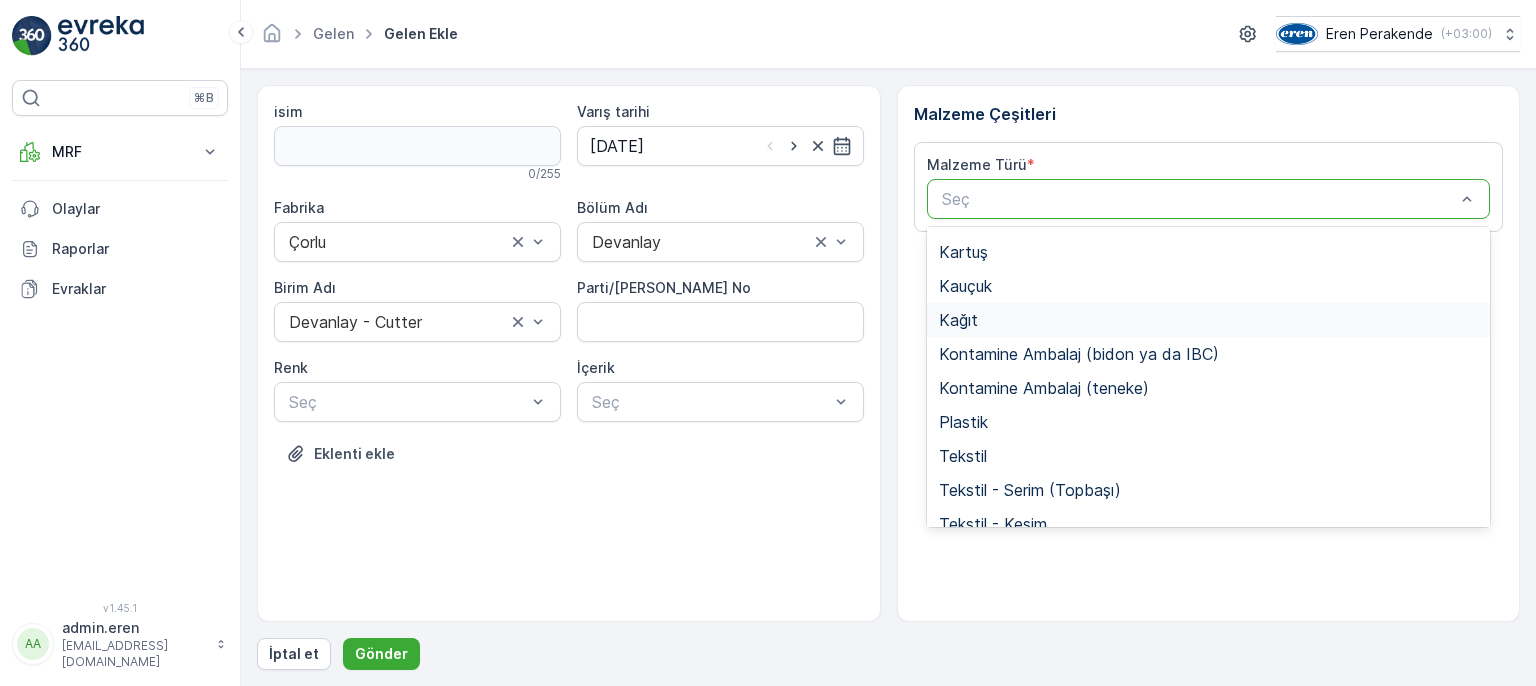 click on "Kağıt" at bounding box center [1209, 320] 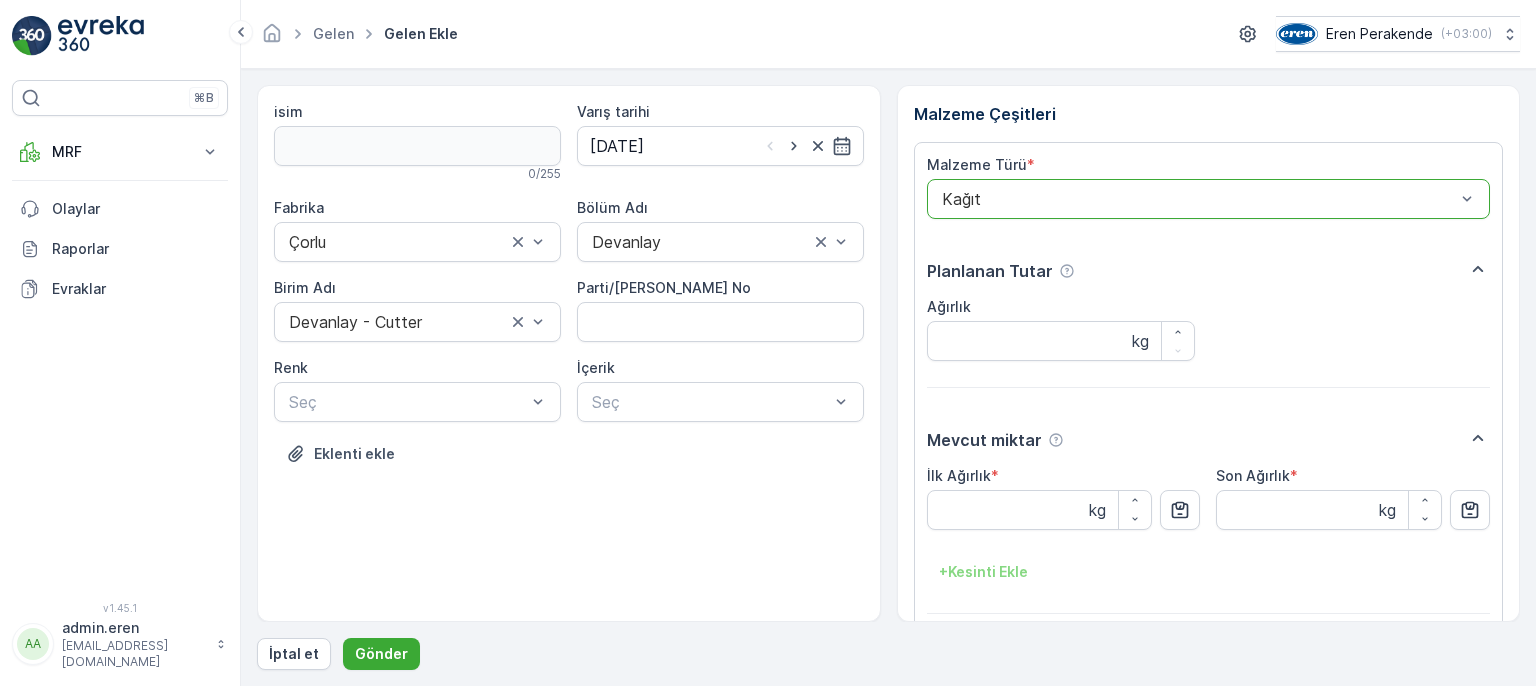 drag, startPoint x: 848, startPoint y: 410, endPoint x: 828, endPoint y: 425, distance: 25 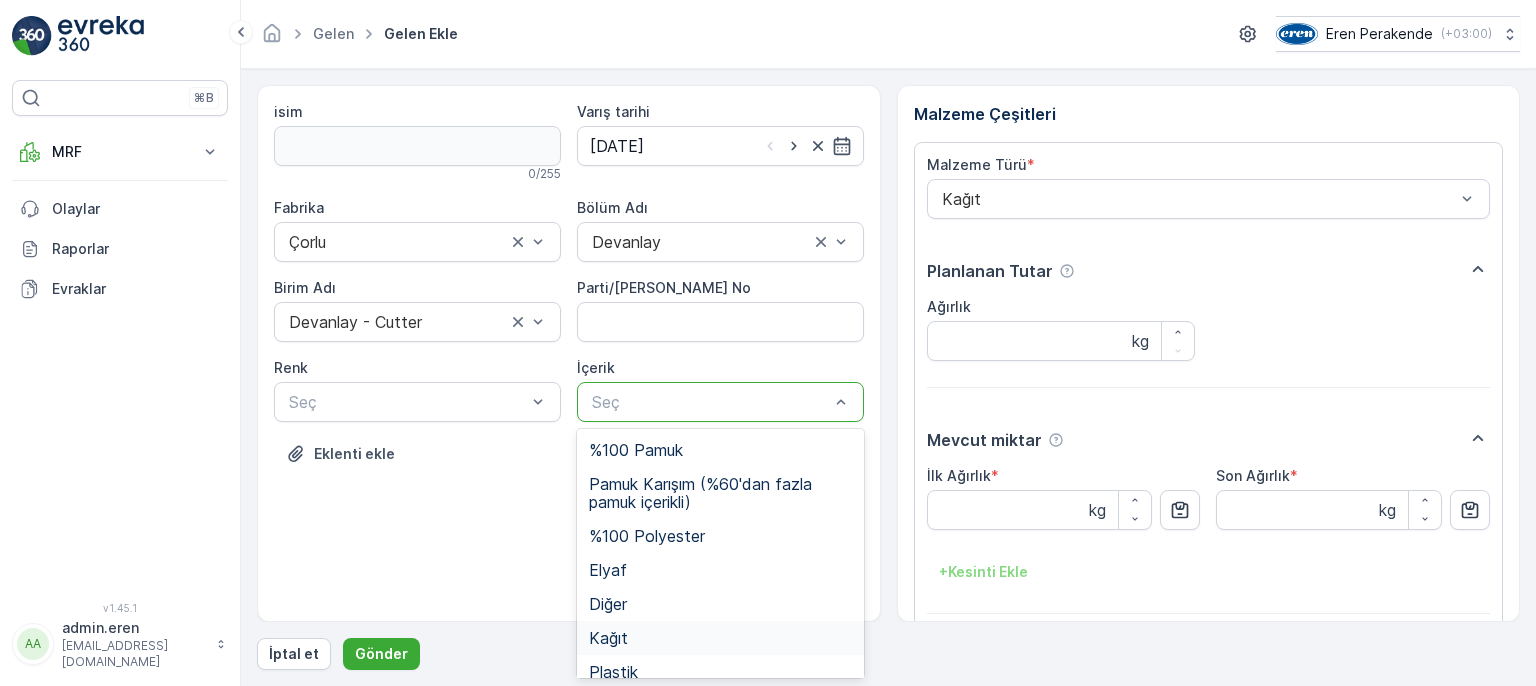 click on "Kağıt" at bounding box center [720, 638] 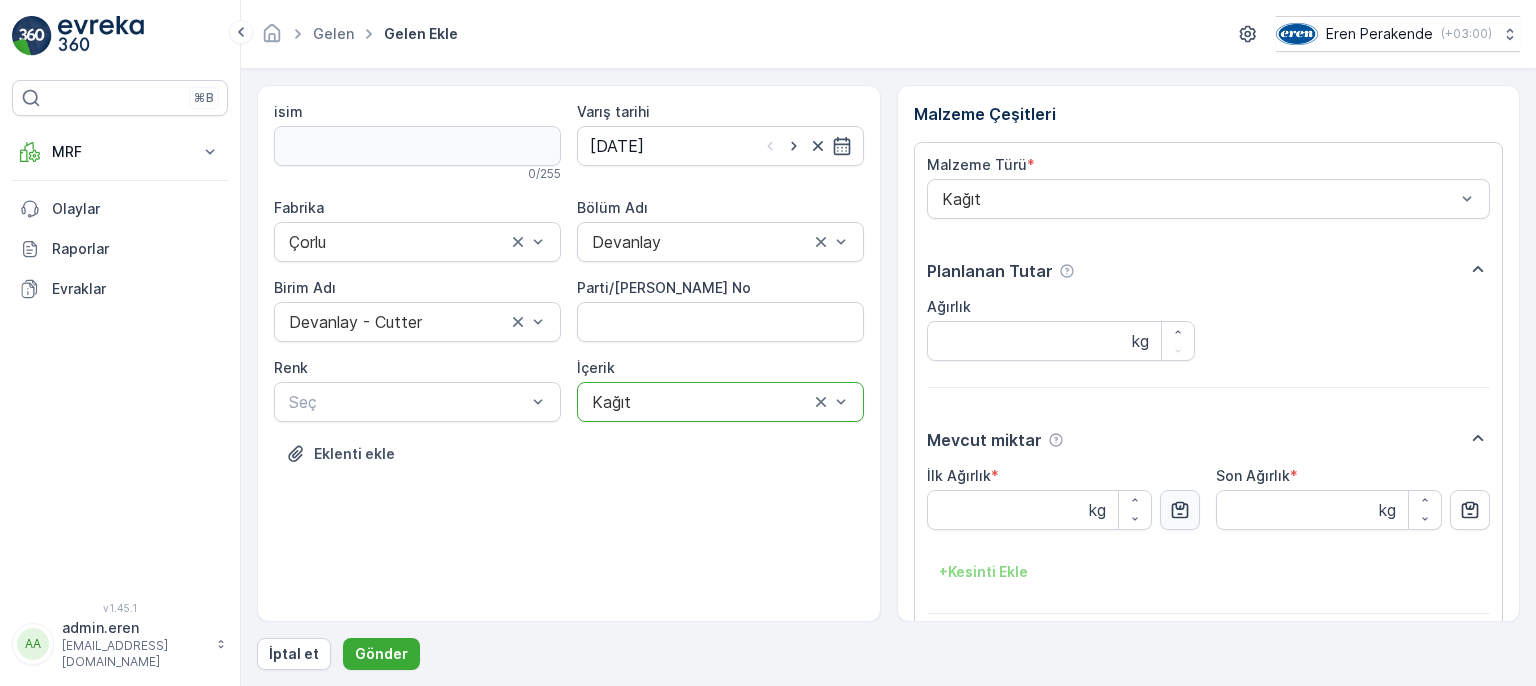 click at bounding box center [1180, 510] 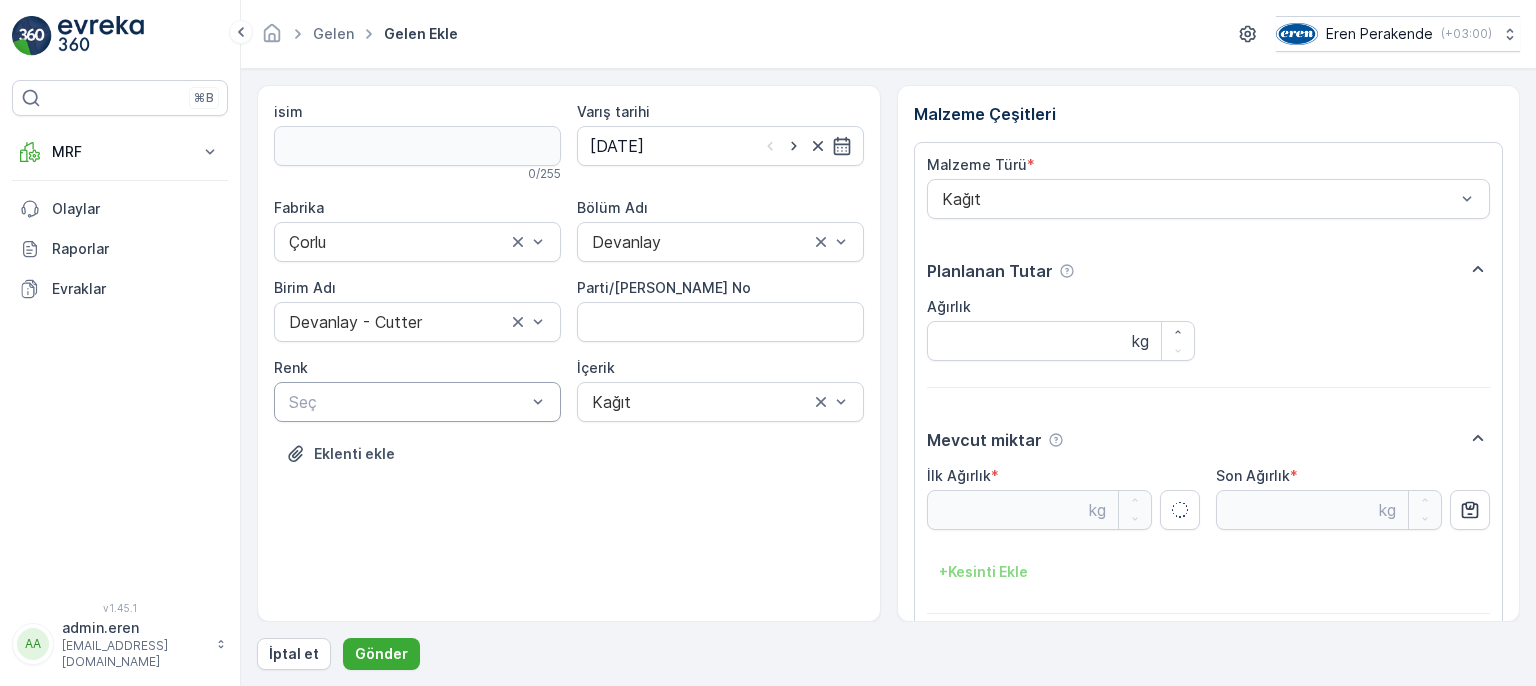 type on "4.25" 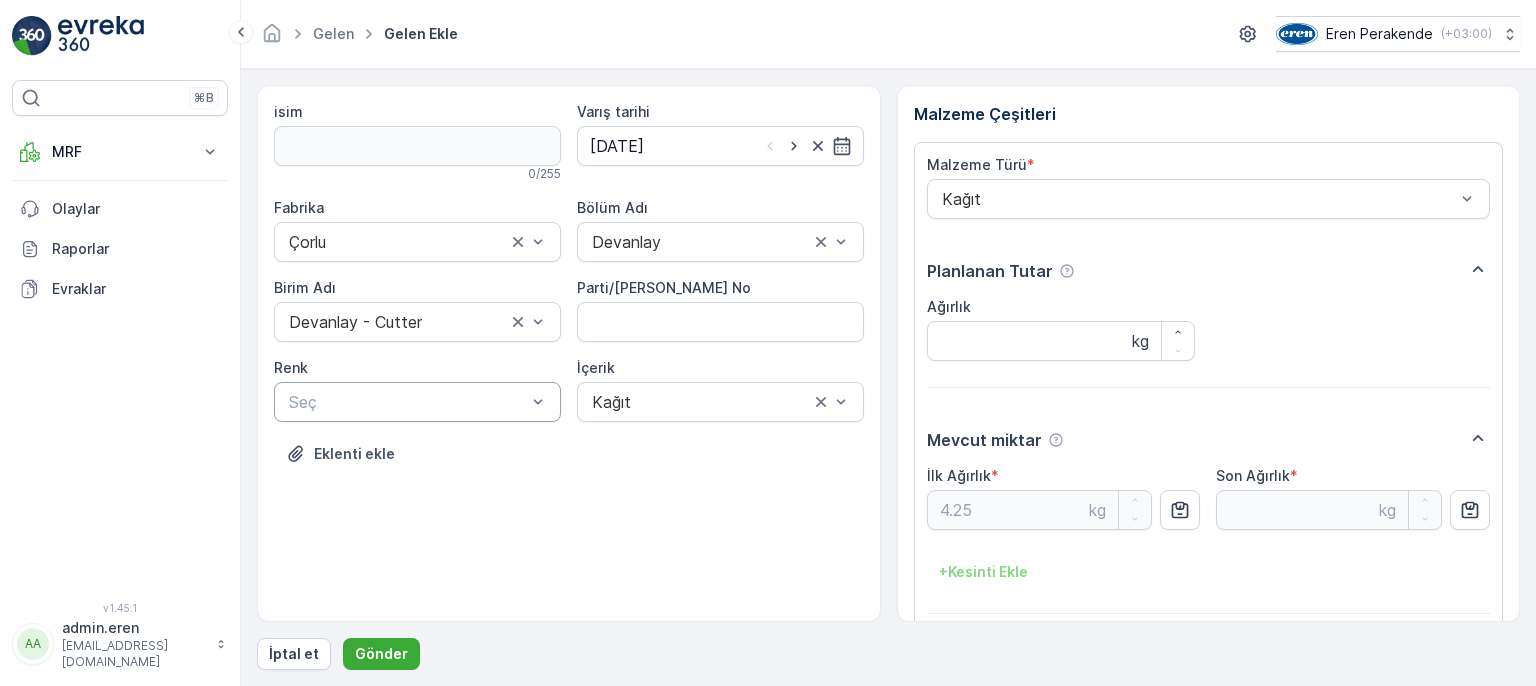 click at bounding box center [407, 402] 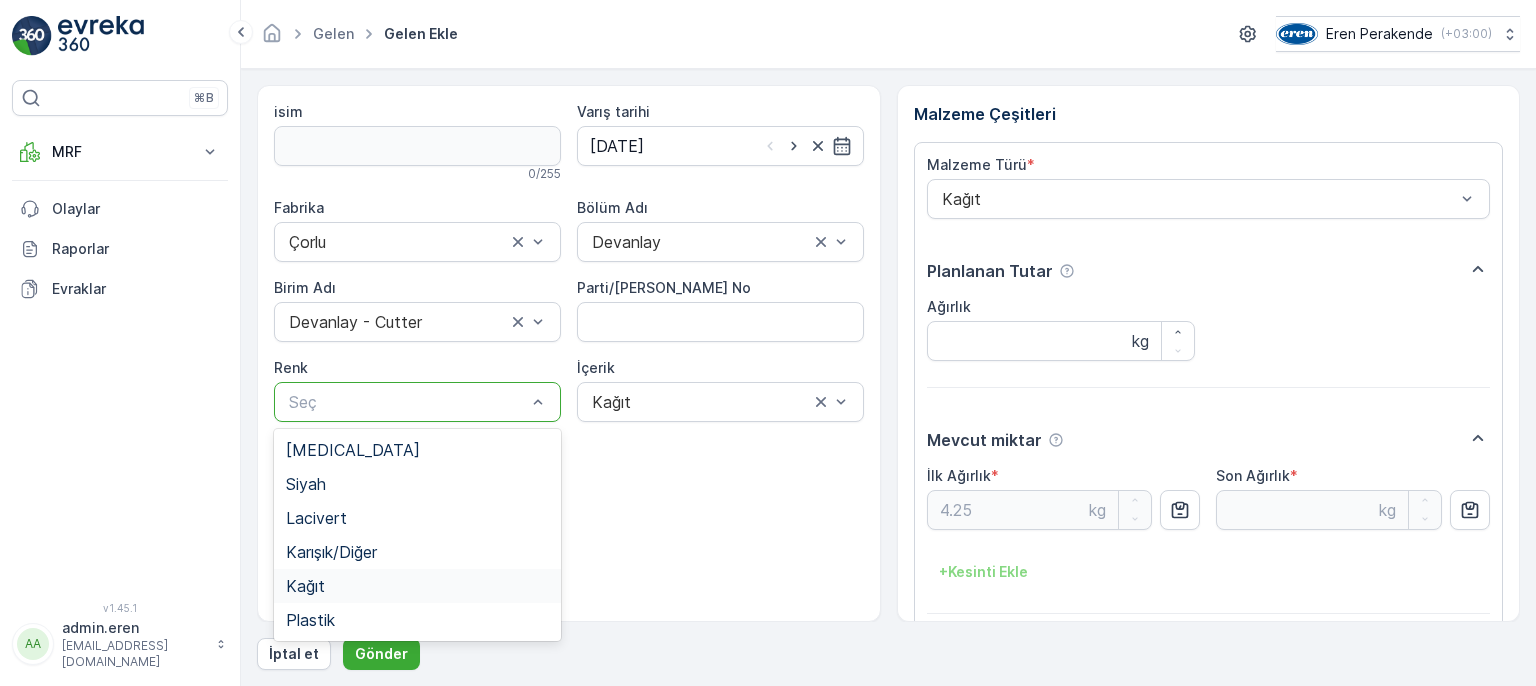 click on "Kağıt" at bounding box center (417, 586) 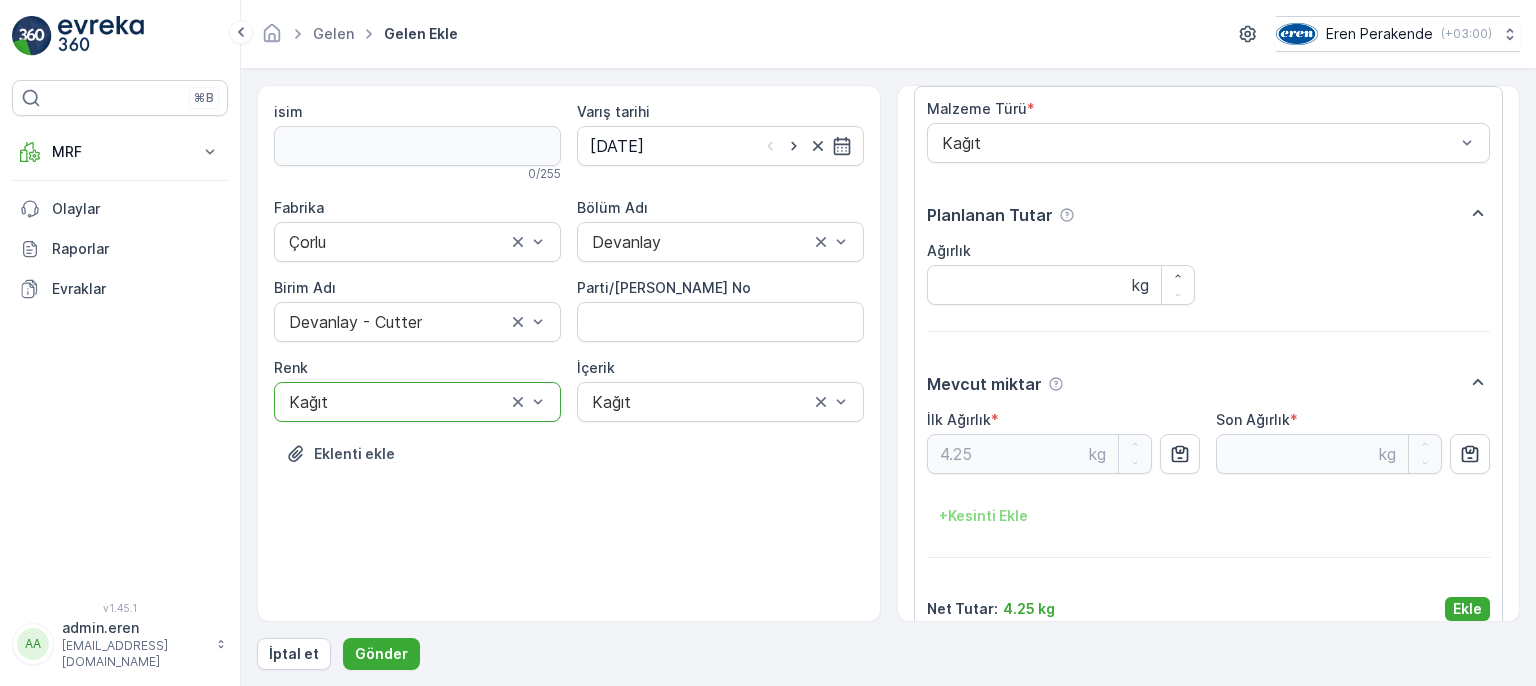 scroll, scrollTop: 84, scrollLeft: 0, axis: vertical 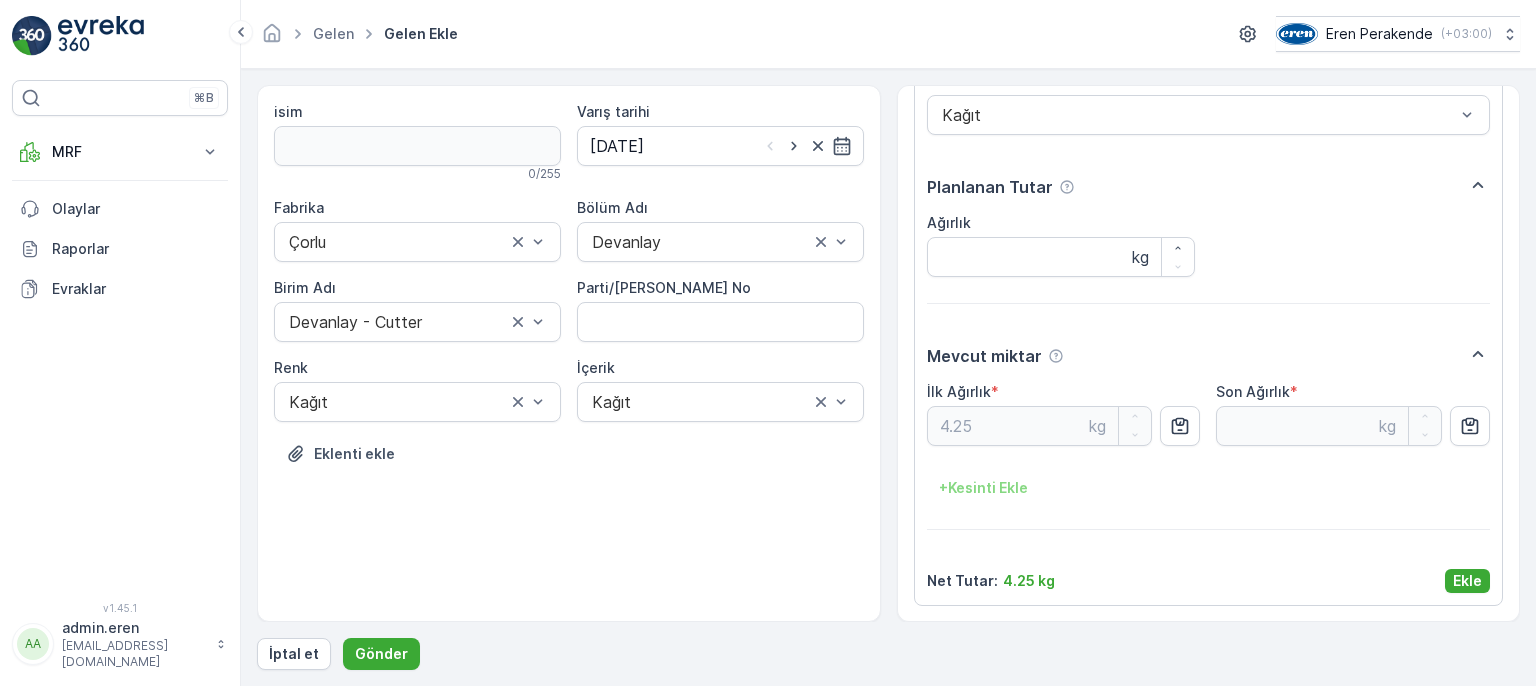 drag, startPoint x: 1468, startPoint y: 581, endPoint x: 959, endPoint y: 620, distance: 510.4919 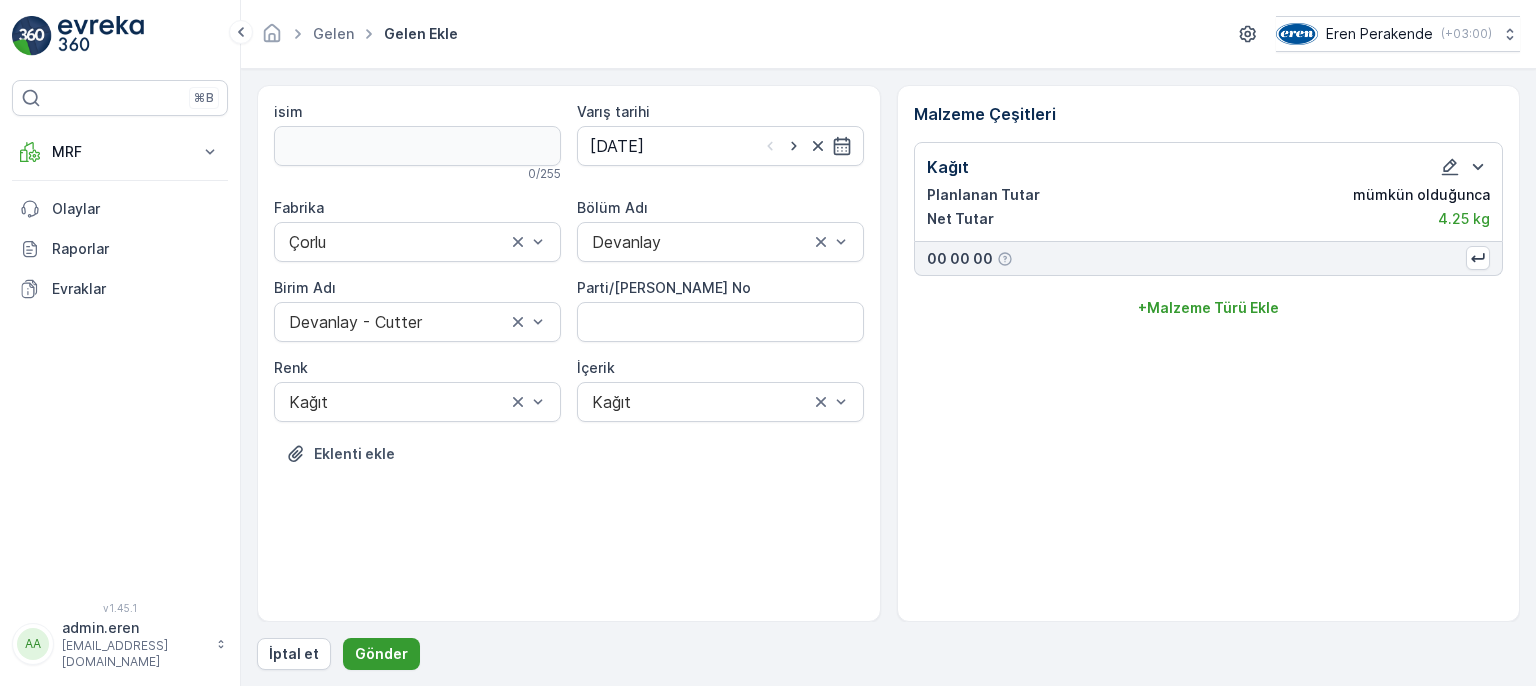 click on "Gönder" at bounding box center [381, 654] 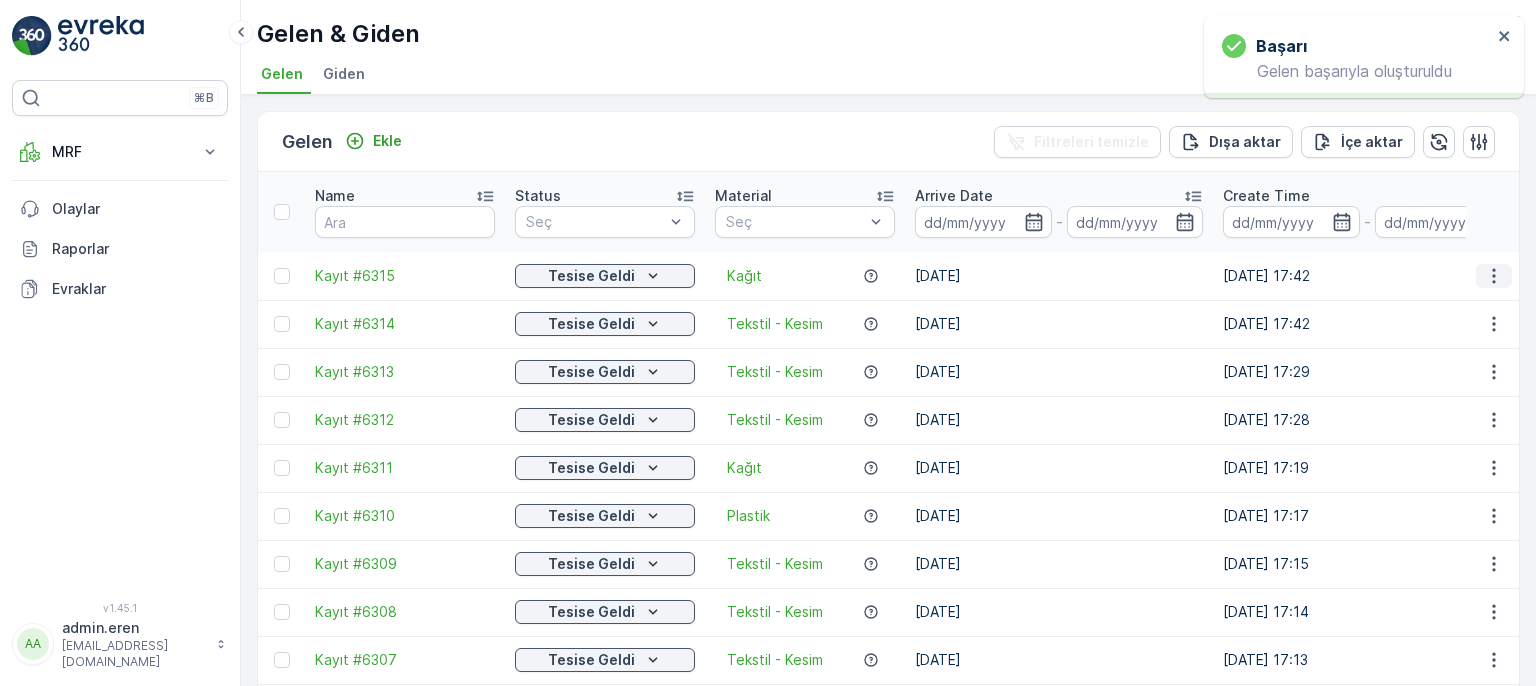 click 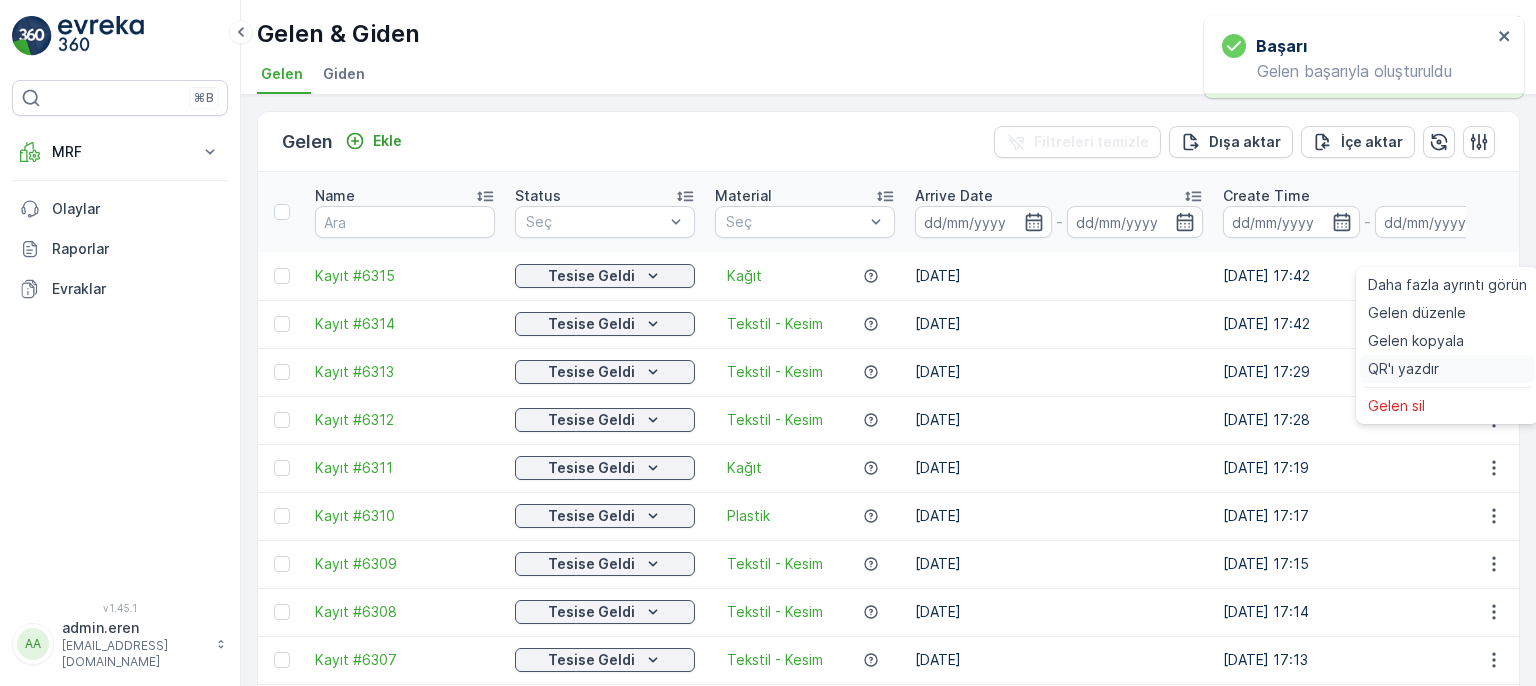 click on "QR'ı yazdır" at bounding box center [1403, 369] 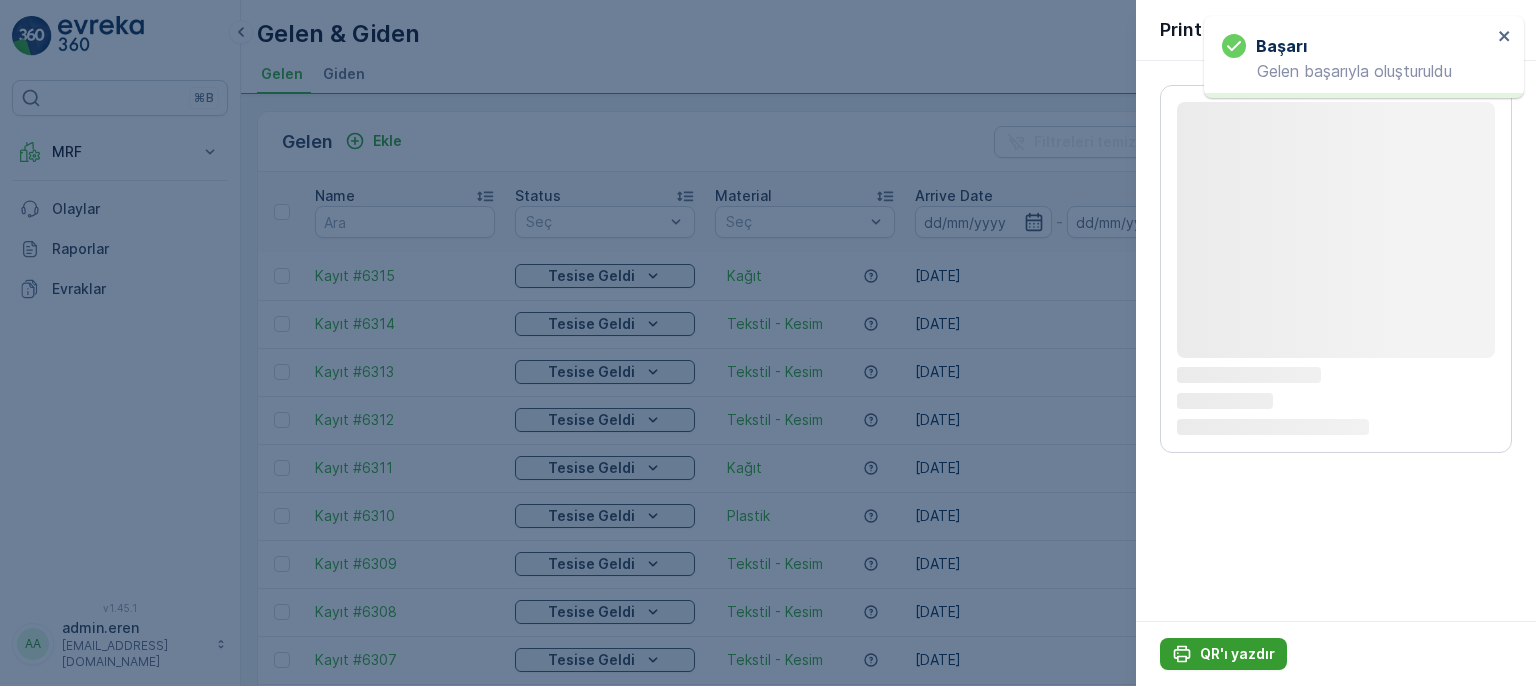 click on "QR'ı yazdır" at bounding box center (1237, 654) 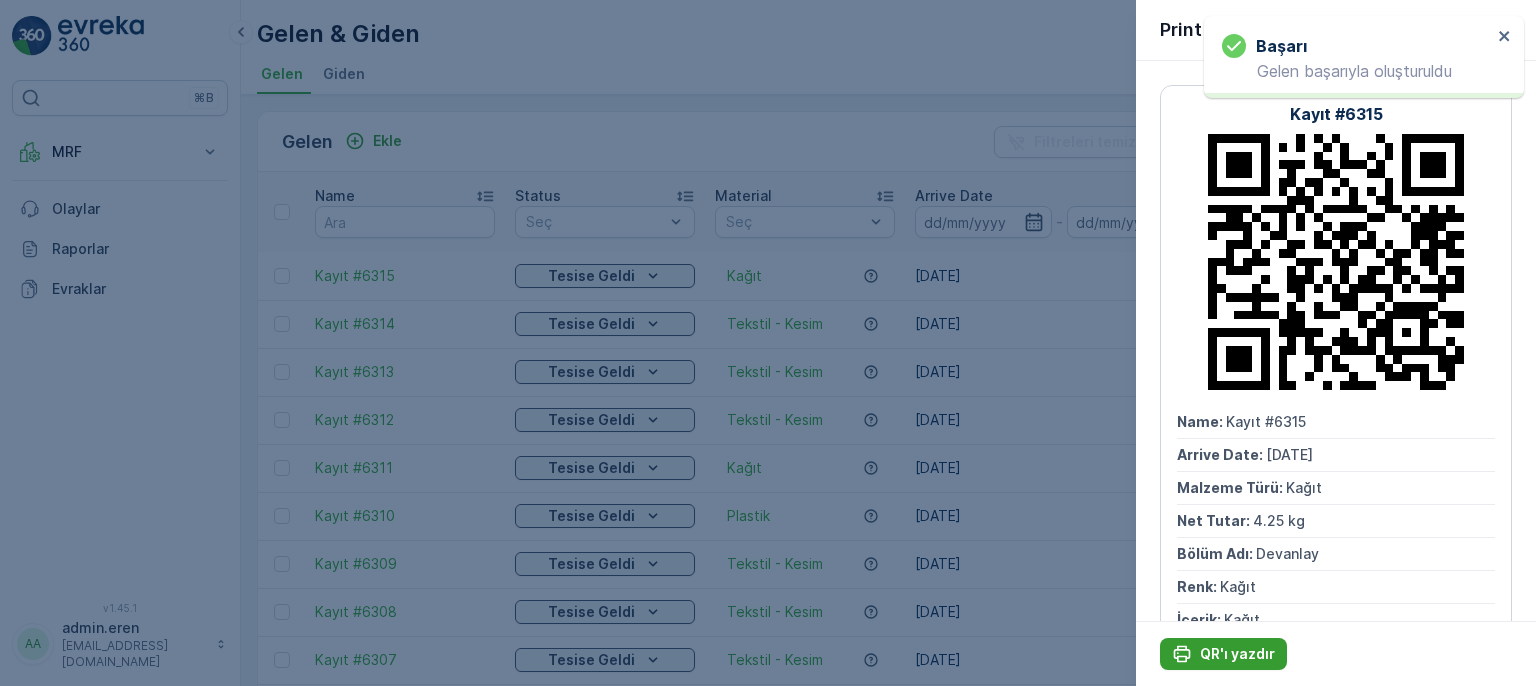 click on "QR'ı yazdır" at bounding box center [1237, 654] 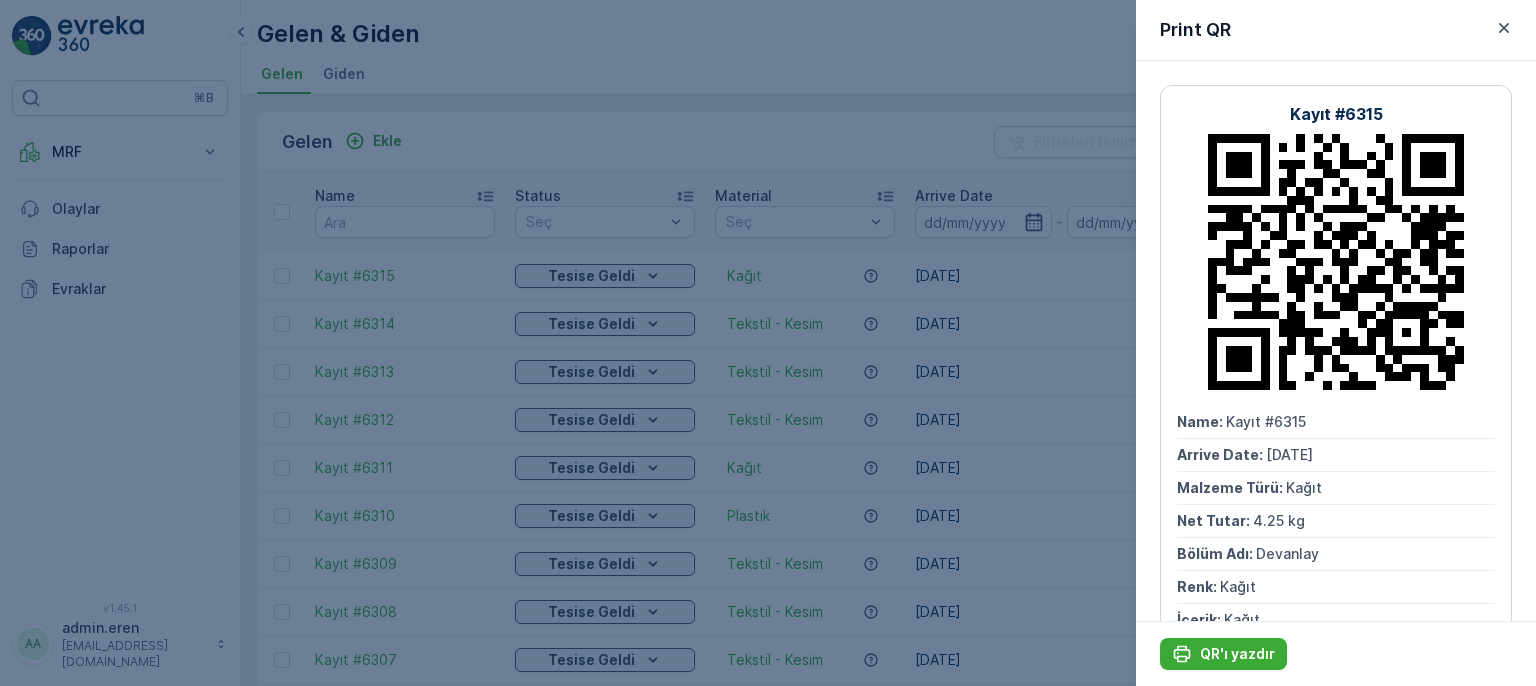 click at bounding box center [768, 343] 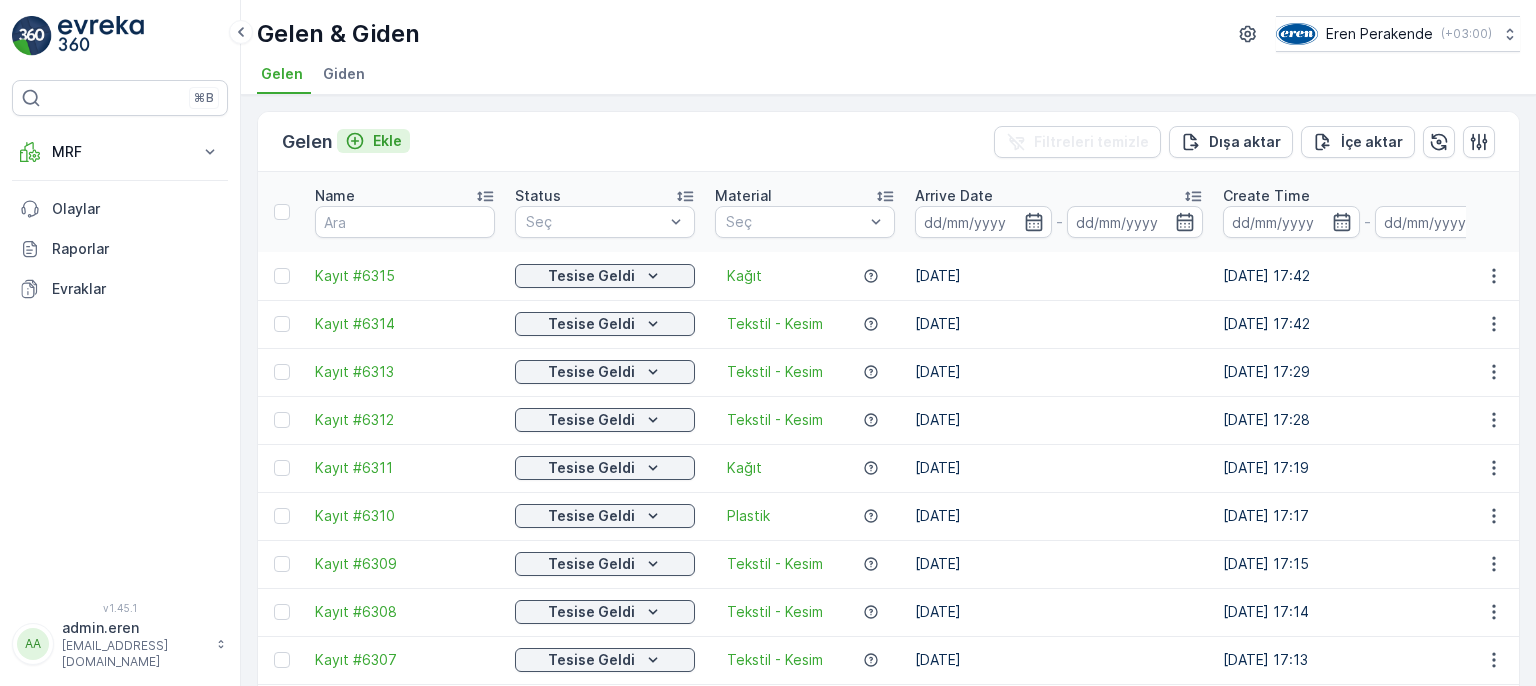 click on "Ekle" at bounding box center [387, 141] 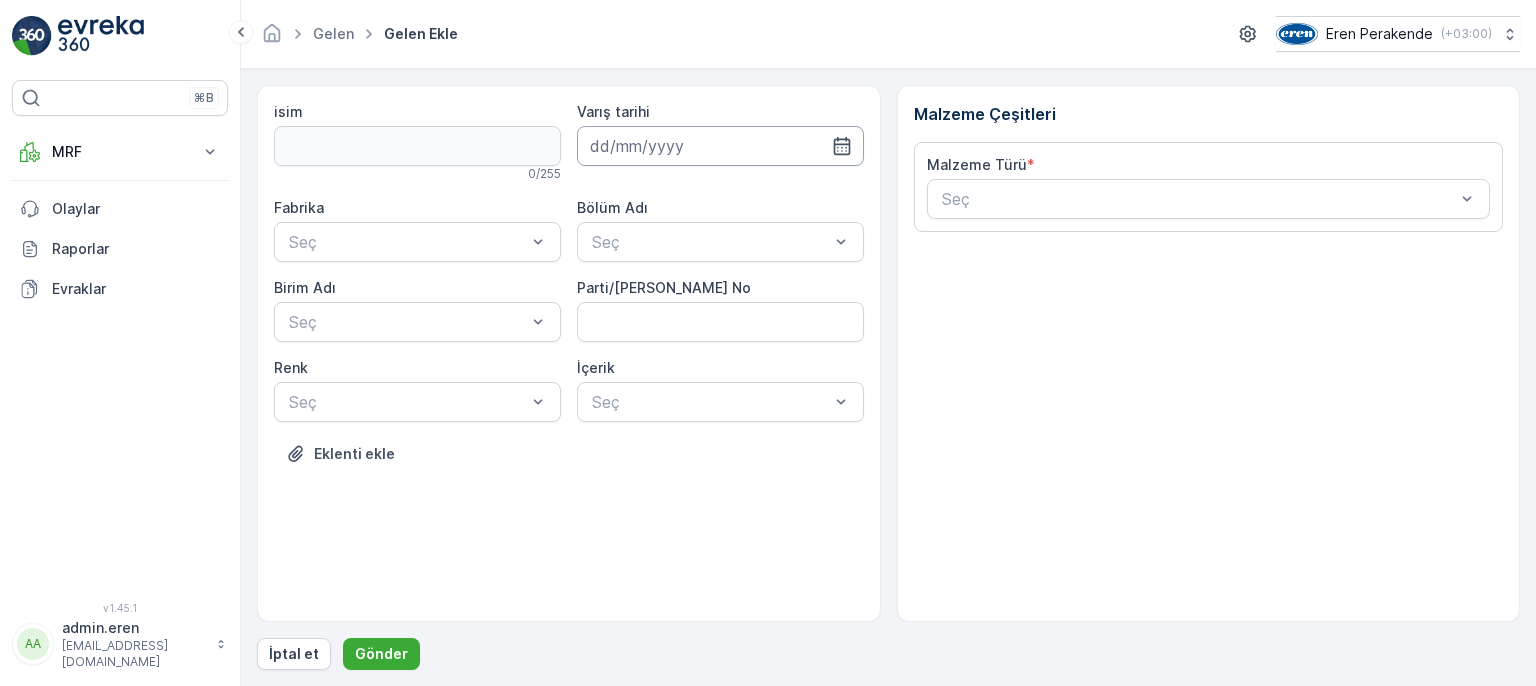 click at bounding box center (720, 146) 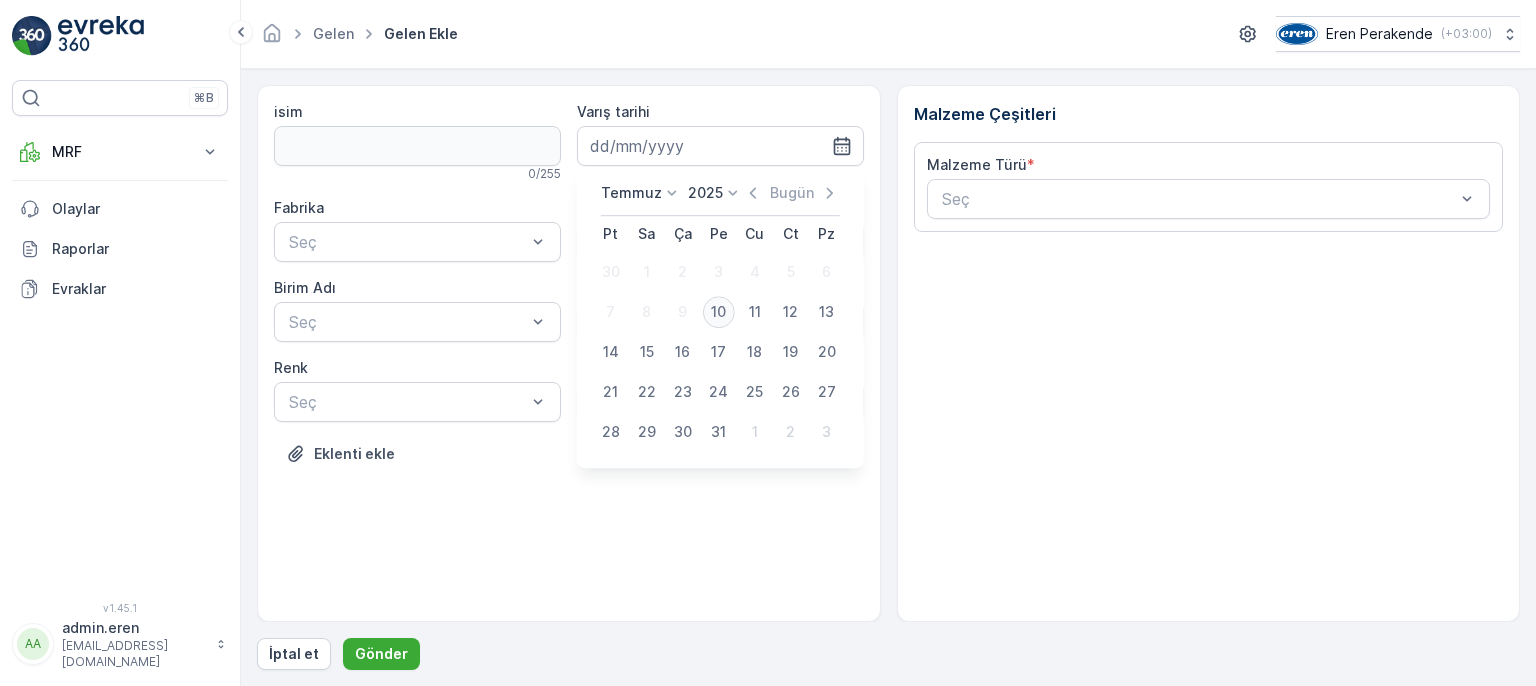 click on "10" at bounding box center (719, 312) 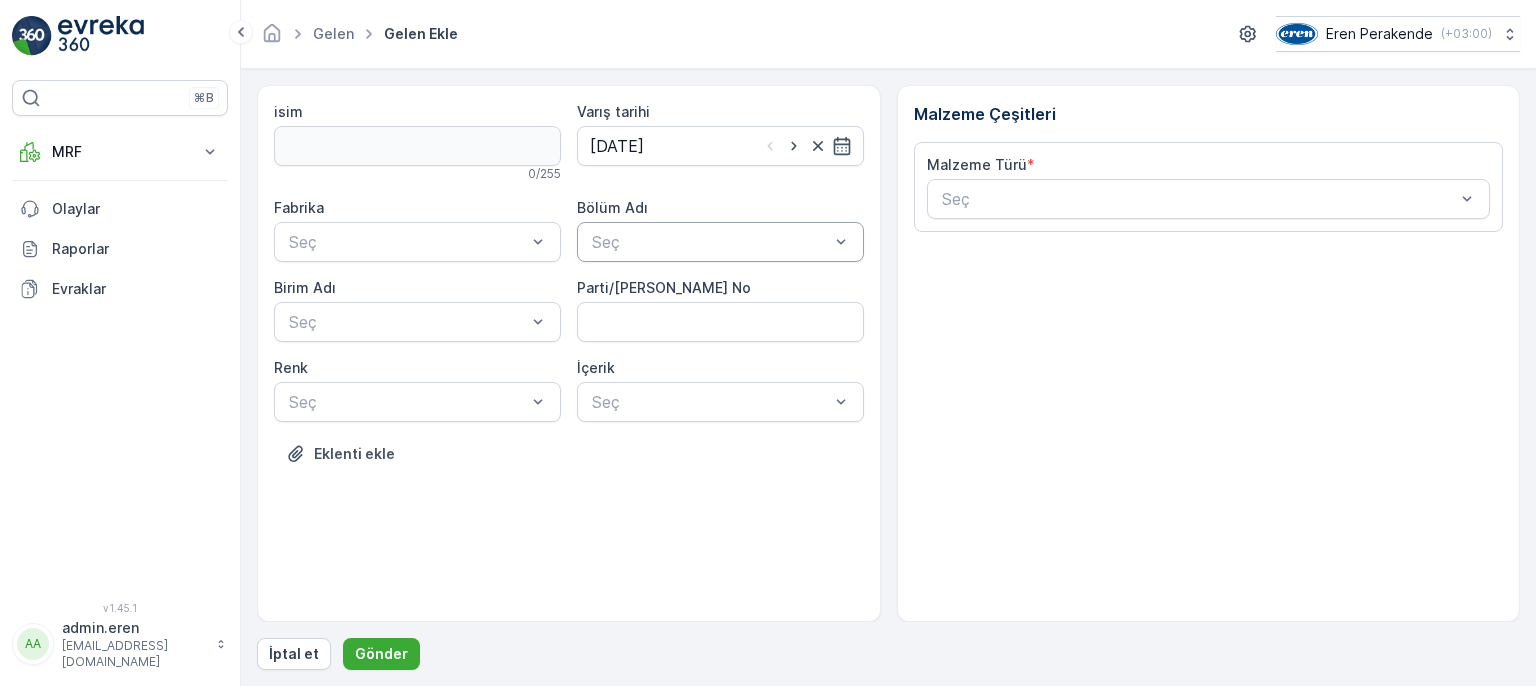 click at bounding box center (710, 242) 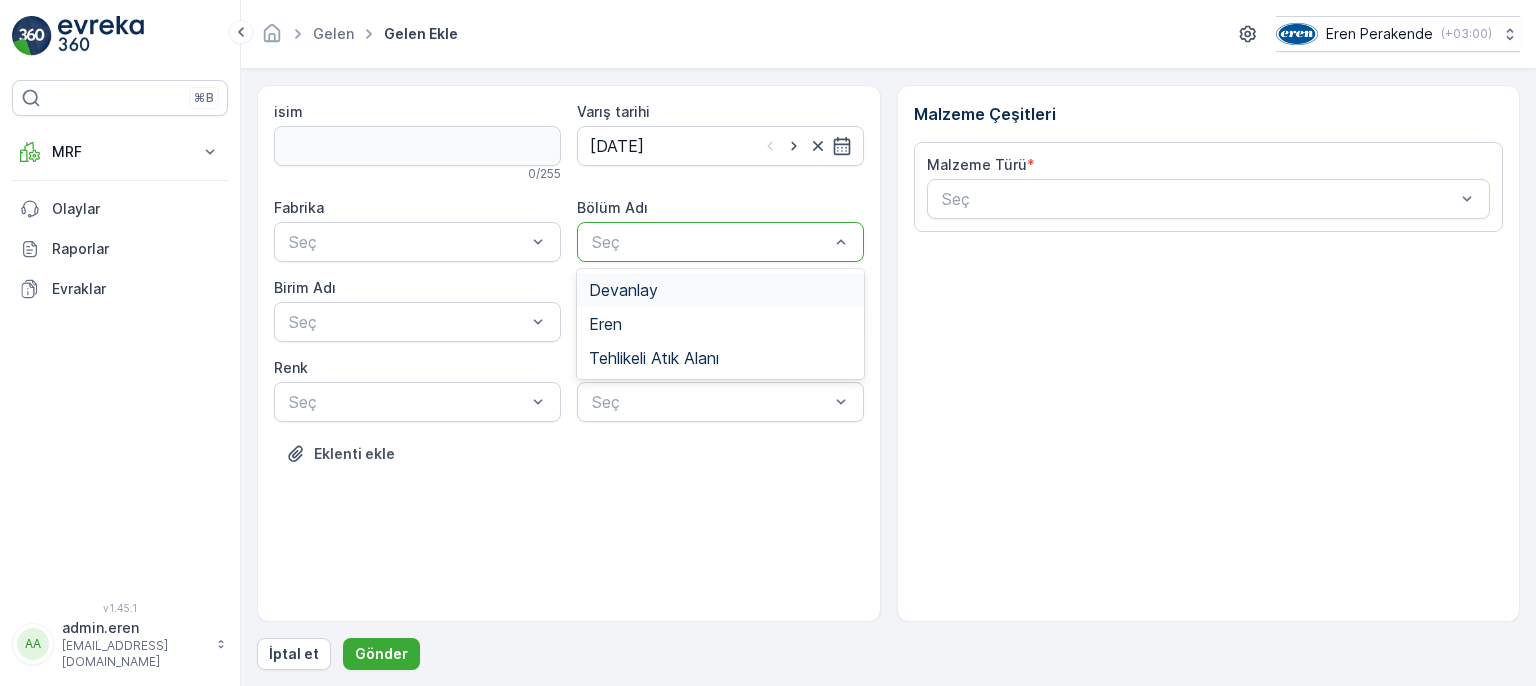 drag, startPoint x: 676, startPoint y: 278, endPoint x: 584, endPoint y: 288, distance: 92.541885 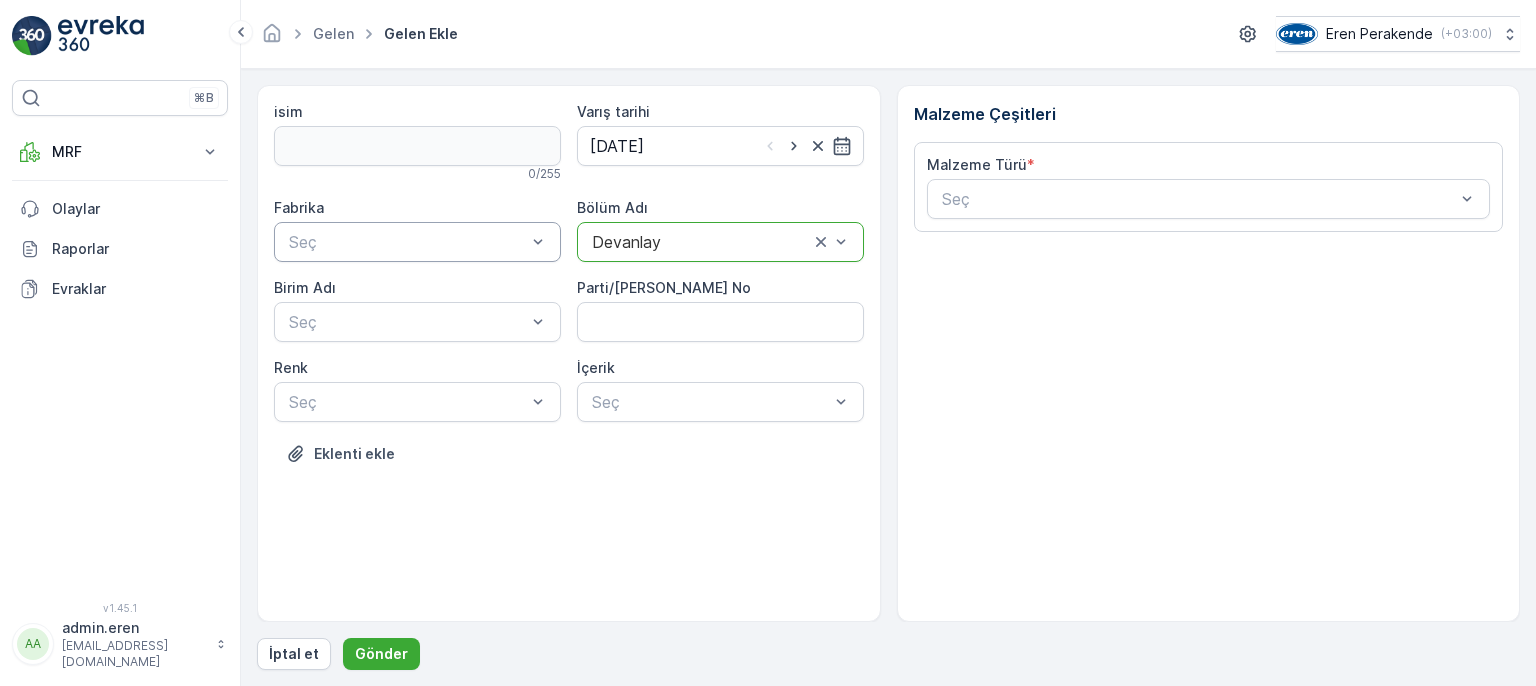 click at bounding box center [407, 242] 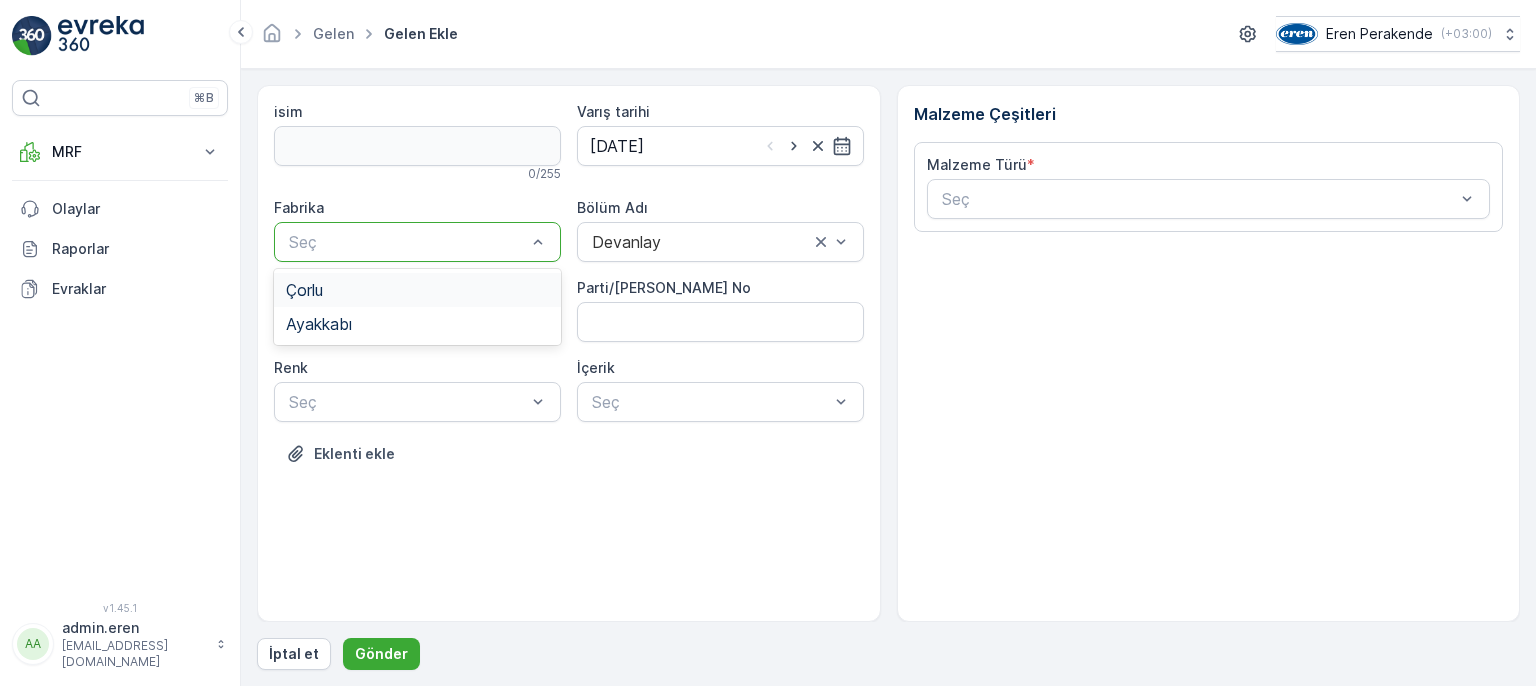 drag, startPoint x: 443, startPoint y: 281, endPoint x: 479, endPoint y: 293, distance: 37.94733 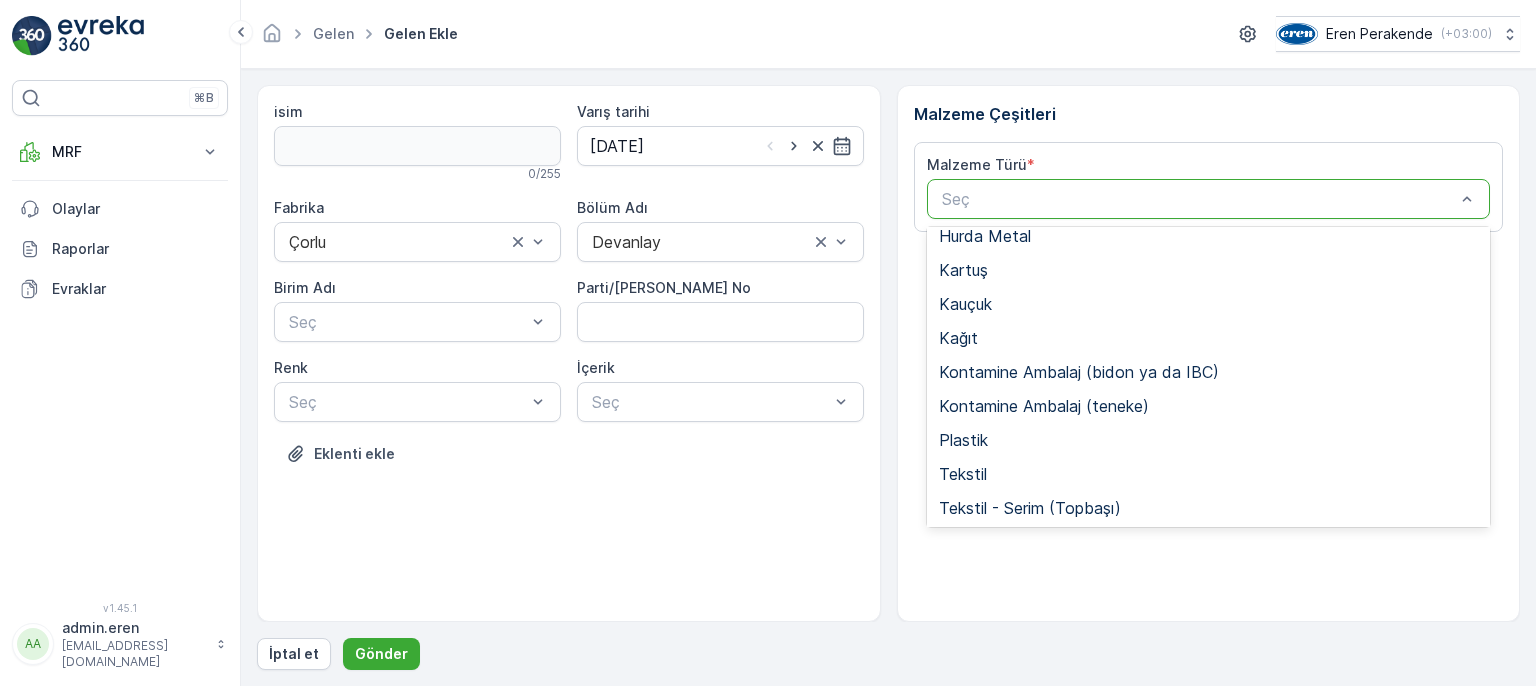 scroll, scrollTop: 388, scrollLeft: 0, axis: vertical 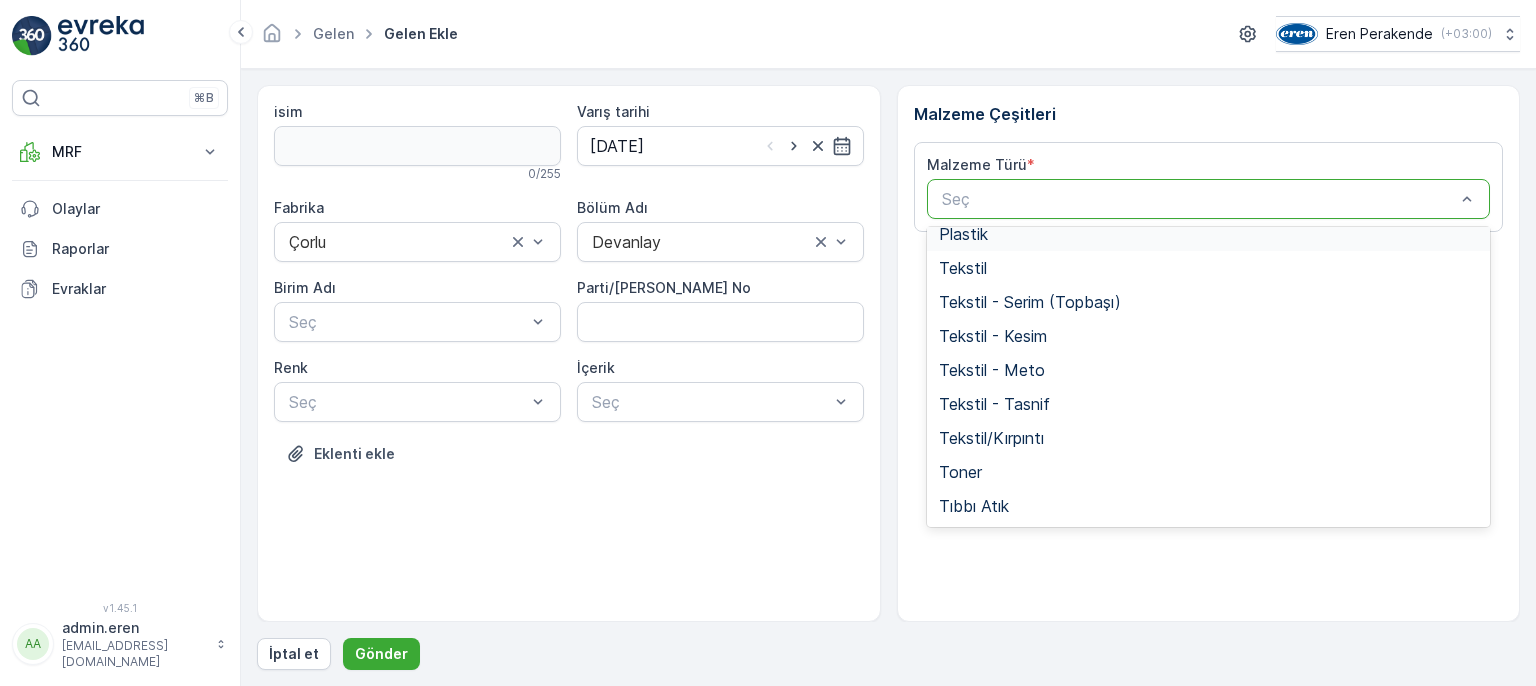 click on "Plastik" at bounding box center (1209, 234) 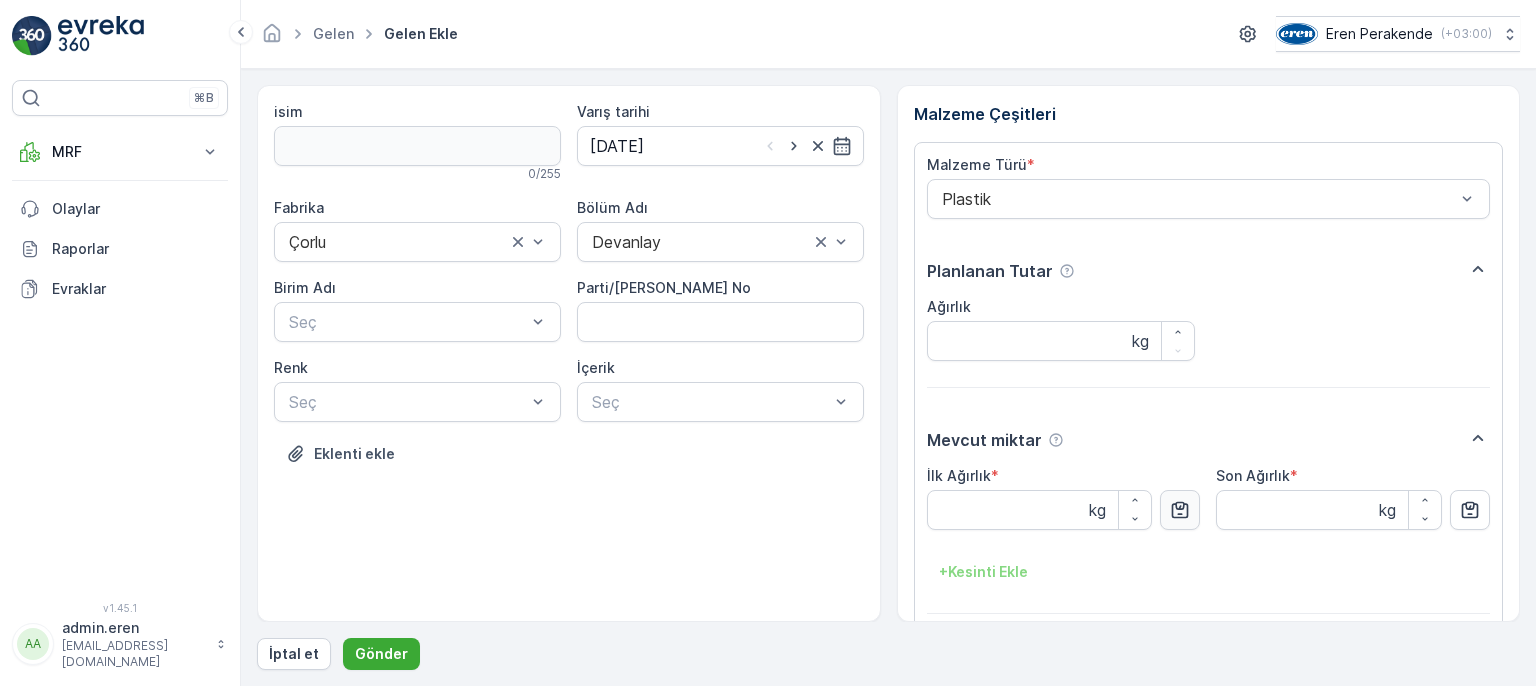 click 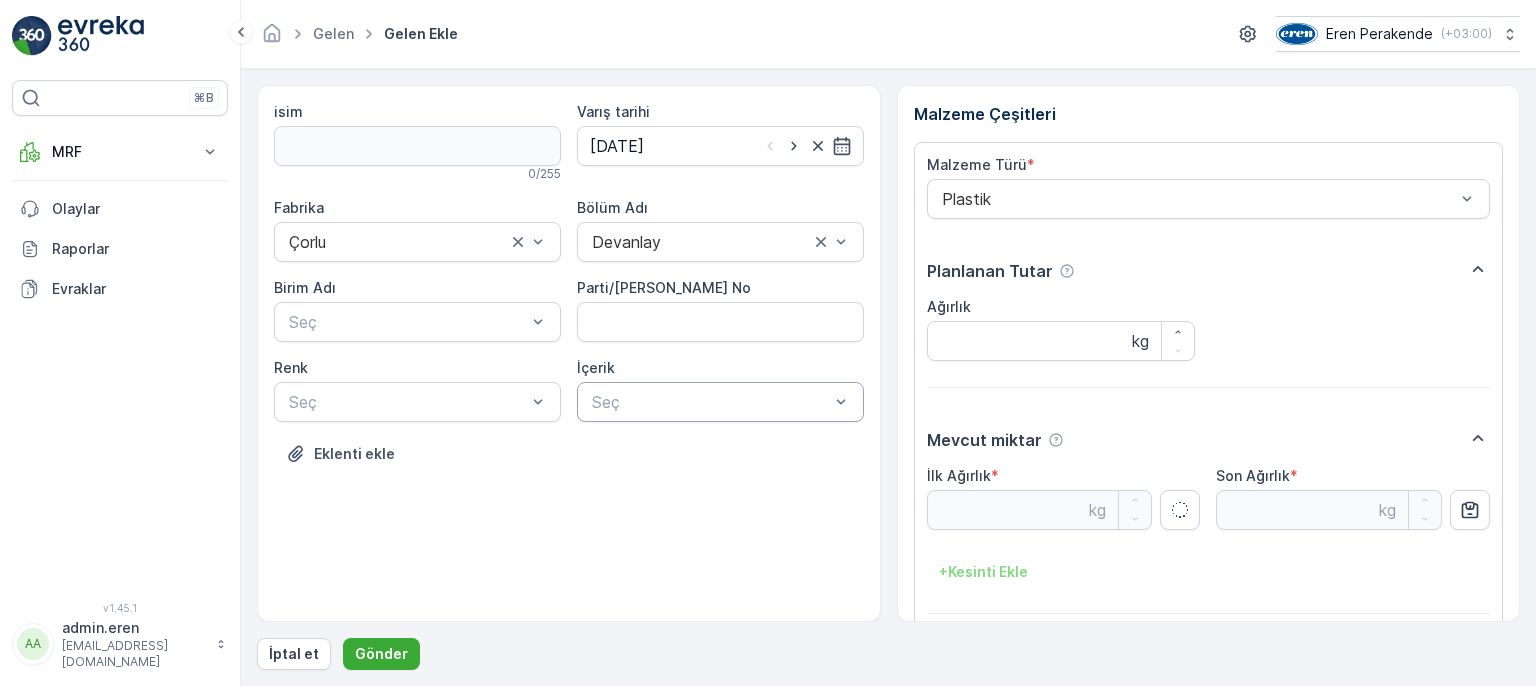 type on "6" 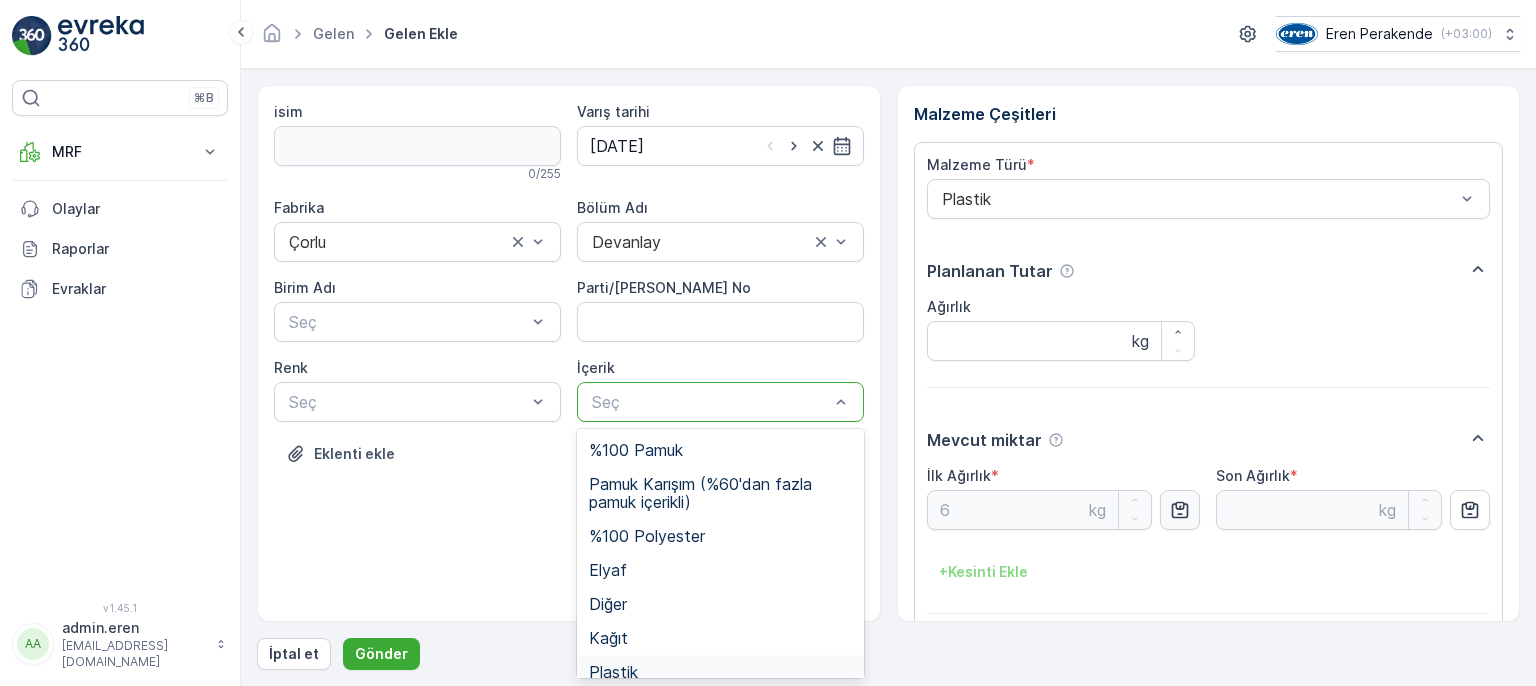 click on "Plastik" at bounding box center [720, 672] 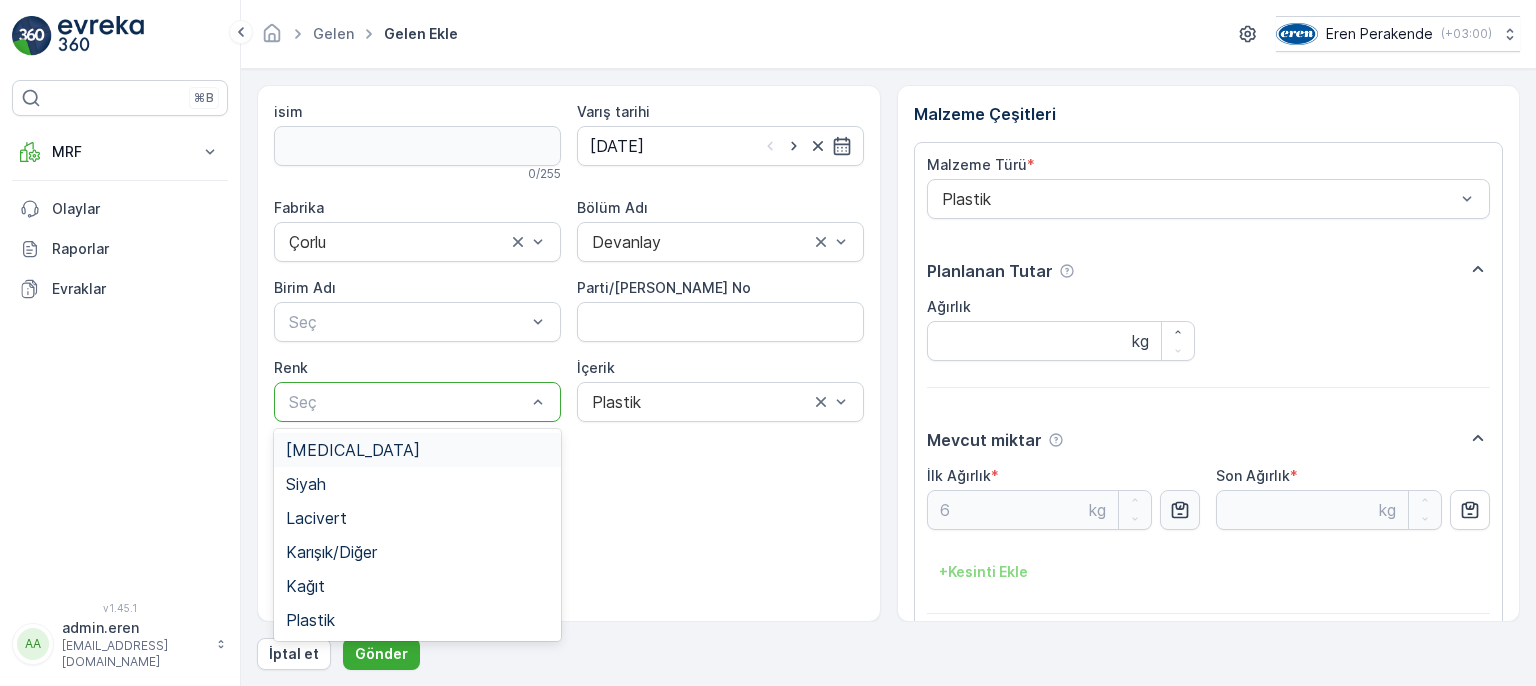 click at bounding box center [407, 402] 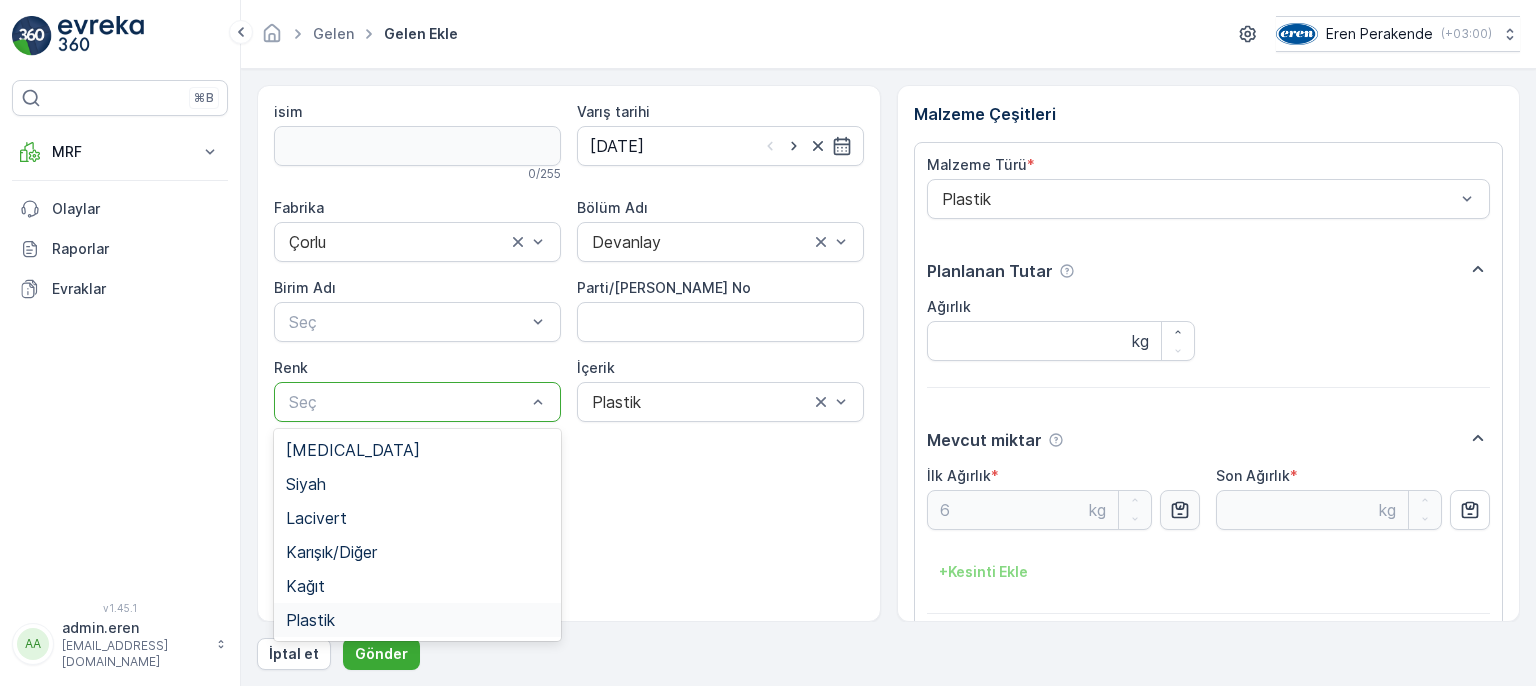 click on "Plastik" at bounding box center (417, 620) 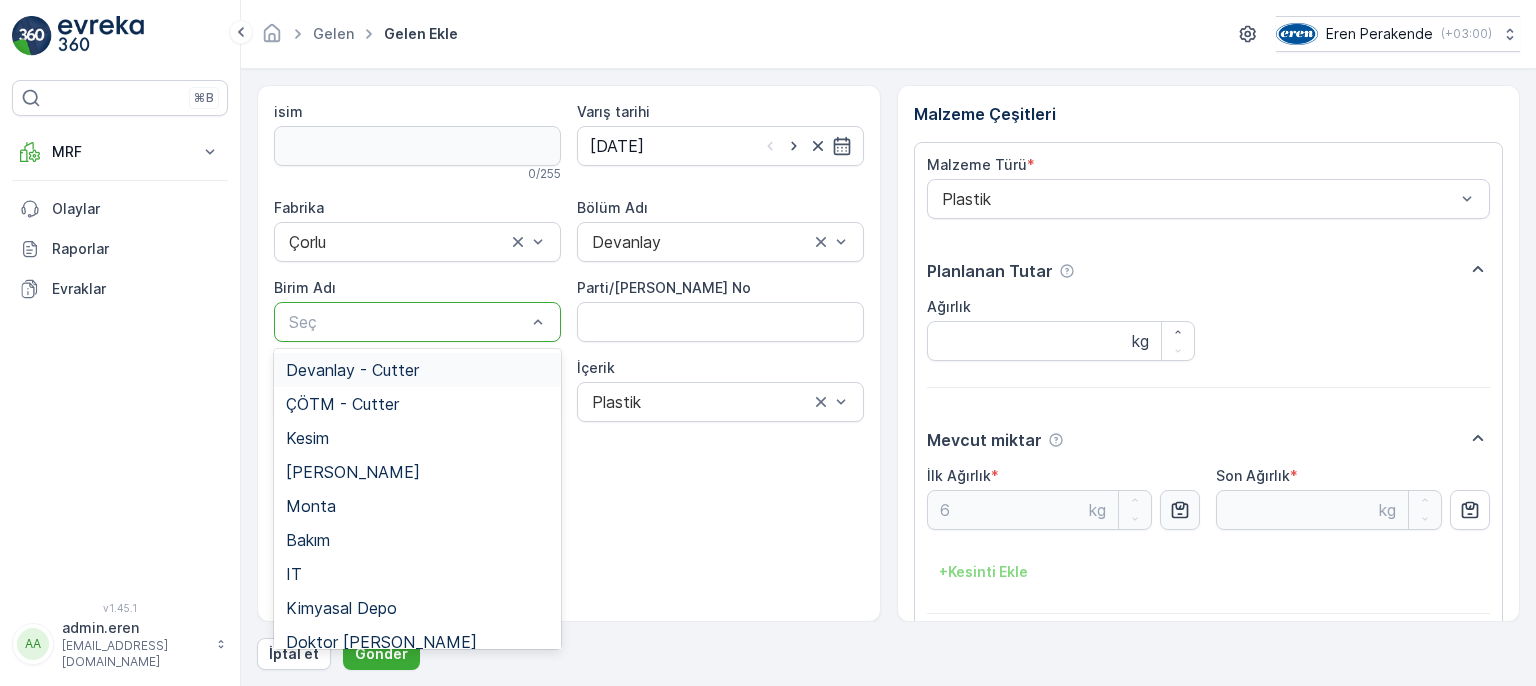 drag, startPoint x: 457, startPoint y: 319, endPoint x: 473, endPoint y: 353, distance: 37.576588 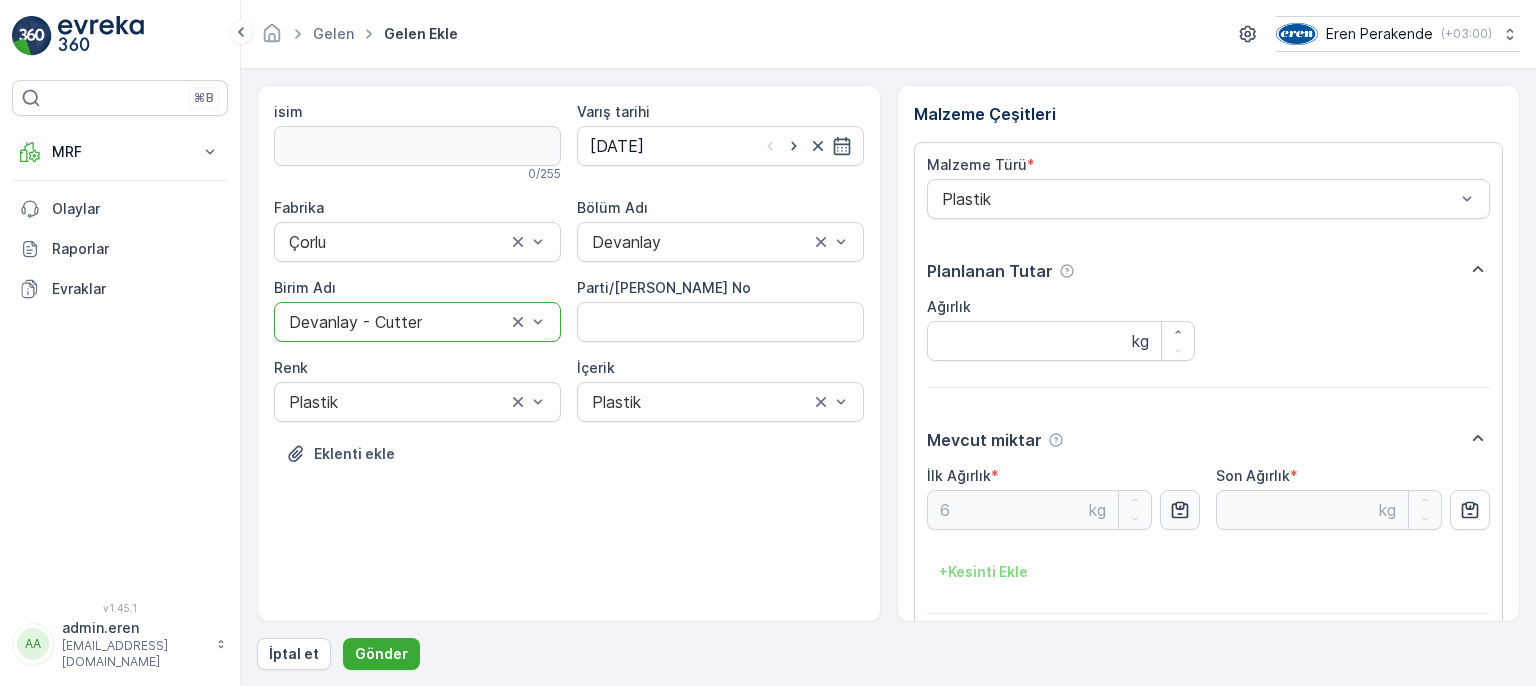 scroll, scrollTop: 84, scrollLeft: 0, axis: vertical 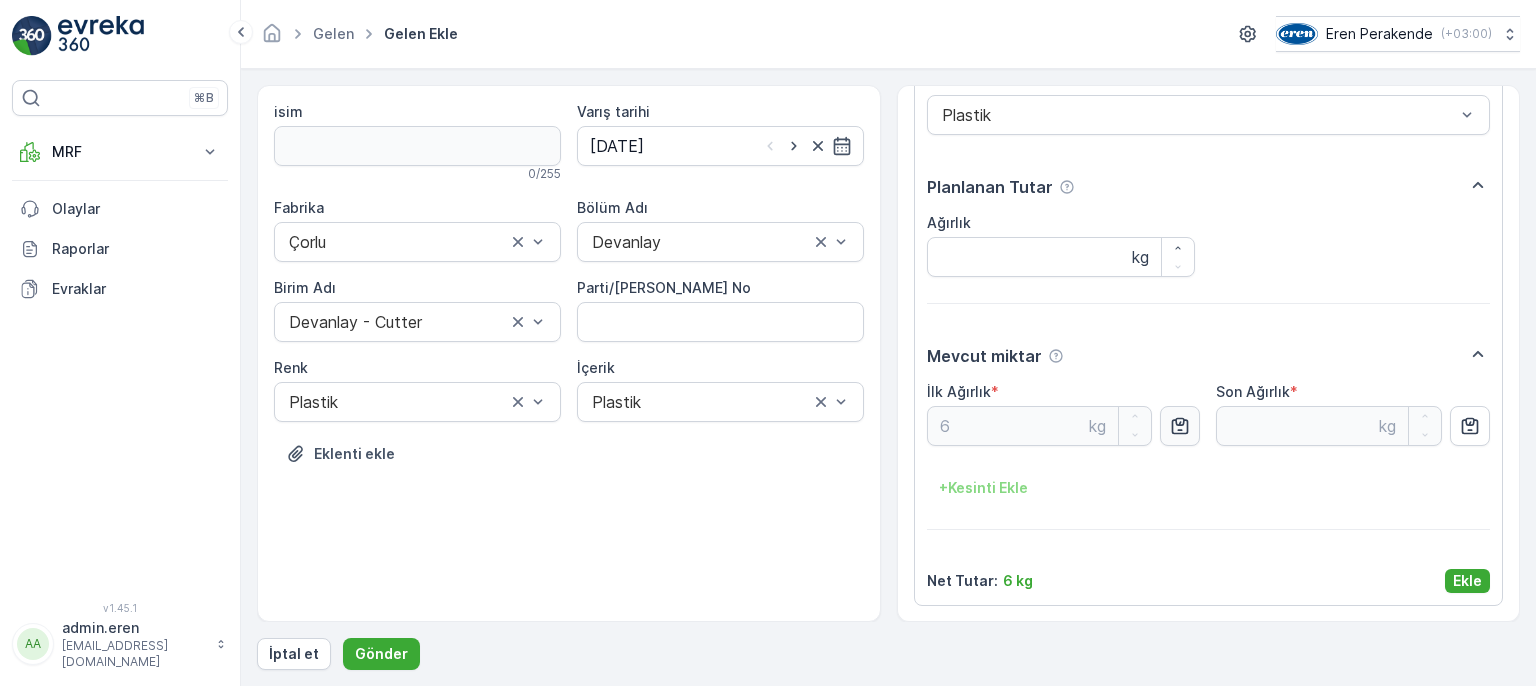 drag, startPoint x: 1480, startPoint y: 583, endPoint x: 1175, endPoint y: 605, distance: 305.79242 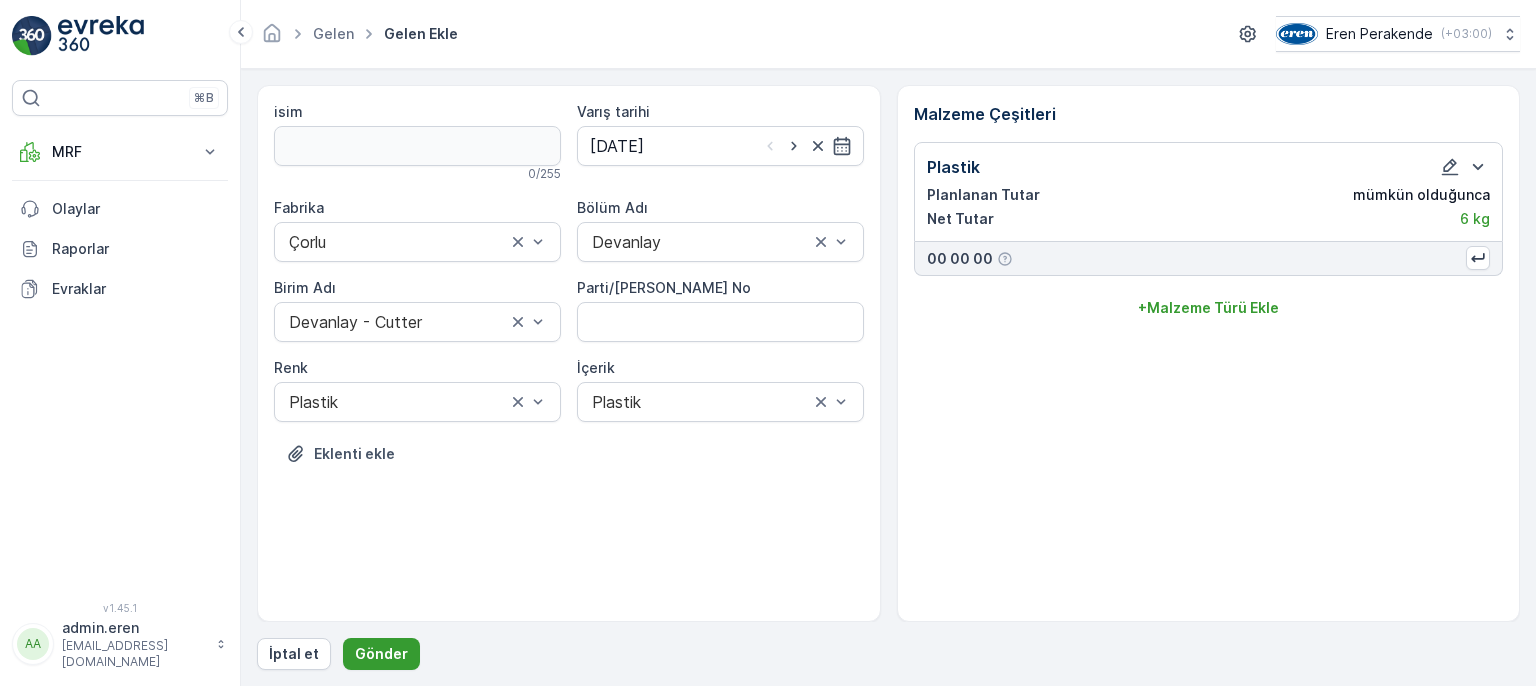 click on "Gönder" at bounding box center (381, 654) 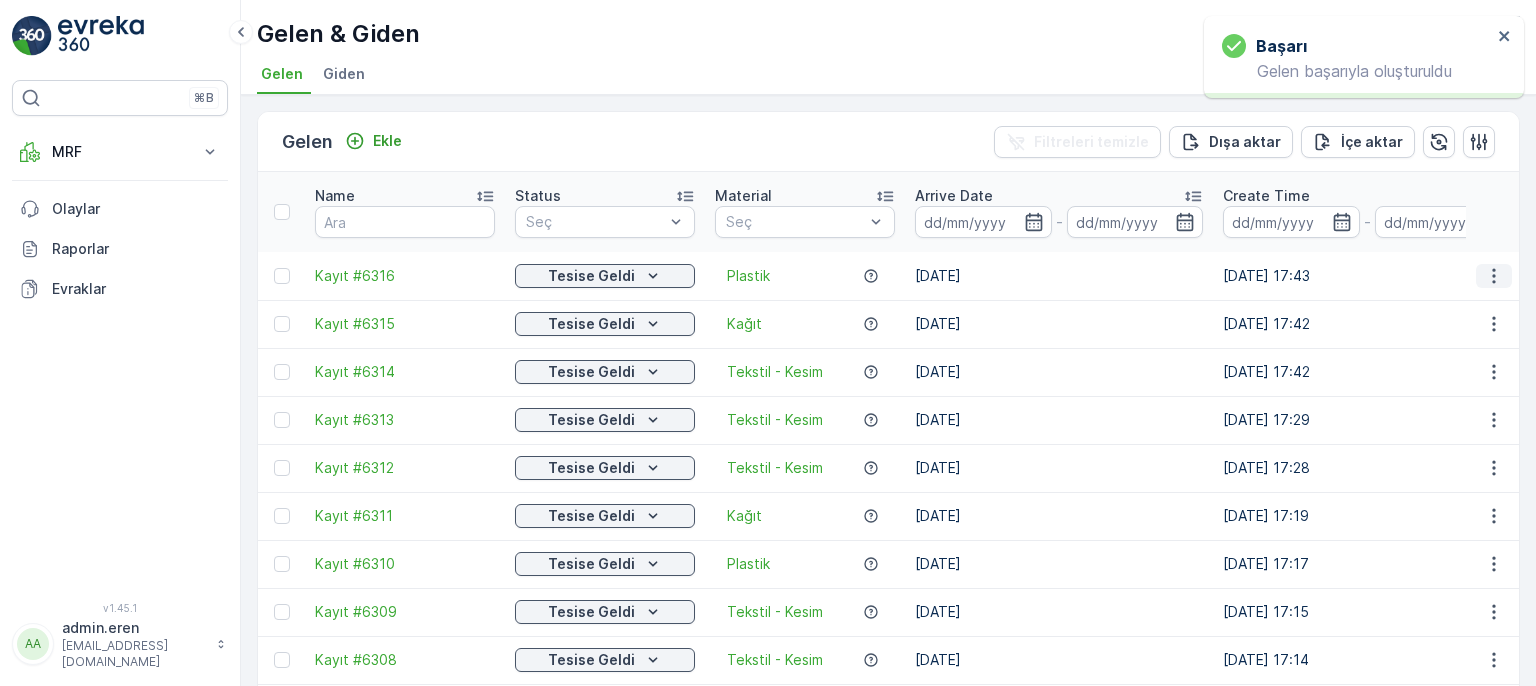 click 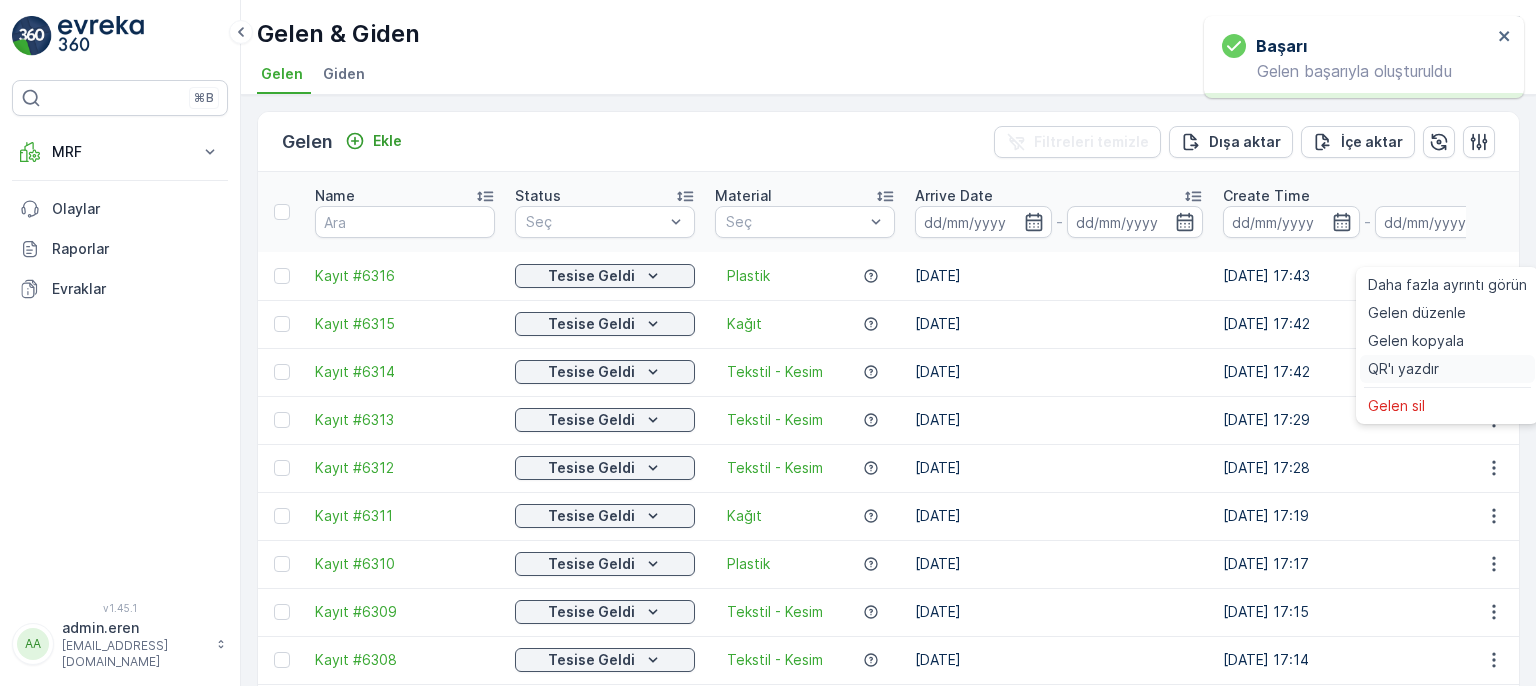 click on "QR'ı yazdır" at bounding box center [1447, 369] 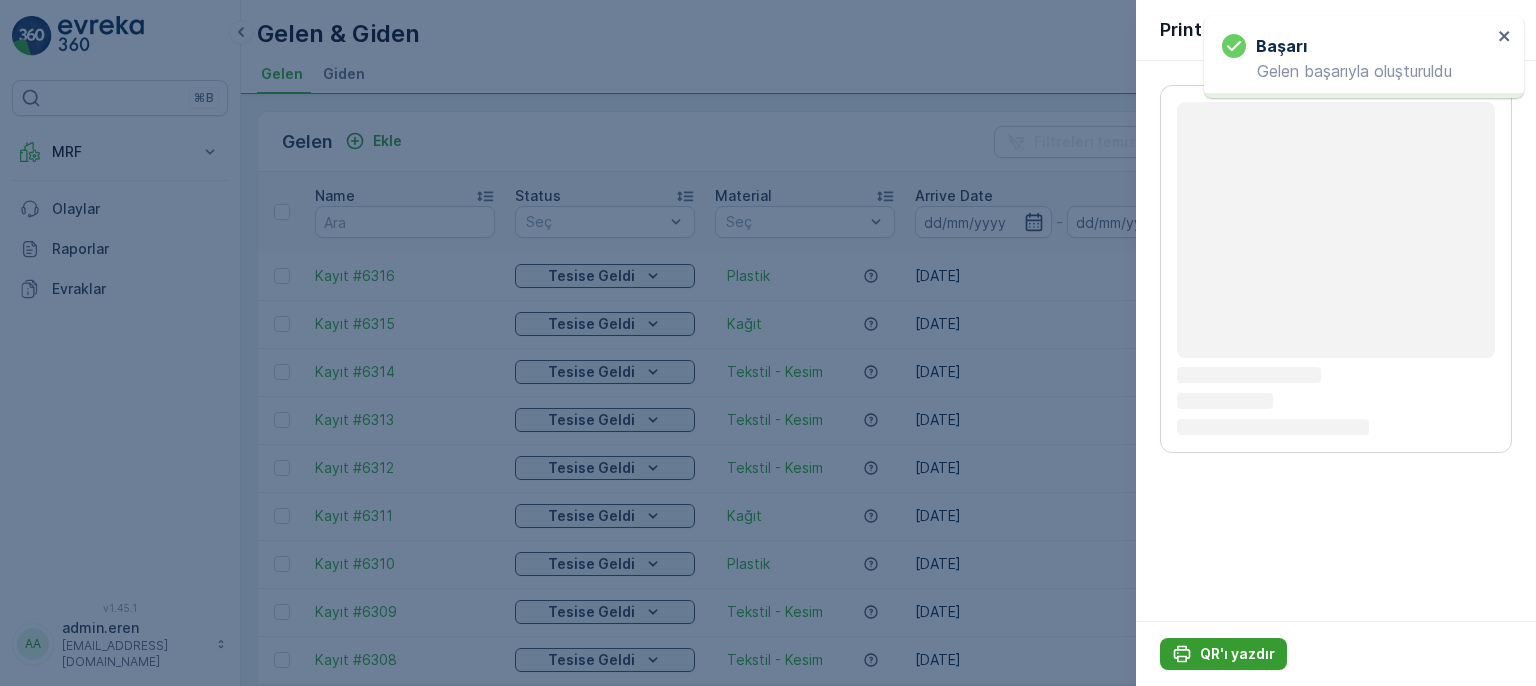 click on "QR'ı yazdır" at bounding box center [1237, 654] 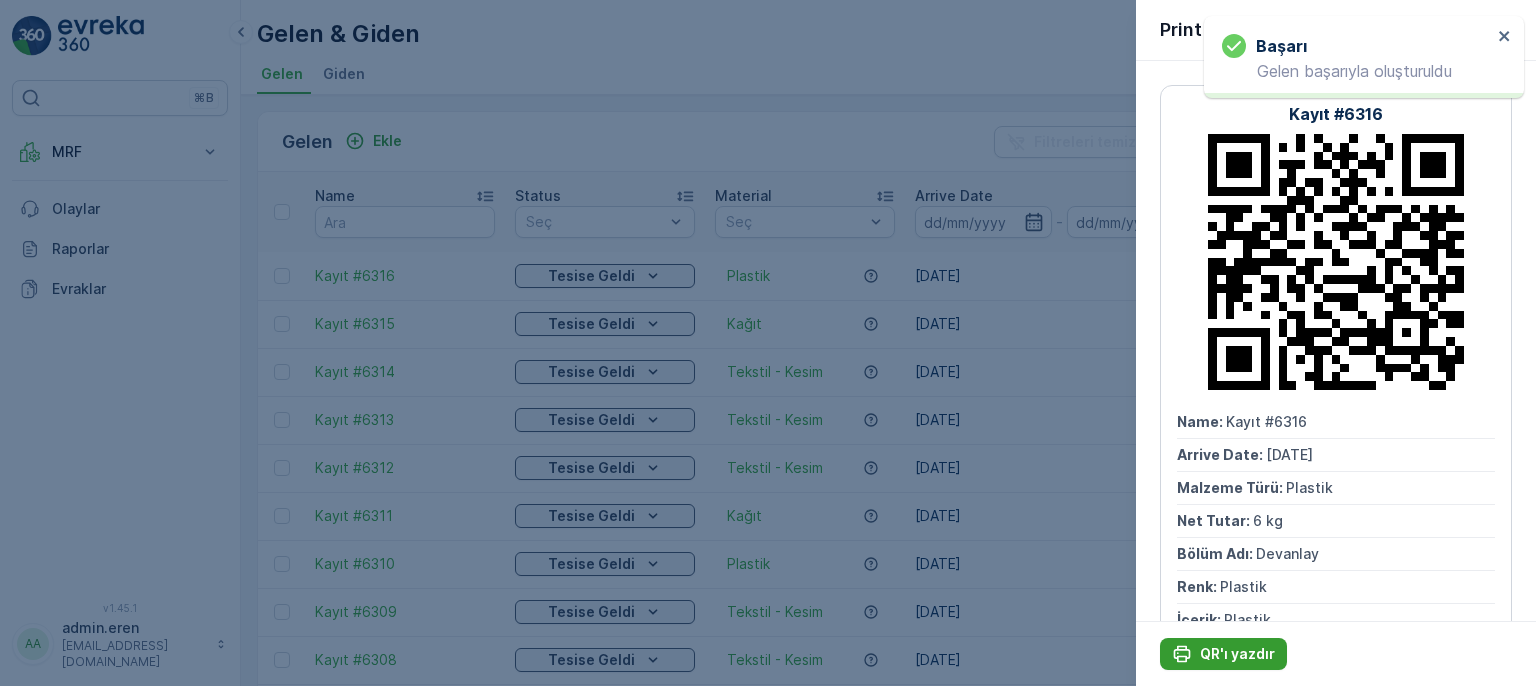 click on "QR'ı yazdır" at bounding box center [1237, 654] 